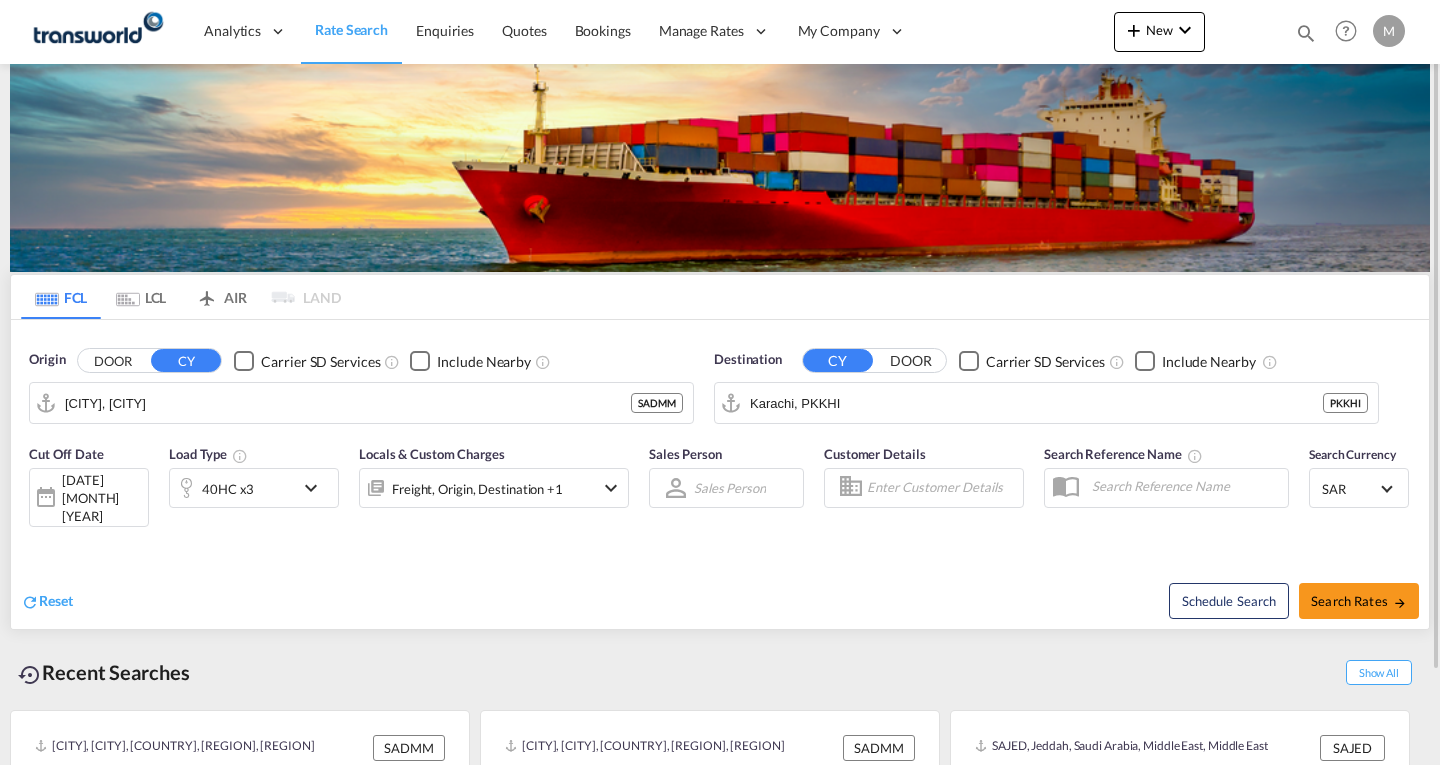 scroll, scrollTop: 0, scrollLeft: 0, axis: both 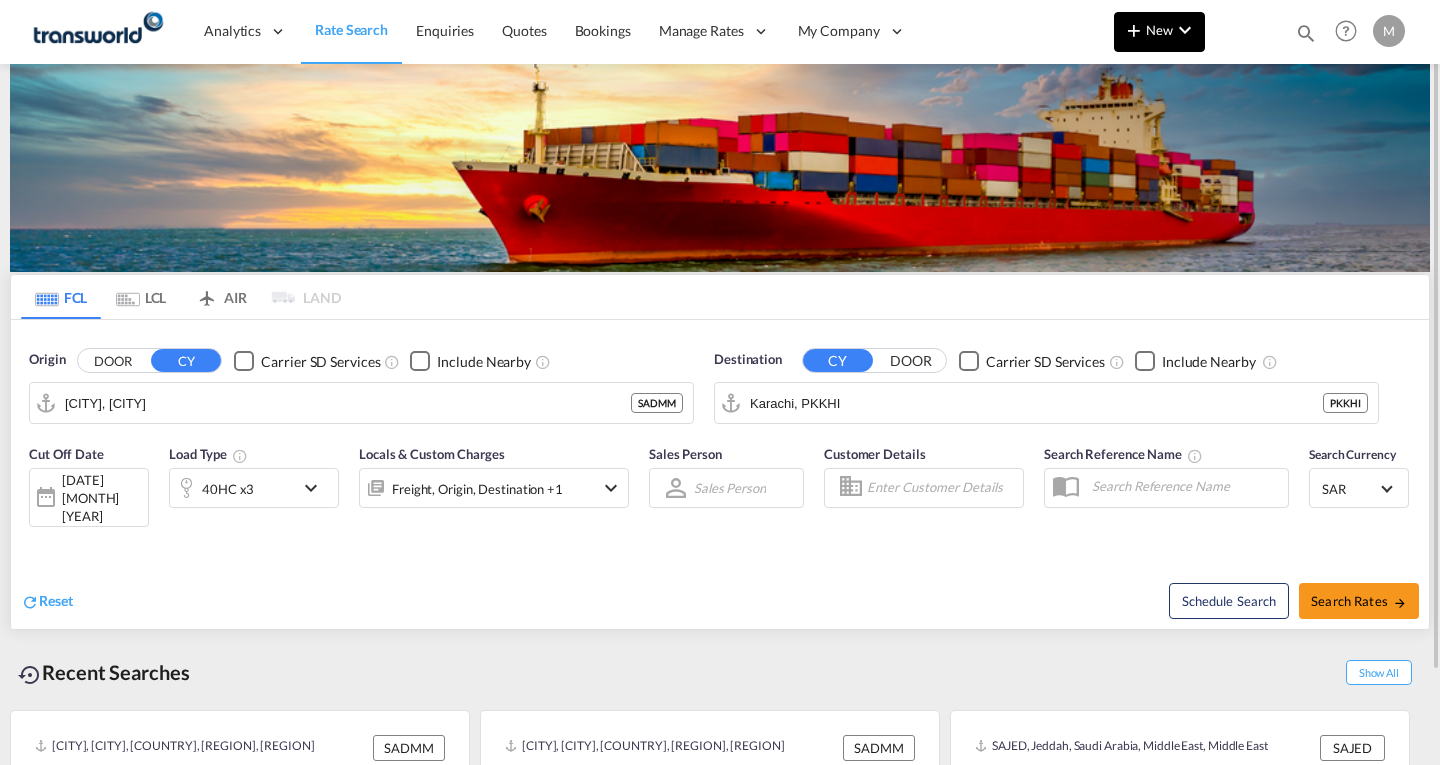 click on "New" at bounding box center [1159, 30] 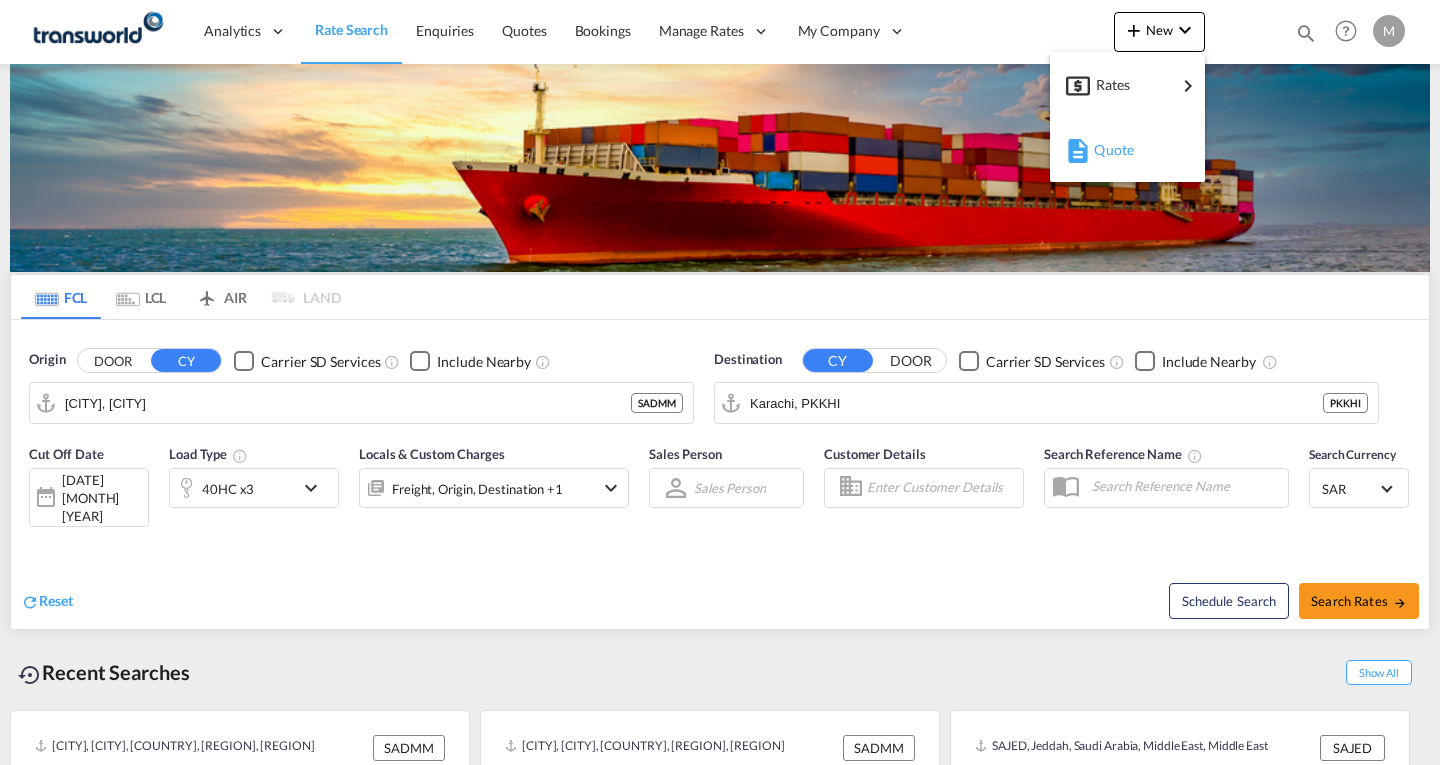 click on "Quote" at bounding box center (1105, 150) 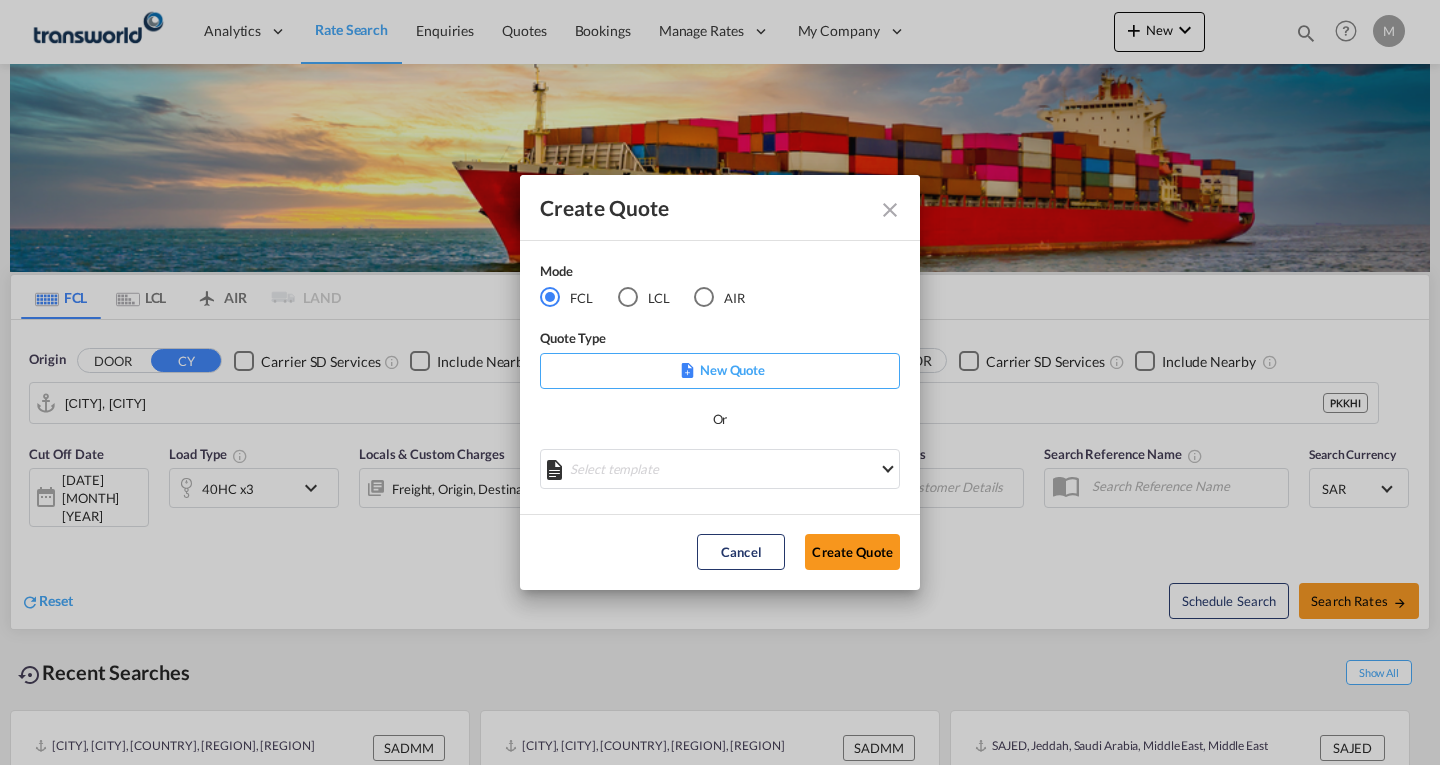 click on "New Quote" 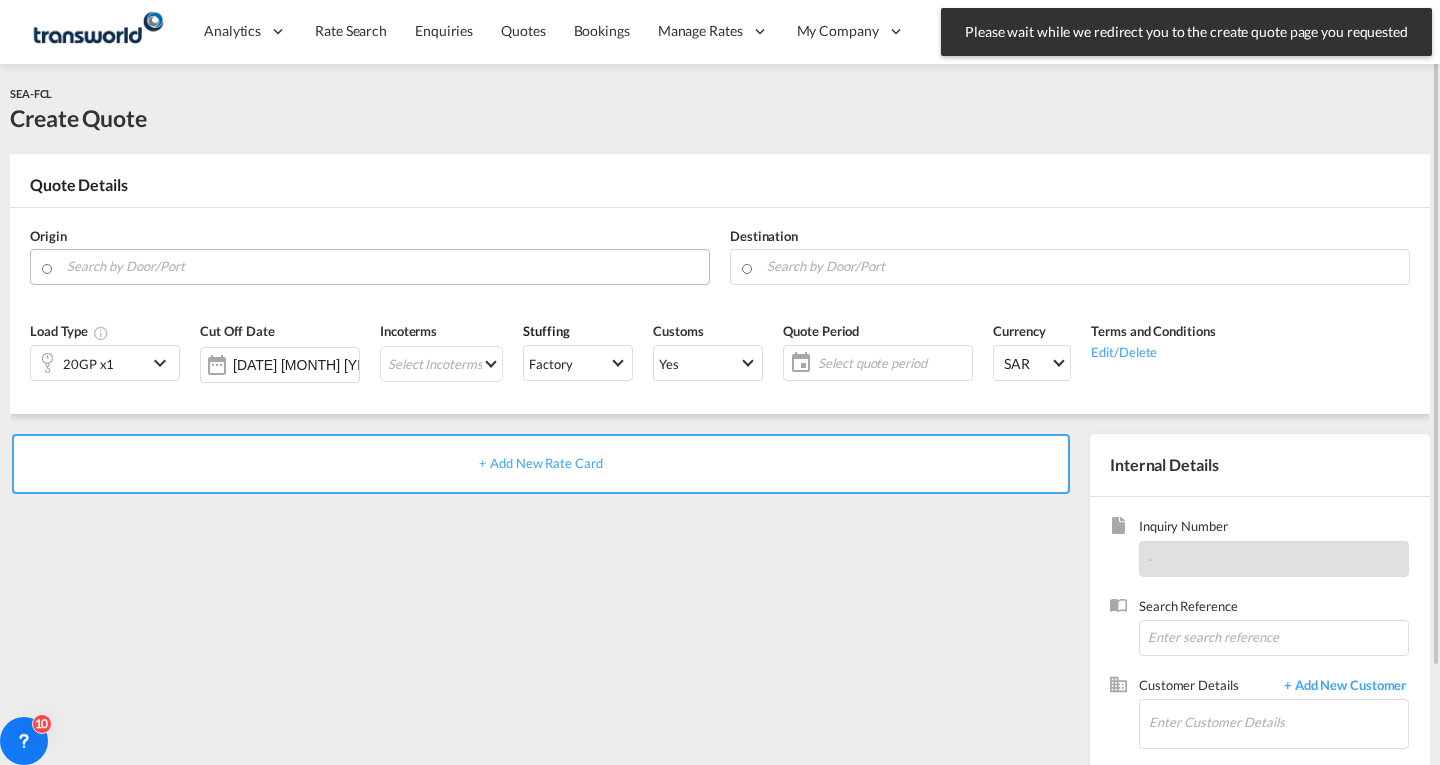 click at bounding box center [383, 266] 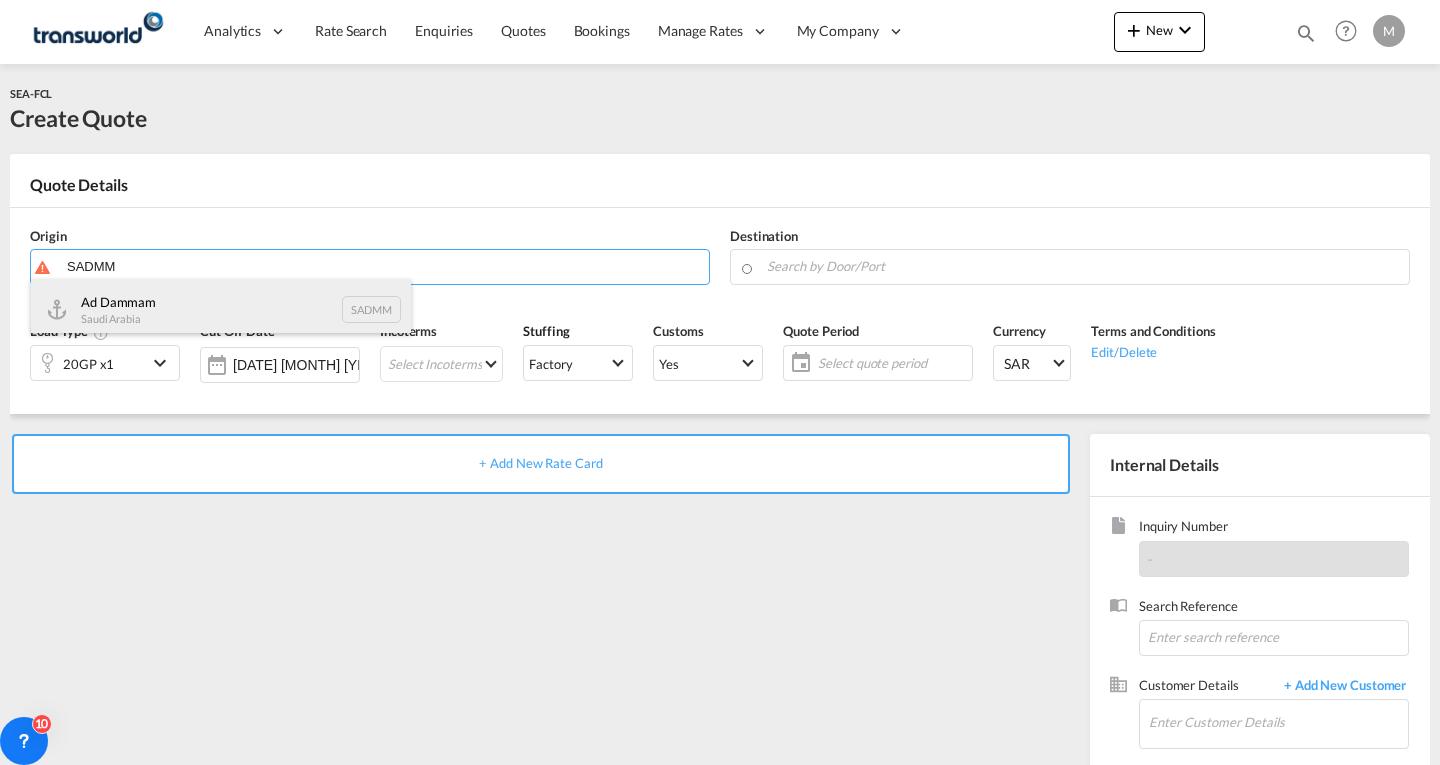 click on "Ad Dammam Saudi Arabia
SADMM" at bounding box center (221, 309) 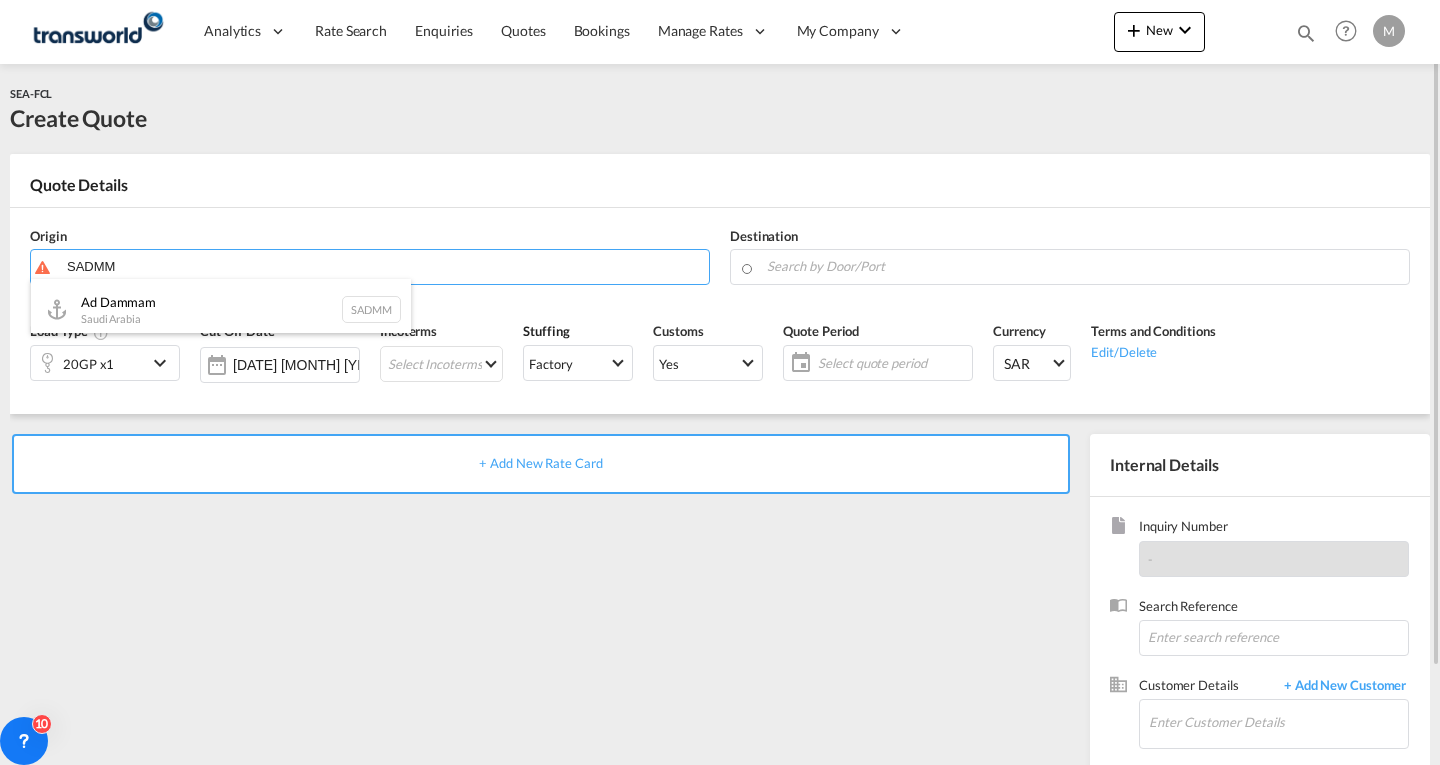 type on "[CITY], [CITY]" 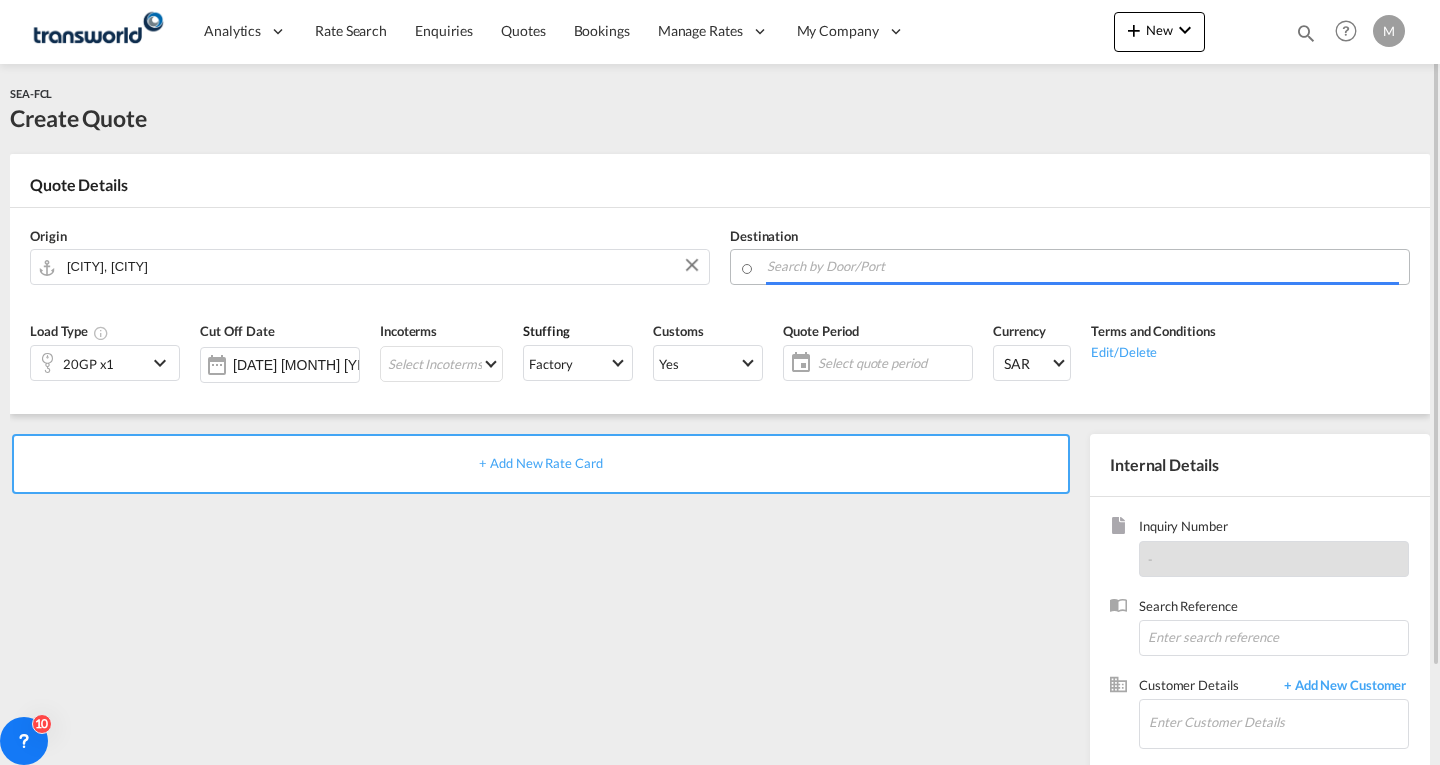 click at bounding box center [1083, 266] 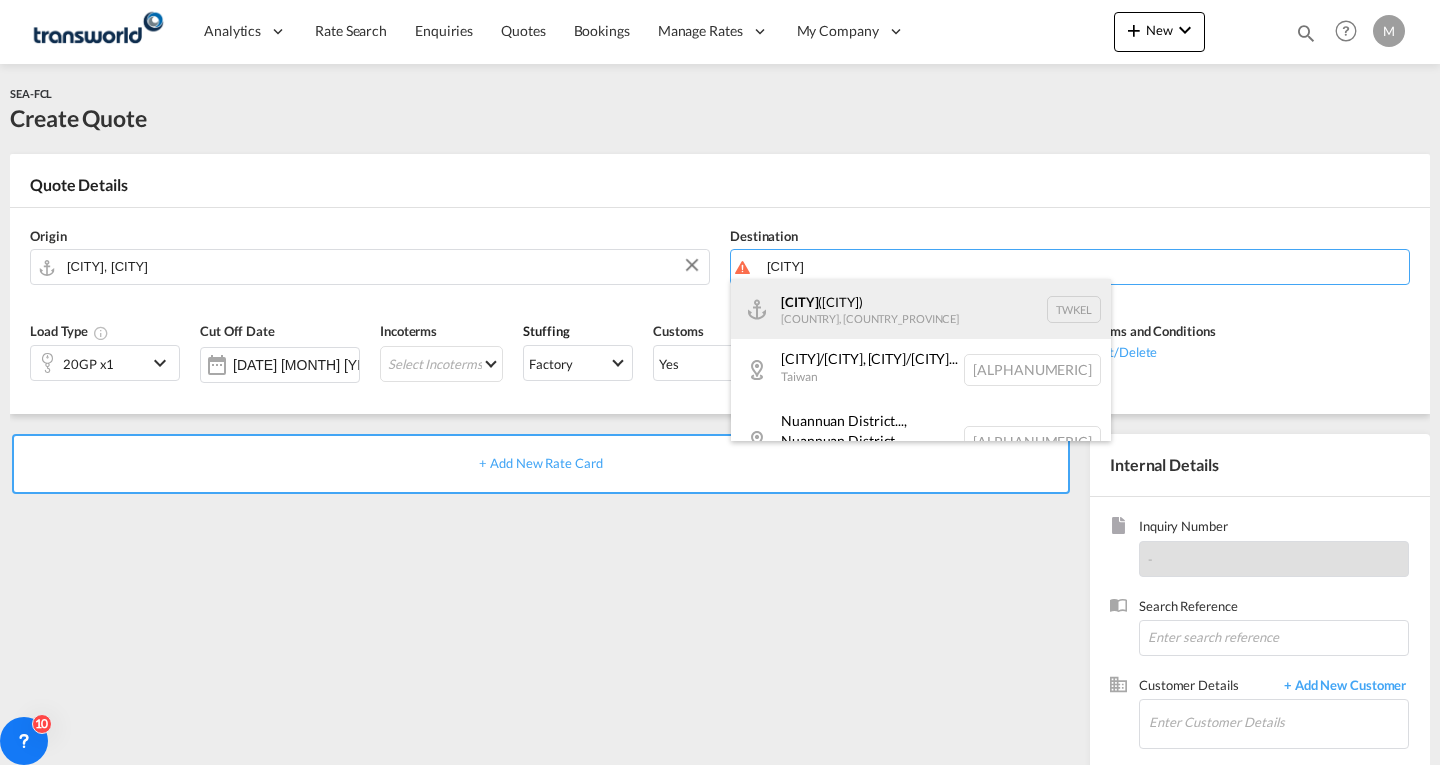 click on "[CITY]  ([CITY])
[COUNTRY], [COUNTRY_PROVINCE]
[POSTAL_CODE]" at bounding box center (921, 309) 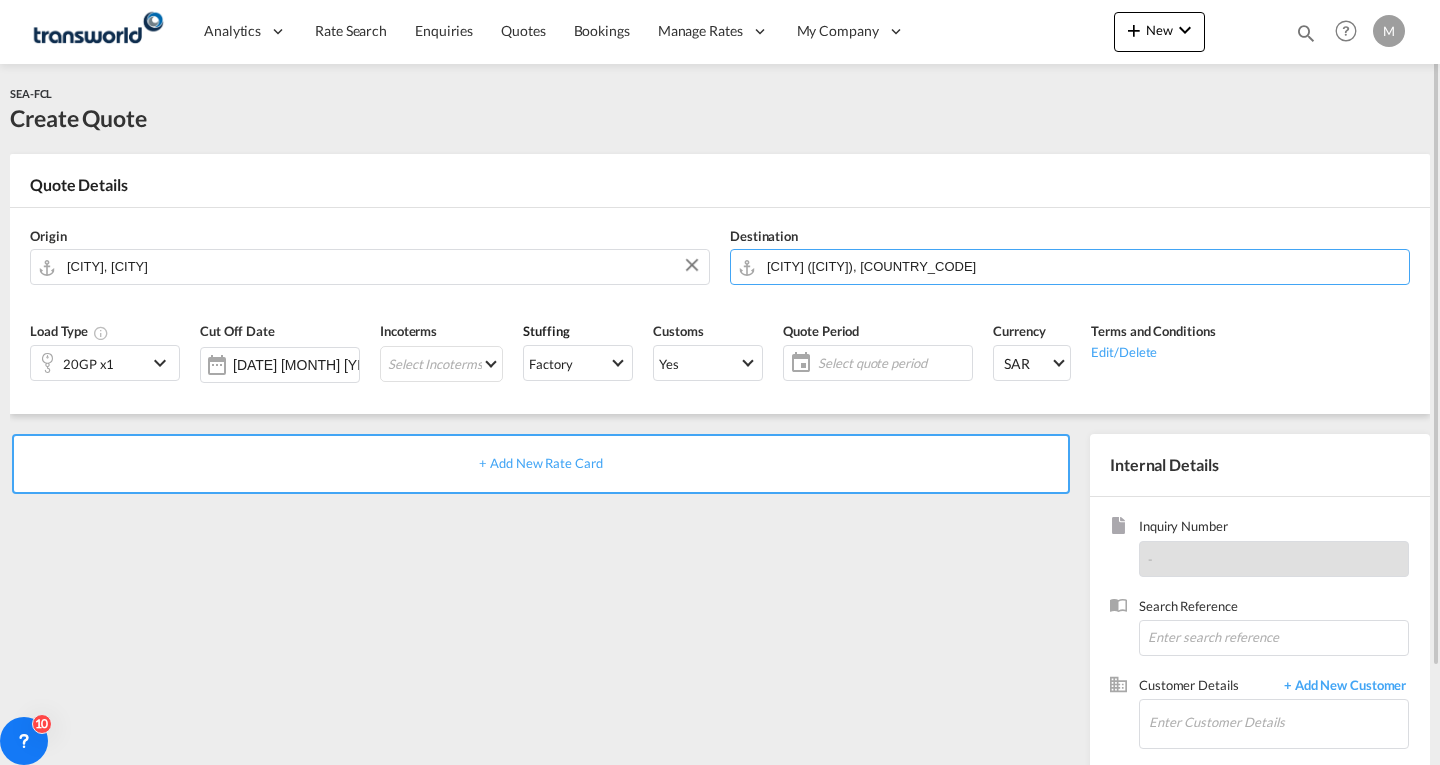 click on "20GP x1" at bounding box center (89, 363) 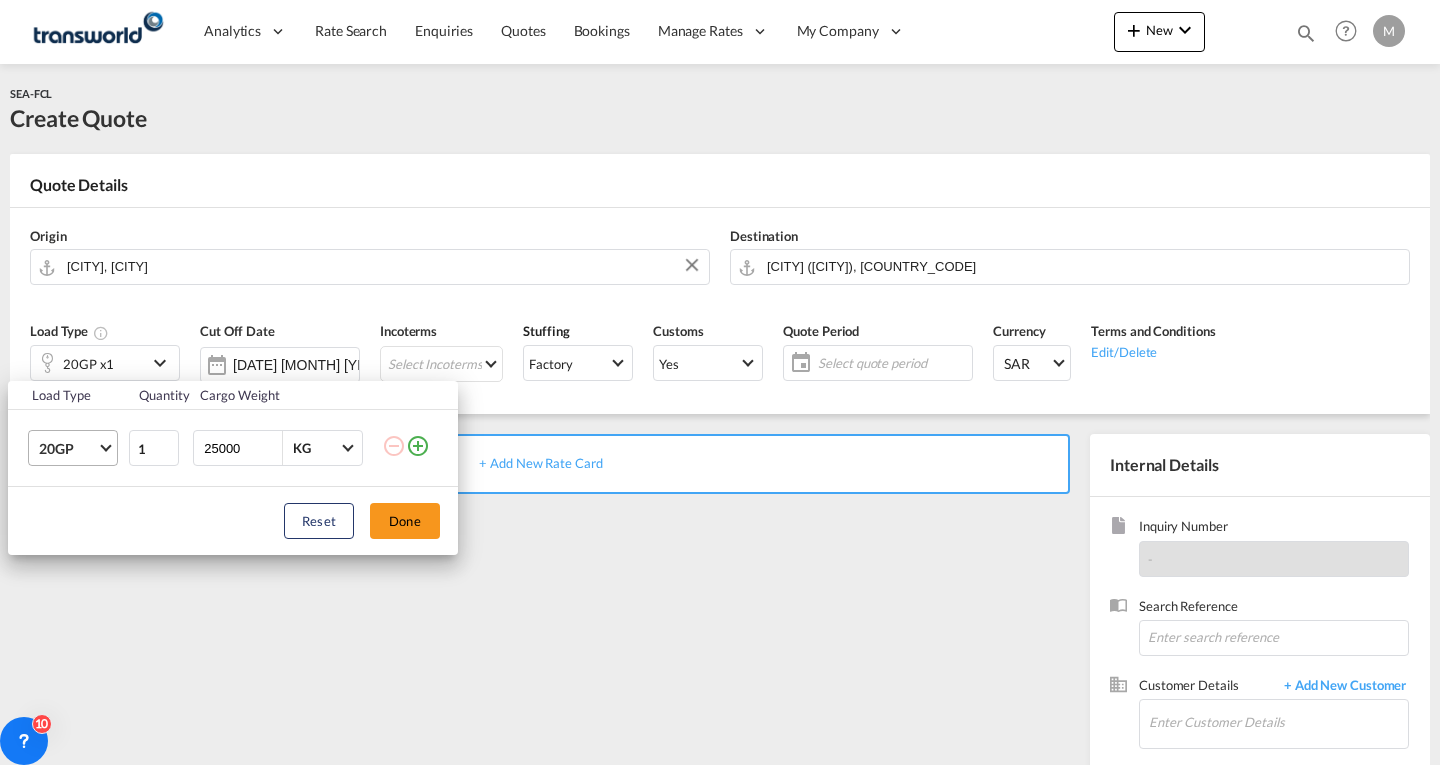click on "20GP" at bounding box center [68, 449] 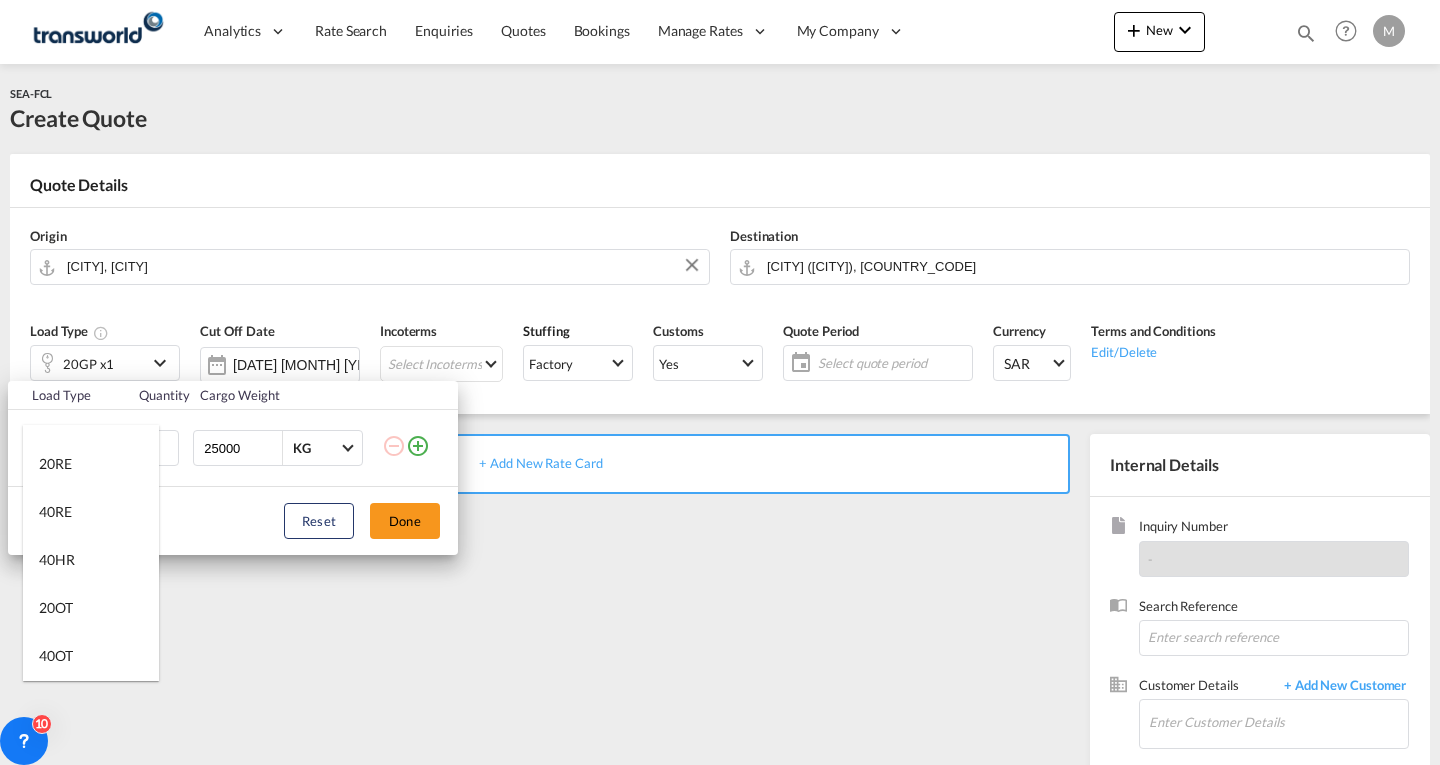 scroll, scrollTop: 185, scrollLeft: 0, axis: vertical 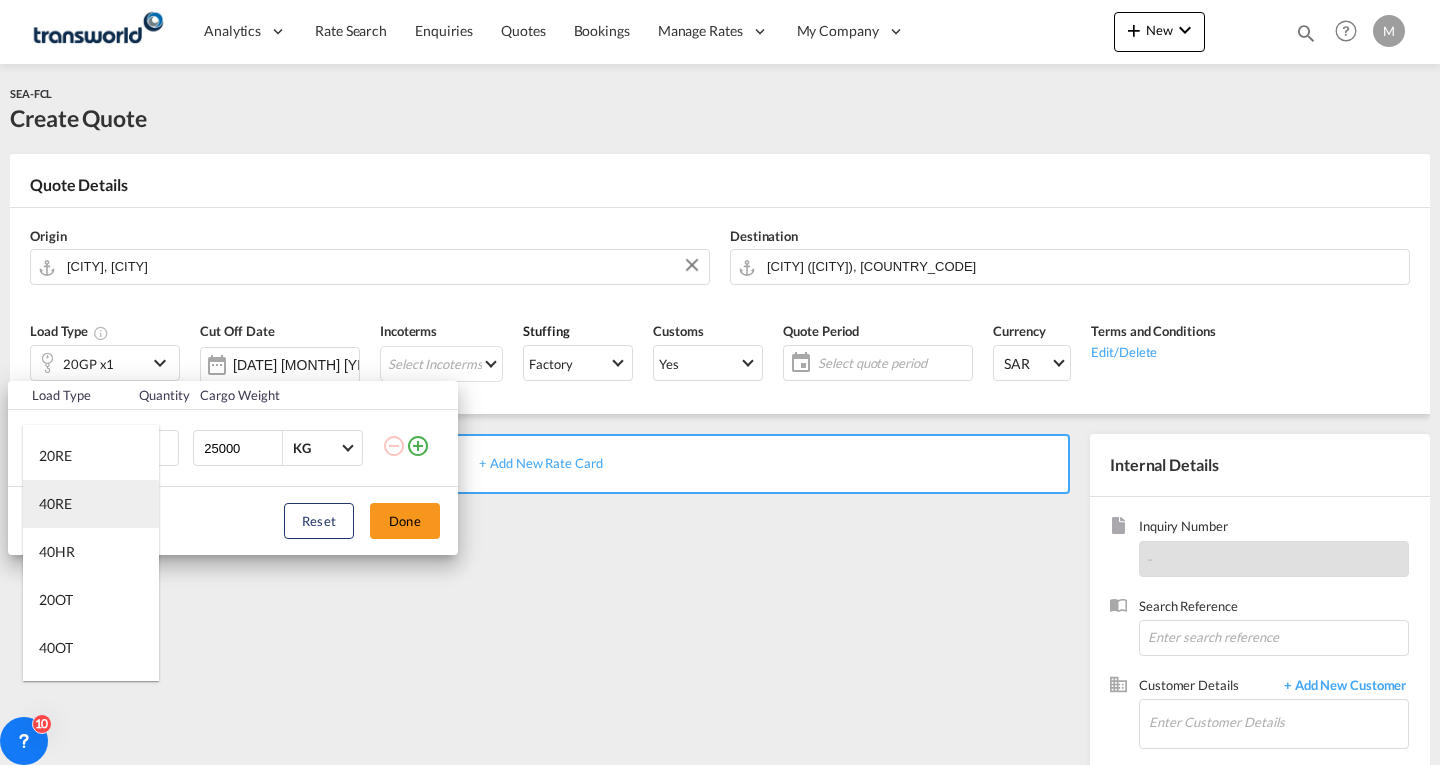 click on "40RE" at bounding box center (91, 504) 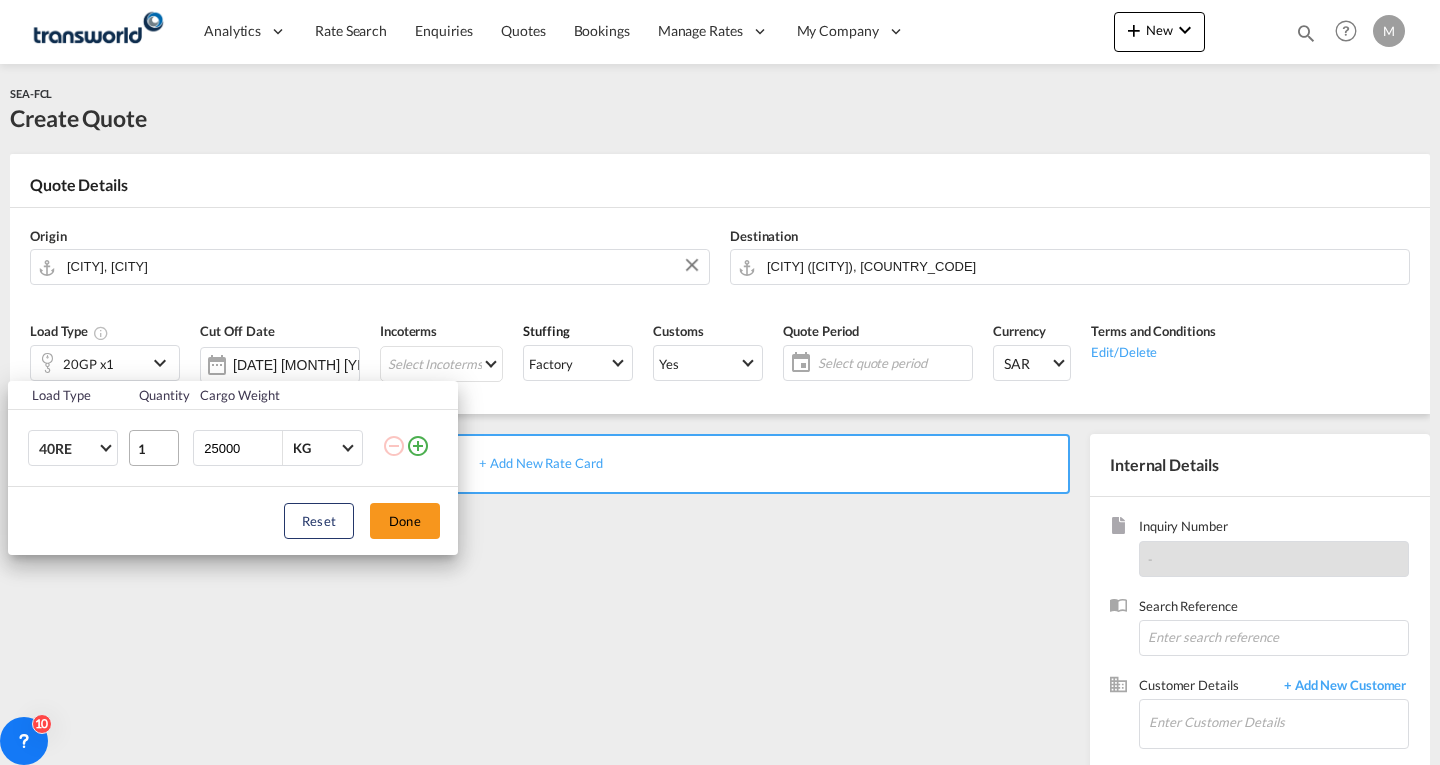 drag, startPoint x: 238, startPoint y: 449, endPoint x: 164, endPoint y: 457, distance: 74.431175 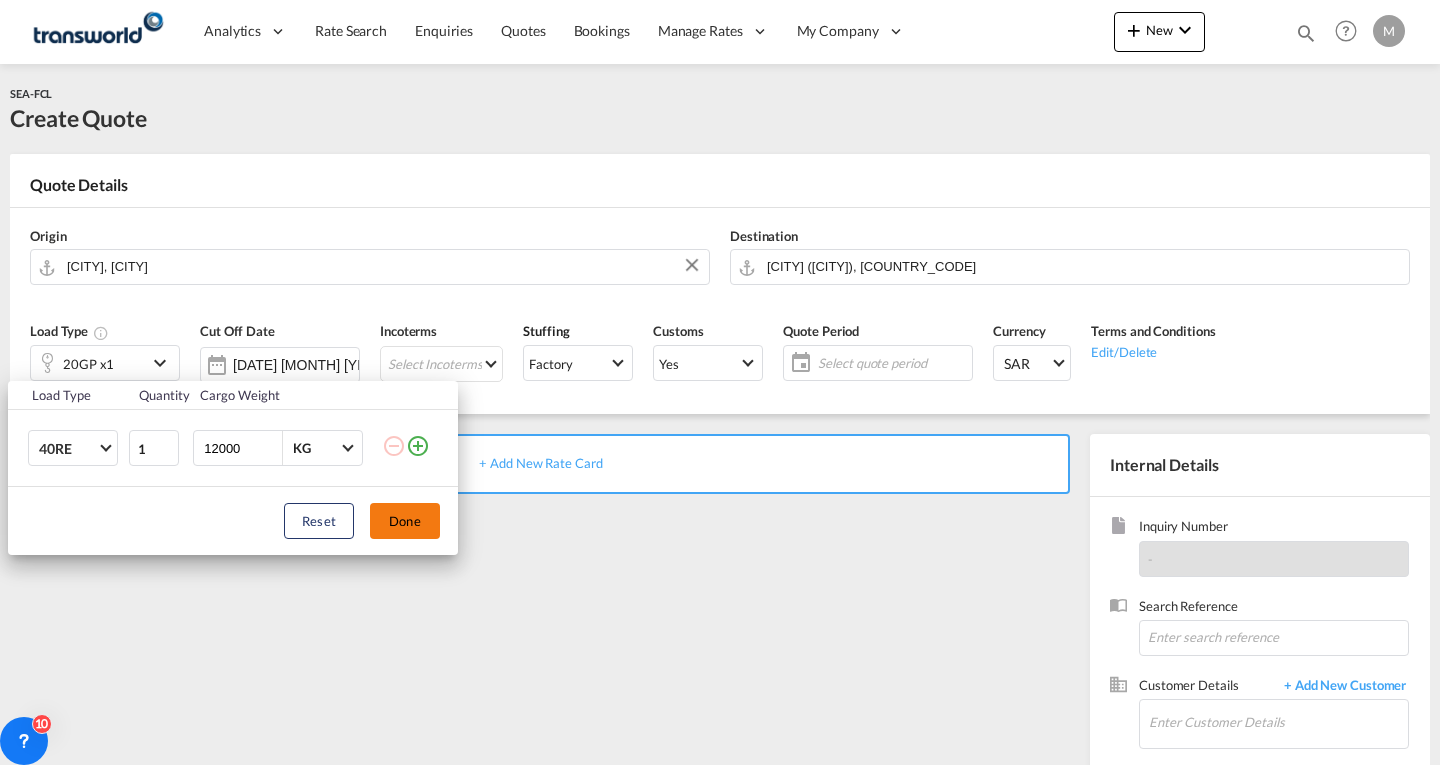 type on "12000" 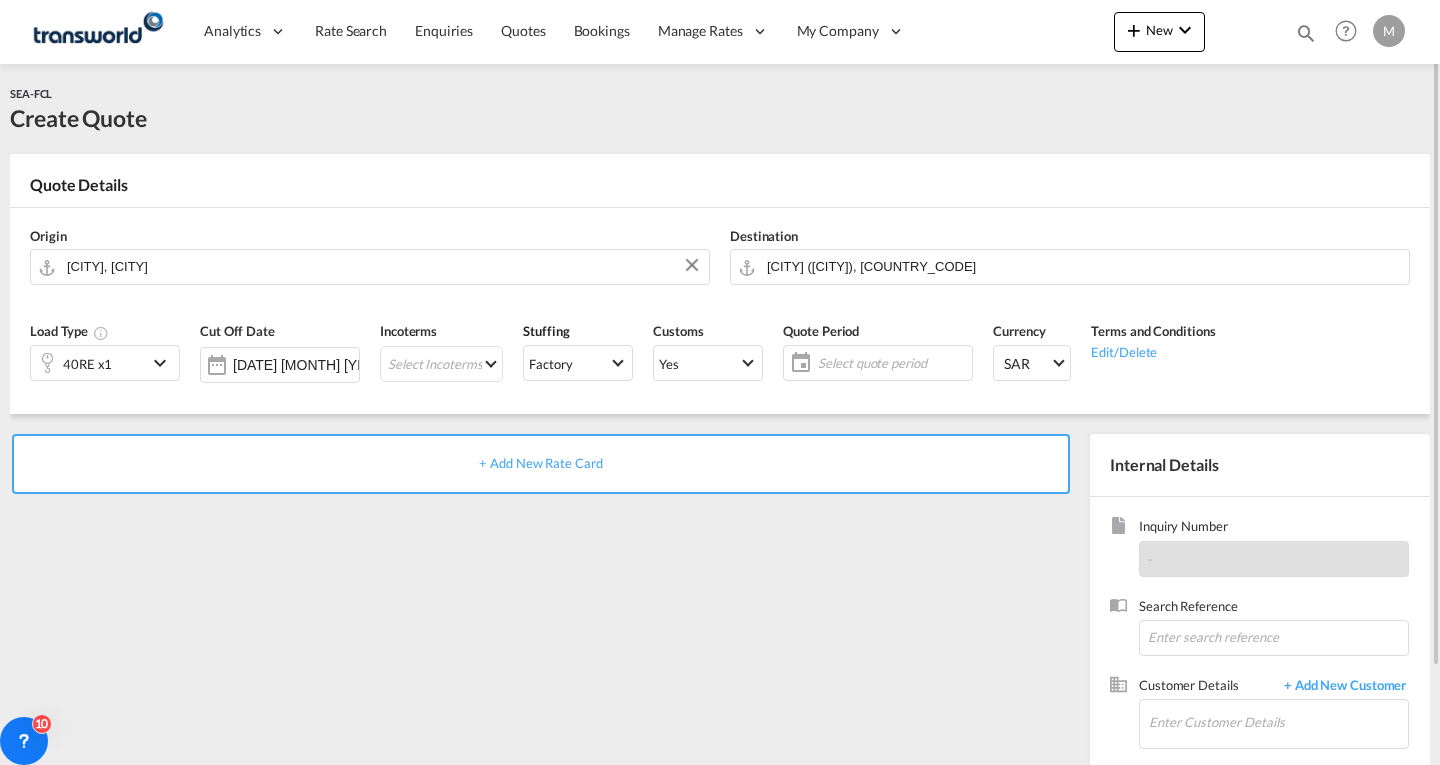 click on "Incoterms Select Incoterms
CIF - import
Cost,Insurance and Freight FOB - import
Free on Board CFR - export
Cost and Freight DDP - export
Delivery Duty Paid EXW - export
Ex Works FAS - import
Free Alongside Ship FOB - export
Free on Board DAP - import
Delivered at Place CPT - export
Carrier Paid to DPU - import
Delivery at Place Unloaded DPU - export
Delivery at Place Unloaded CIF - export
Cost,Insurance and Freight EXW - import
Ex Works CFR - import
Cost and Freight FCA - import
Free Carrier CIP - export
Carriage and Insurance Paid to DAP - export
Delivered at Place FCA - export
Free Carrier CPT - import
Carrier Paid to CIP - import
Carriage and Insurance Paid to FAS - export
Free Alongside Ship  -" at bounding box center [441, 358] 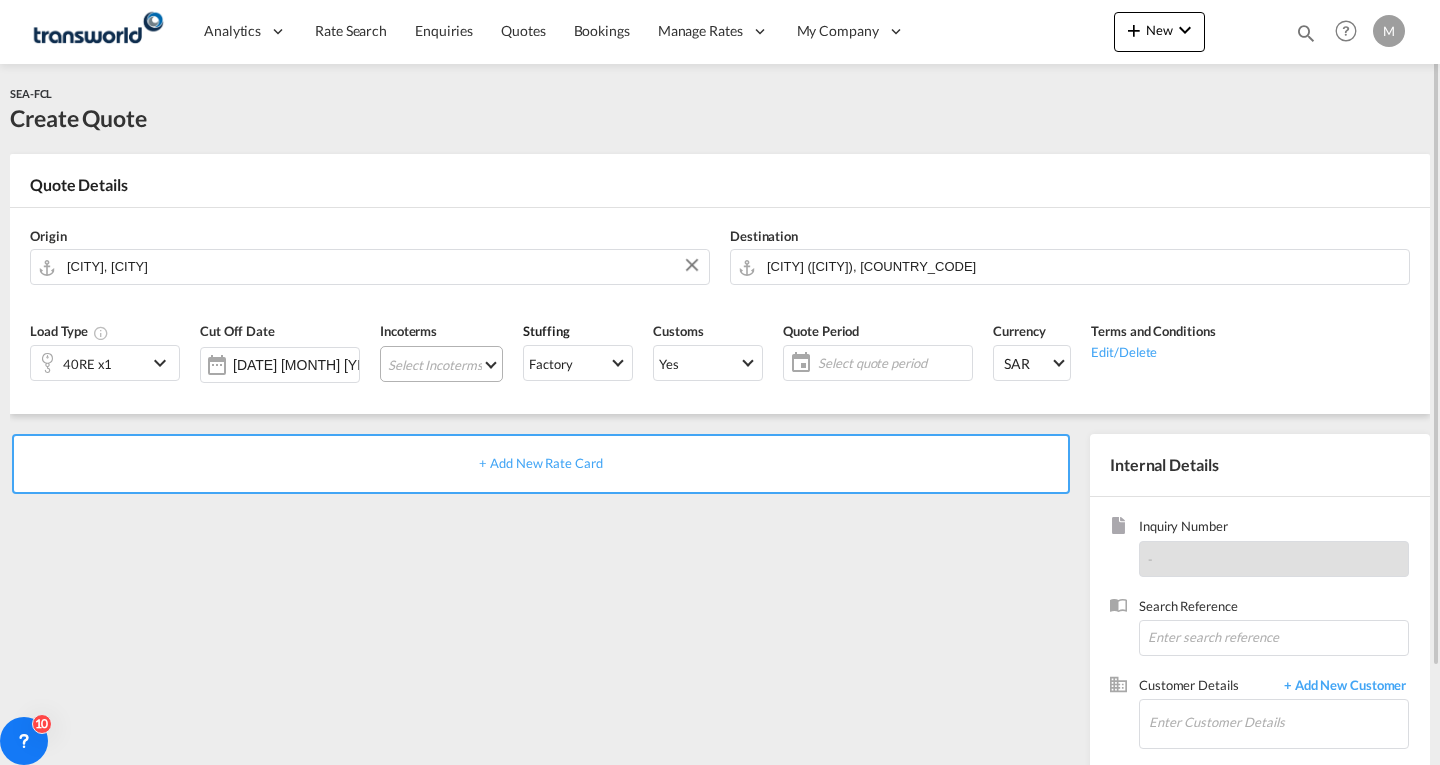 click on "Select Incoterms
CIF - import
Cost,Insurance and Freight FOB - import
Free on Board CFR - export
Cost and Freight DDP - export
Delivery Duty Paid EXW - export
Ex Works FAS - import
Free Alongside Ship FOB - export
Free on Board DAP - import
Delivered at Place CPT - export
Carrier Paid to DPU - import
Delivery at Place Unloaded DPU - export
Delivery at Place Unloaded CIF - export
Cost,Insurance and Freight EXW - import
Ex Works CFR - import
Cost and Freight FCA - import
Free Carrier CIP - export
Carriage and Insurance Paid to DAP - export
Delivered at Place FCA - export
Free Carrier CPT - import
Carrier Paid to CIP - import
Carriage and Insurance Paid to FAS - export
Free Alongside Ship" at bounding box center [441, 364] 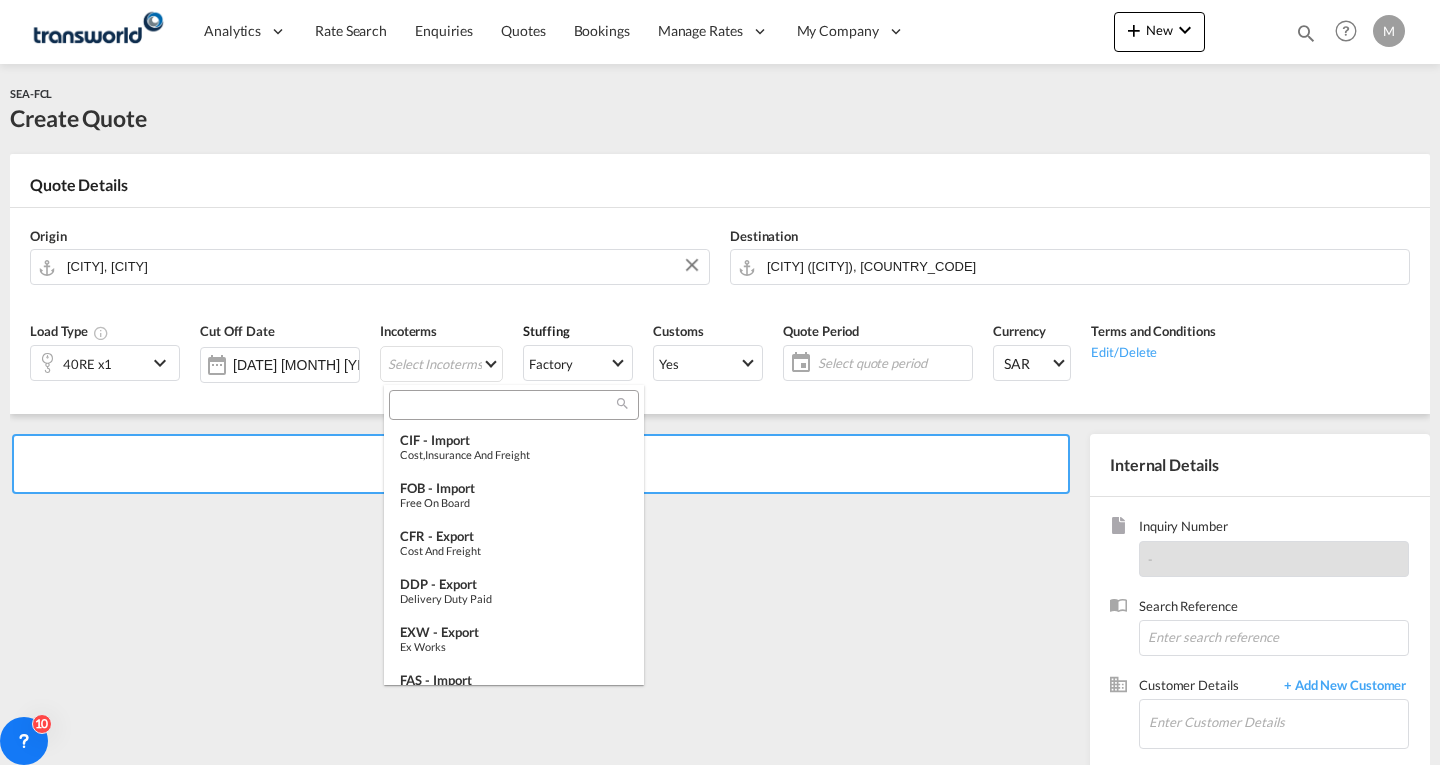 click at bounding box center [506, 405] 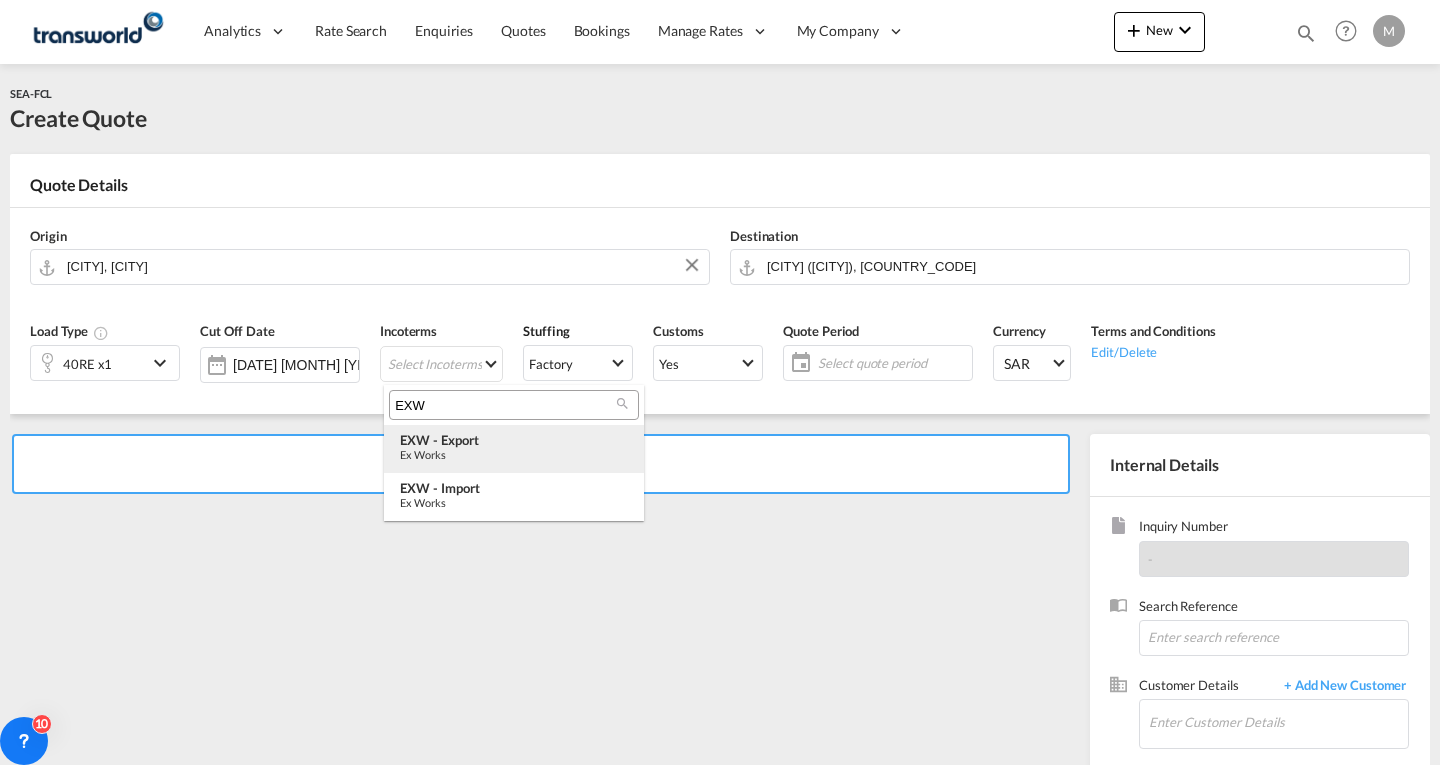 type on "EXW" 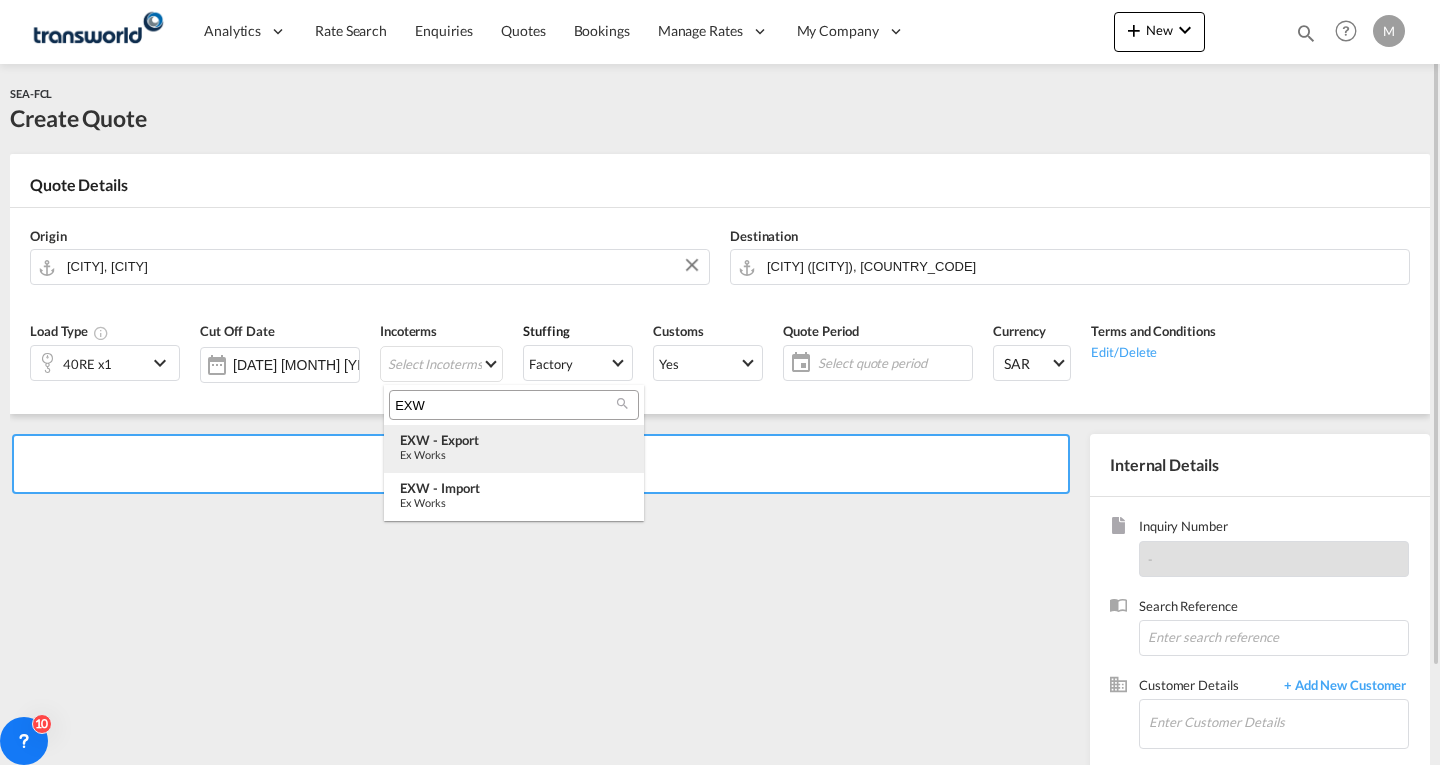 click on "EXW - export" at bounding box center (514, 440) 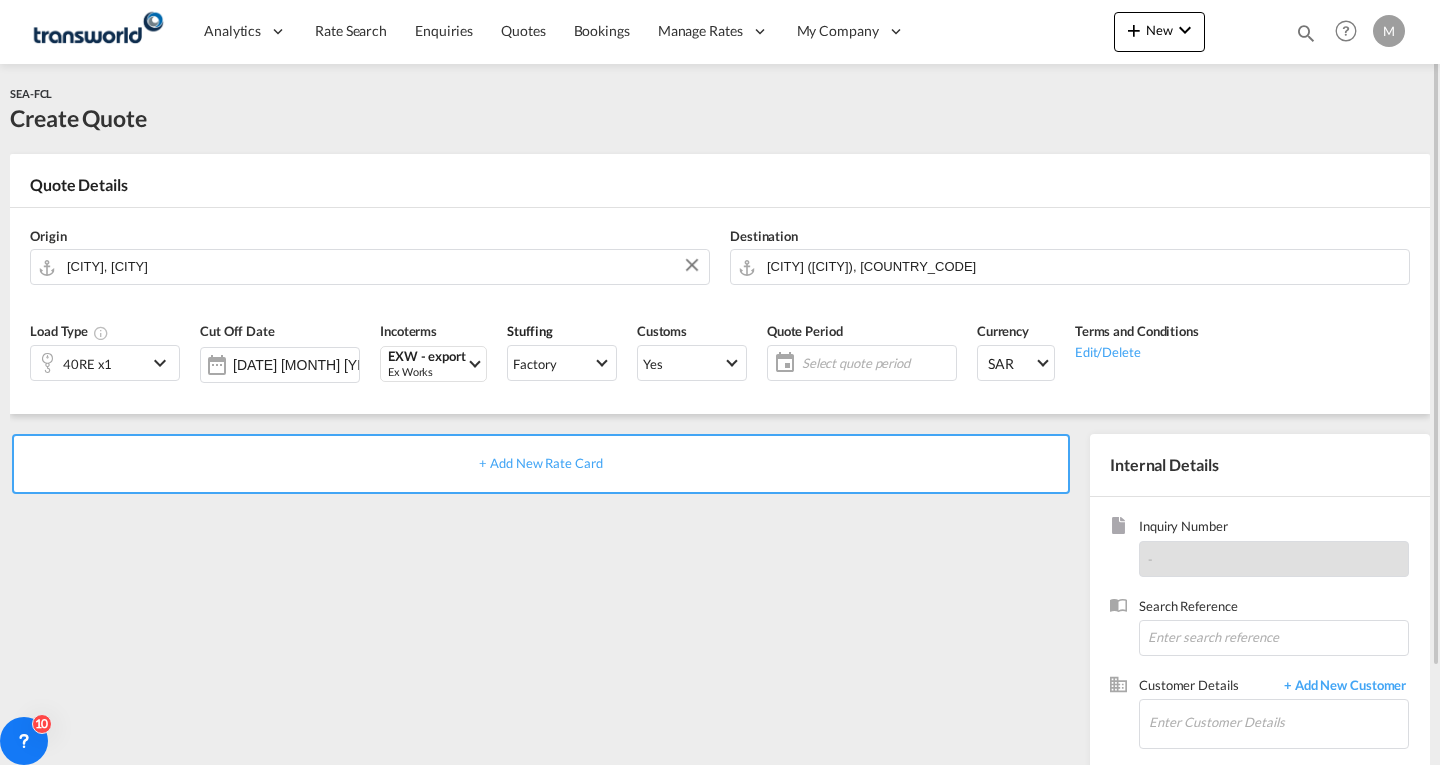 click on "Select quote period" 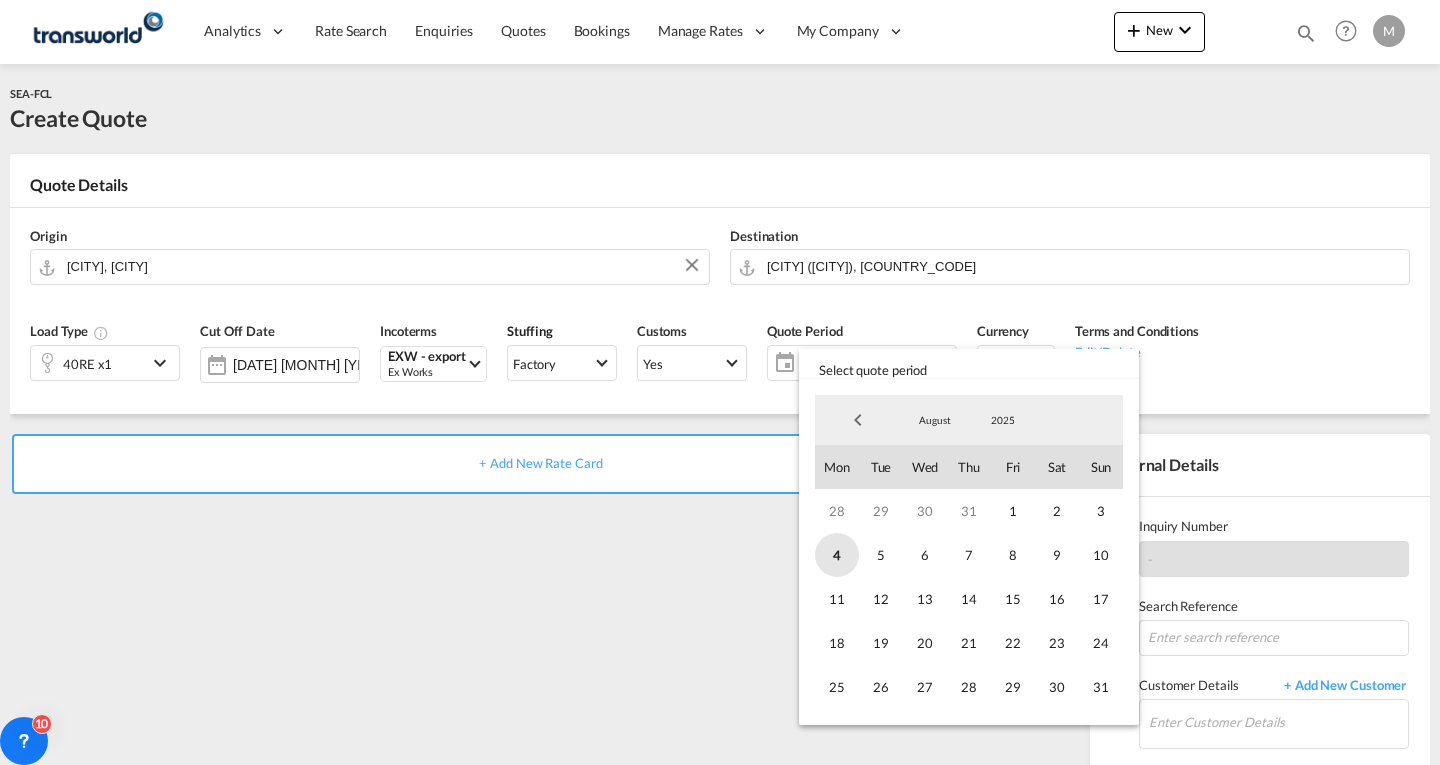 click on "4" at bounding box center [837, 555] 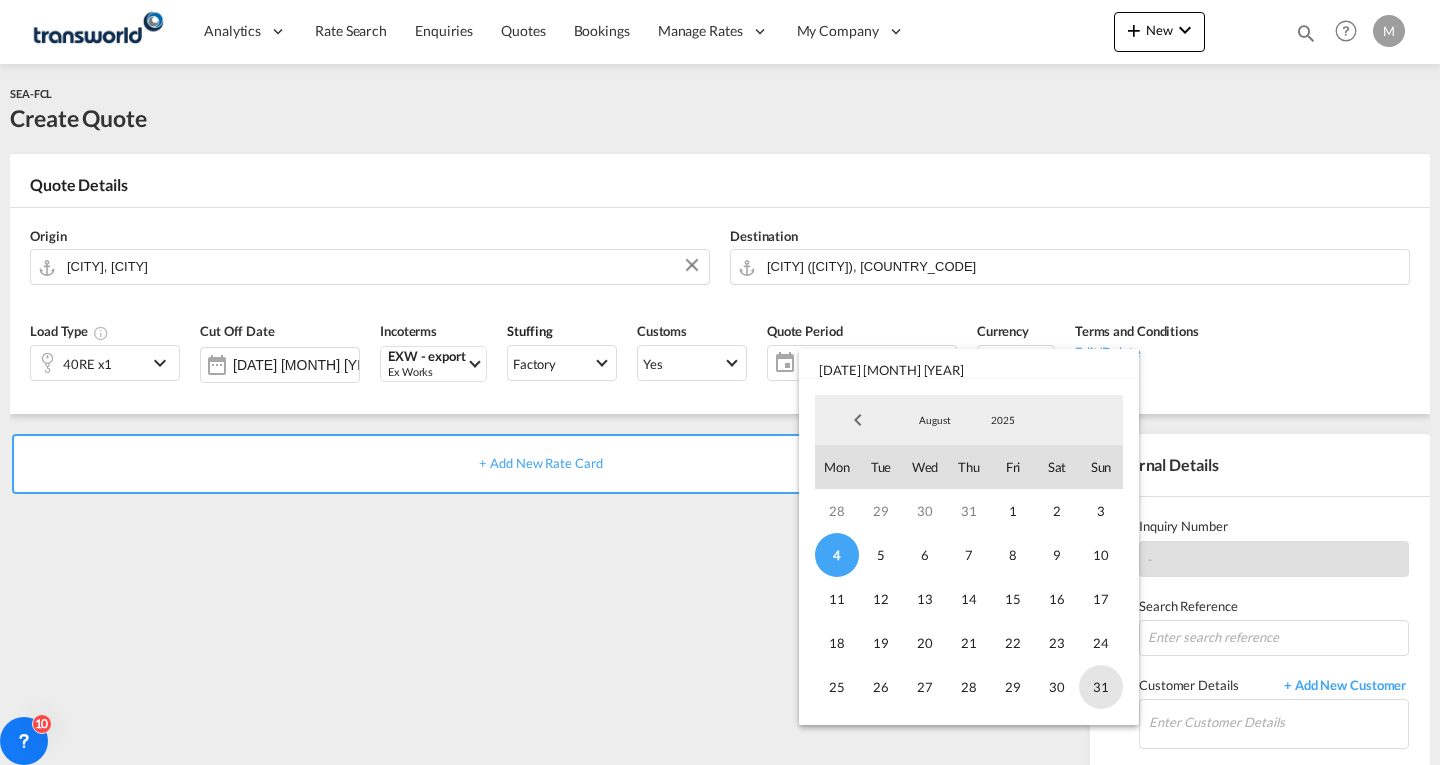 click on "31" at bounding box center [1101, 687] 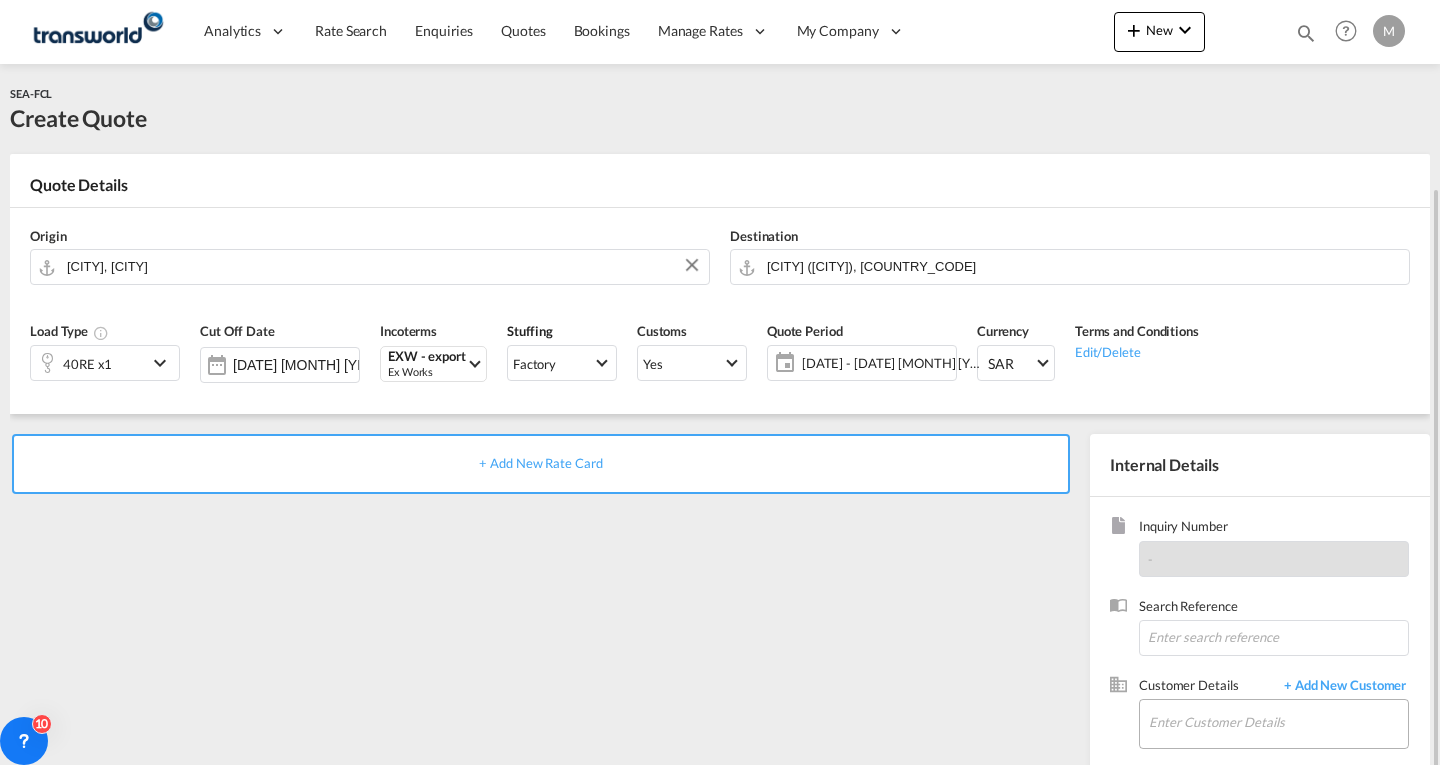 scroll, scrollTop: 112, scrollLeft: 0, axis: vertical 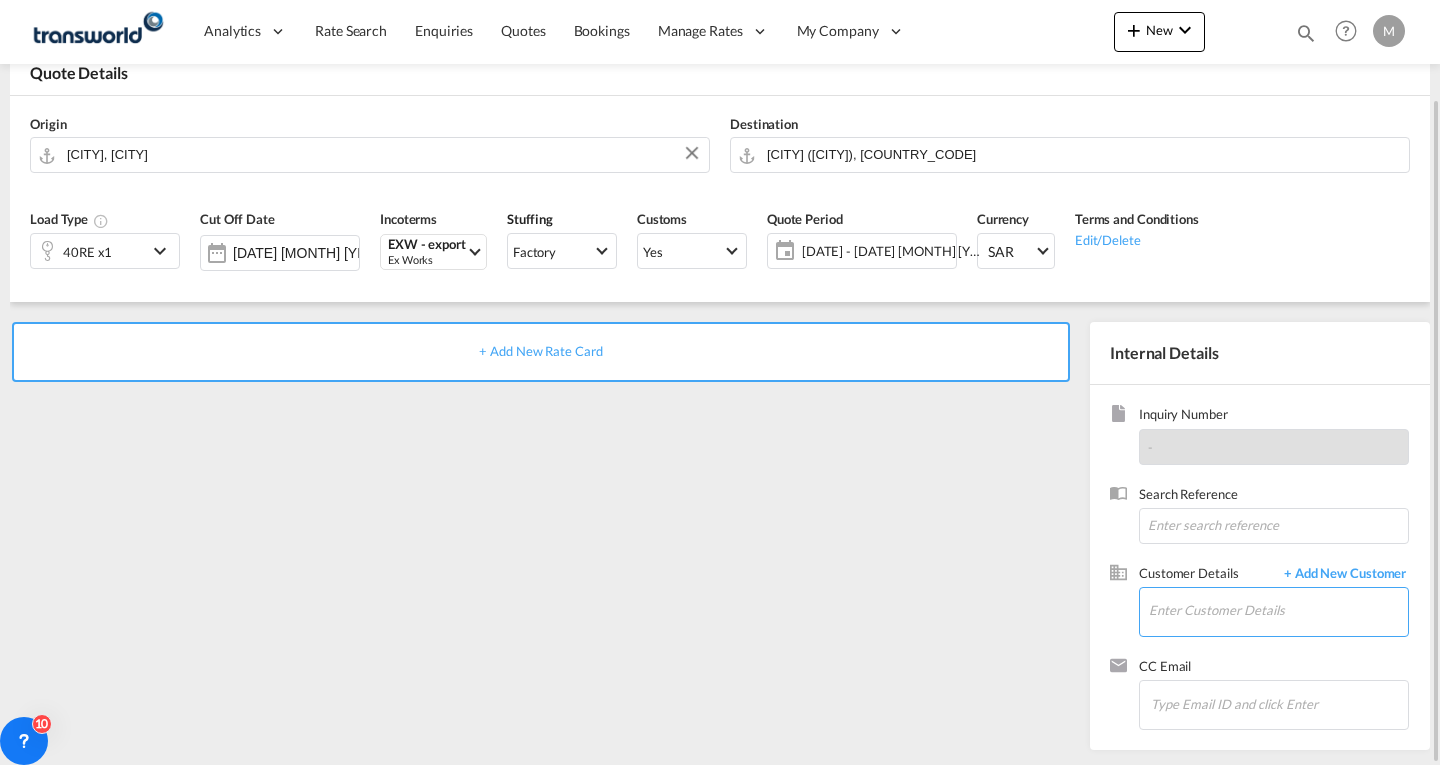 click on "Enter Customer Details" at bounding box center [1278, 610] 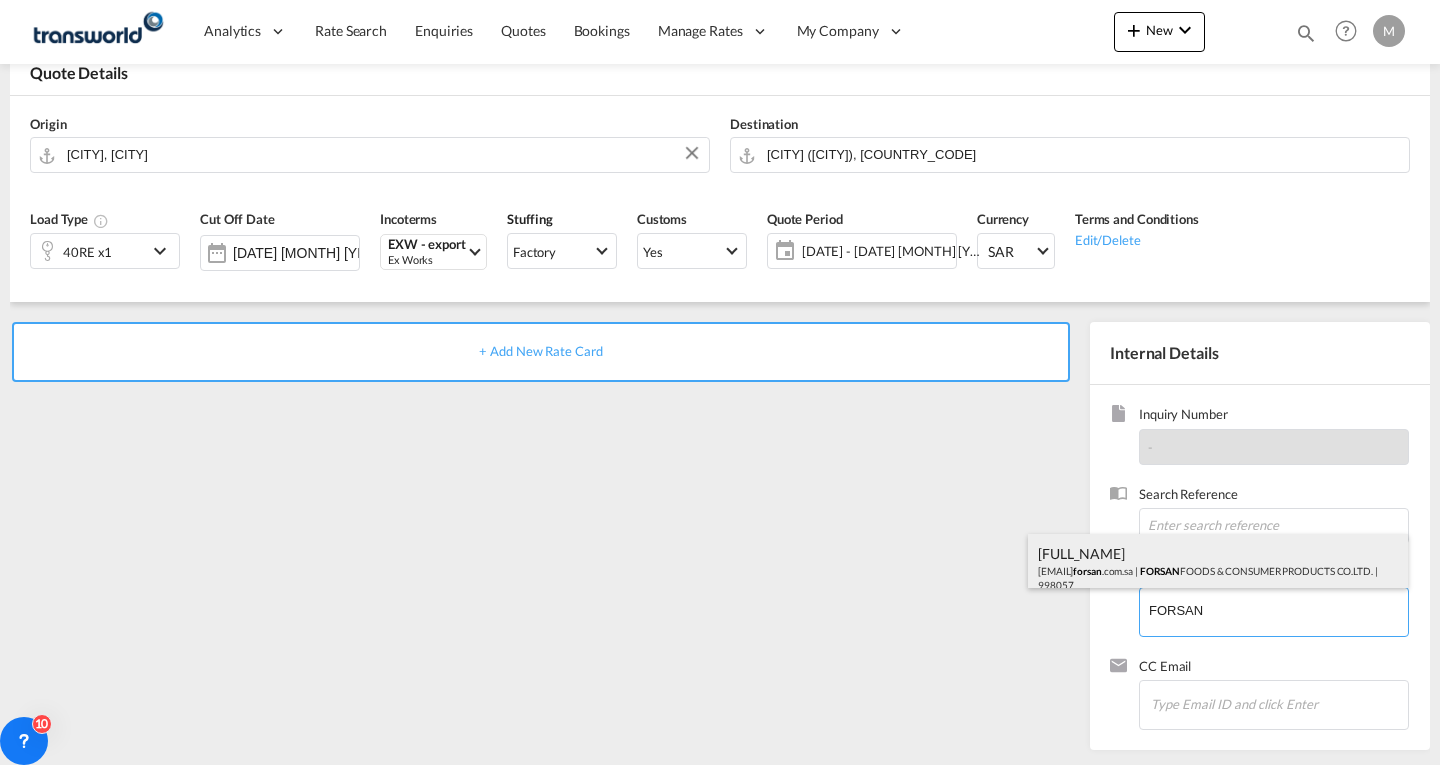 click on "[FULL_NAME] [EMAIL]    |    FORSAN  FOODS & CONSUMER PRODUCTS CO.LTD.
&nbsp;  |  &nbsp;   [NUMBER]" at bounding box center [1218, 568] 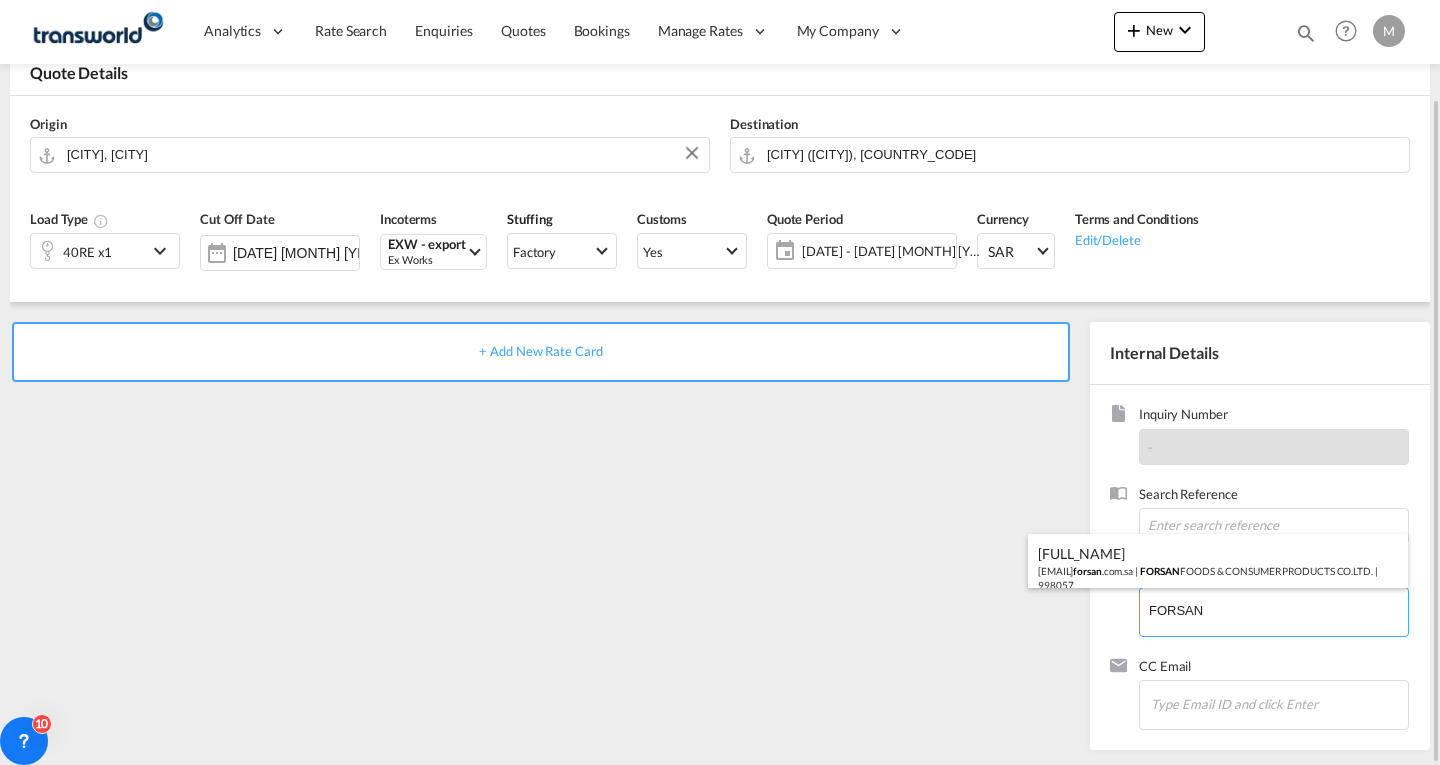 type on "FORSAN FOODS & CONSUMER PRODUCTS CO.LTD., [FULL_NAME], [EMAIL]" 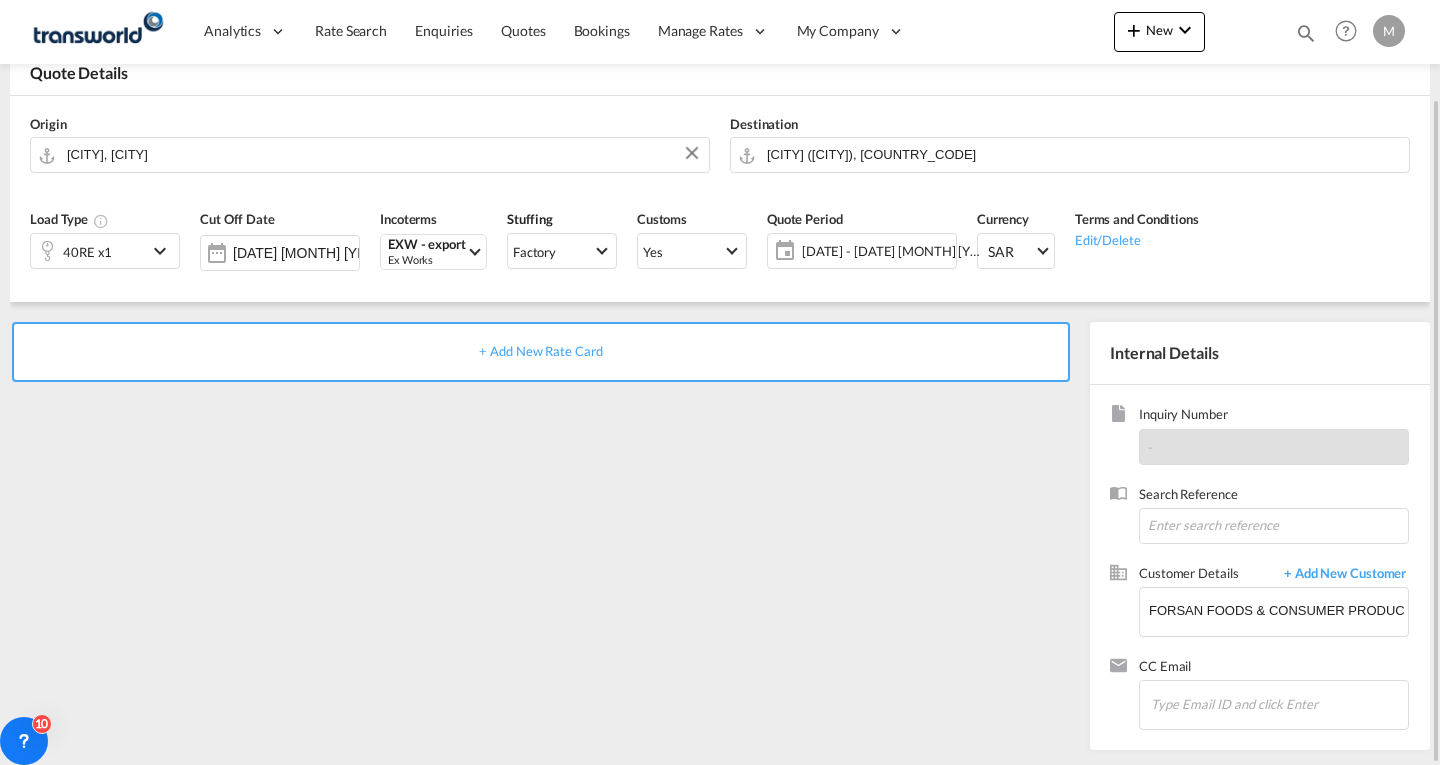 click on "+ Add New Rate Card" at bounding box center (541, 352) 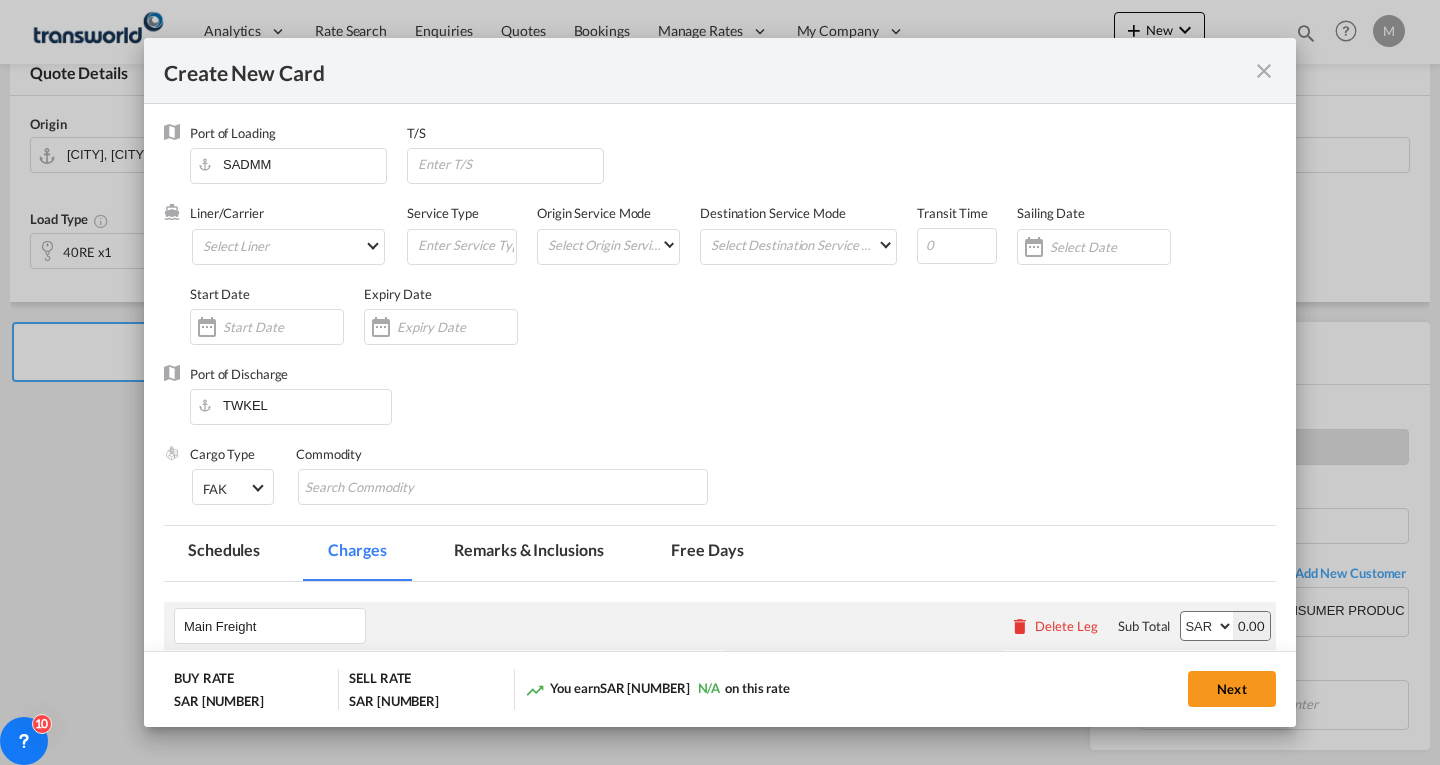 type on "Basic Ocean Freight" 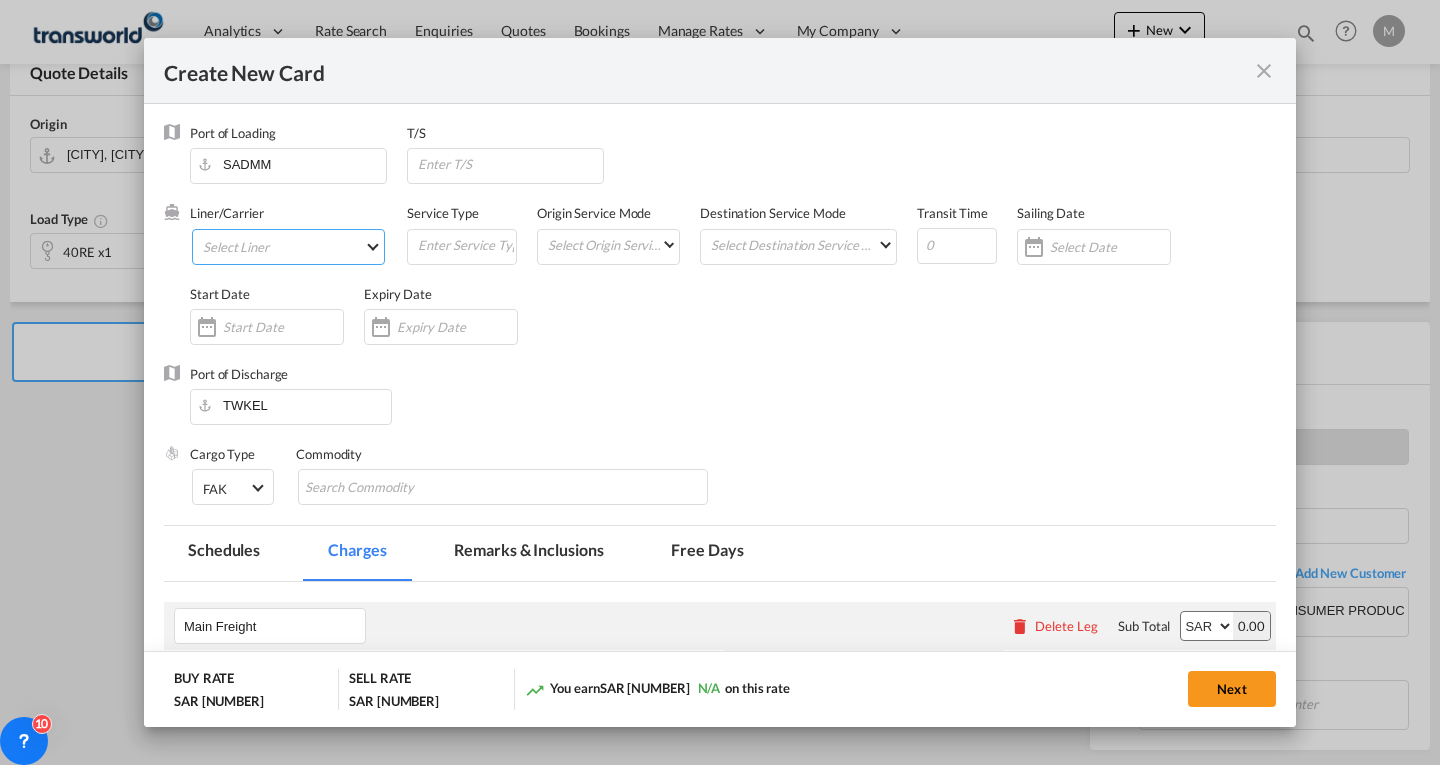 click on "Select Liner   2HM LOGISTICS D.O.O 2HM LOGISTICS D.O.O. / TWKS-KOPER 3P LOGISTICS / TWKS-LITHUANIA A J WORLDWIDE SERVICES INC / TWKS-LIGHTING WAY A.J WORLDWIDE SERVICES LTD / TWKS-WESTDRAYTO AA AND S SHIPPING LLC / TWKS-DUBAI AAA CHINA LIMITED / TWKS-SHENZHEN AAS FREIGHT EUROPE GMBH / TWKS-FRANKFURT AAS SHIPPING LLC / TWKS-DUBAI AAXL GLOBAL SHIPPING LINES LLC ABDALLAH AL OBAILI CUSTOM CLEARANCE ES / TWKS-DAMM ABDUL MUHSEN SHIPPING LLC Abdul Razzaq Al Tahir For Custom Clear / TWKS-RIYA ABDULLA FOUAD COMPANY / TWKS-DHAHRAN ABDULLAH AL OTHAIM MARKETS COMPANY / TWKS-RIYADH ABOU SHAHEEN FOR CUSTOMS CLEARANCE EST / TWKS-JEDD ABRAG AL MENA OFFICE FOR / TWKS-DAMMAM ABX Air / TWKS-UNITED STA ADD CARGO SOLUTIONS SRL / TWKS-NAPOCA ADRIATIC CARGO TRANS D.O.O / TWKS-KOPER ADVANCED AIRSEA S R O / TWKS-PRAHA ADVANCED TRIAD TURBINE SERVICES CO. LTD / TWKS-JED ADVANTAGE WORLDWIDE UK LTD / TWKS-MANCHESTER Aegean Airlines / TWKS-GREECE AEO FREIGHT SDN BHD / TWKS-PENANG Aer Lingus / TWKS-IRELAND Aero Republica / TWKS-COLOMBIA" at bounding box center [288, 247] 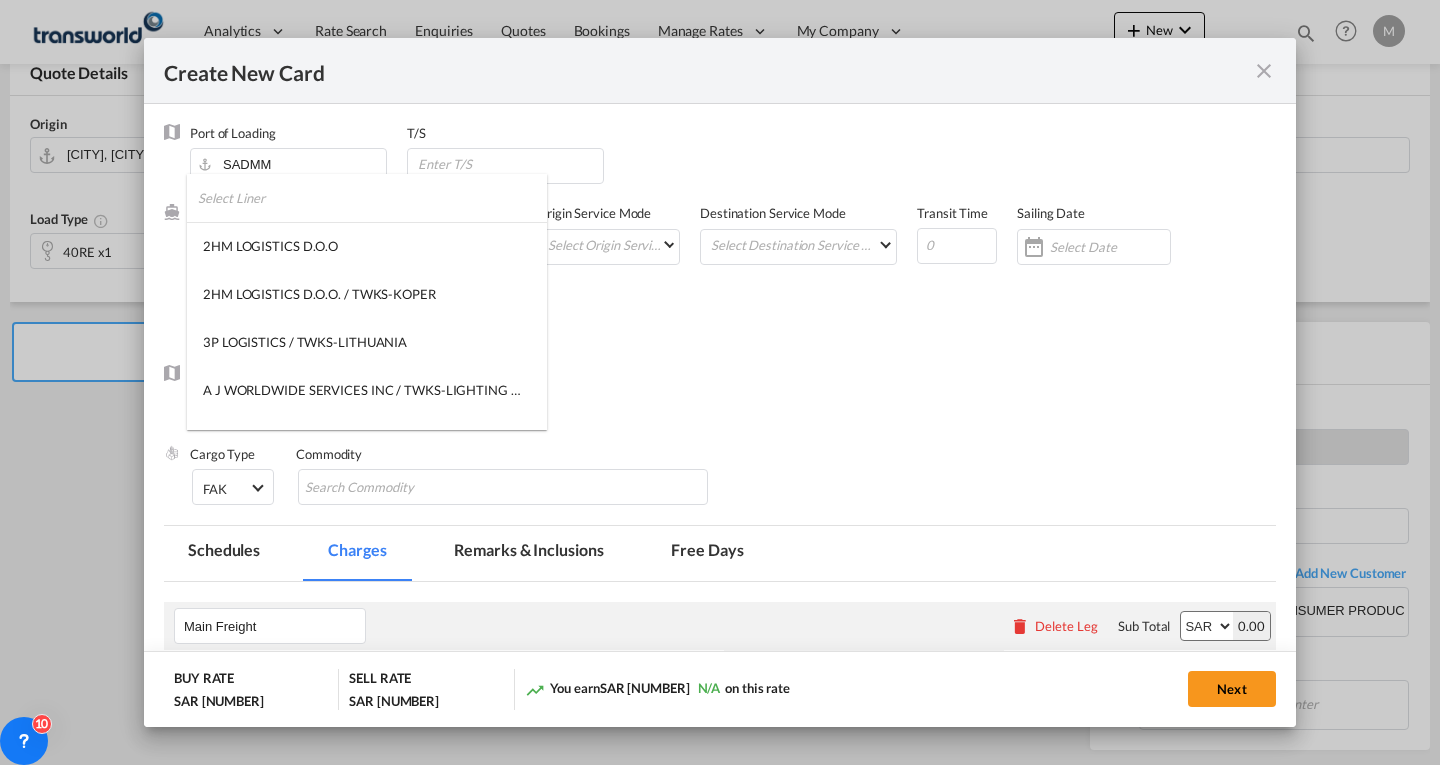 click at bounding box center (372, 198) 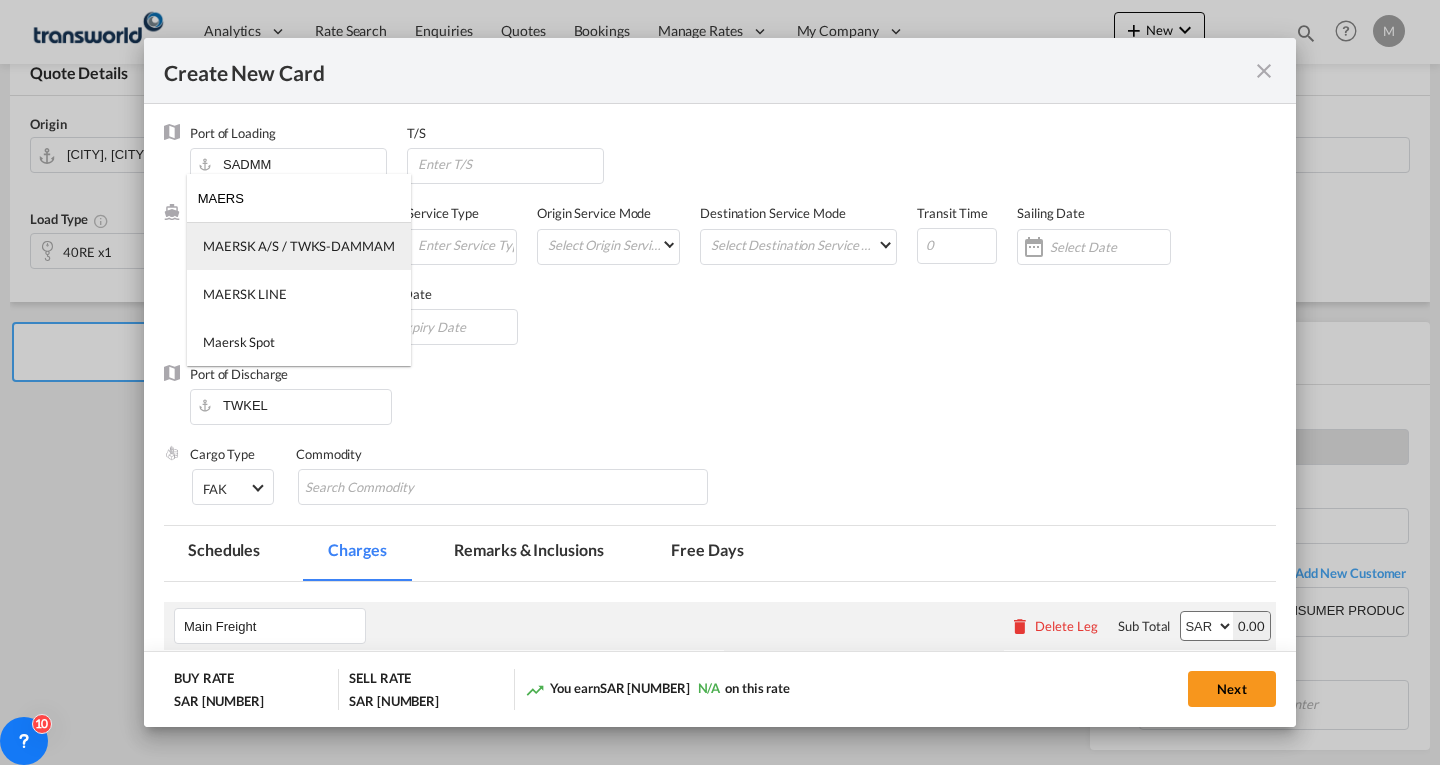 type on "MAERS" 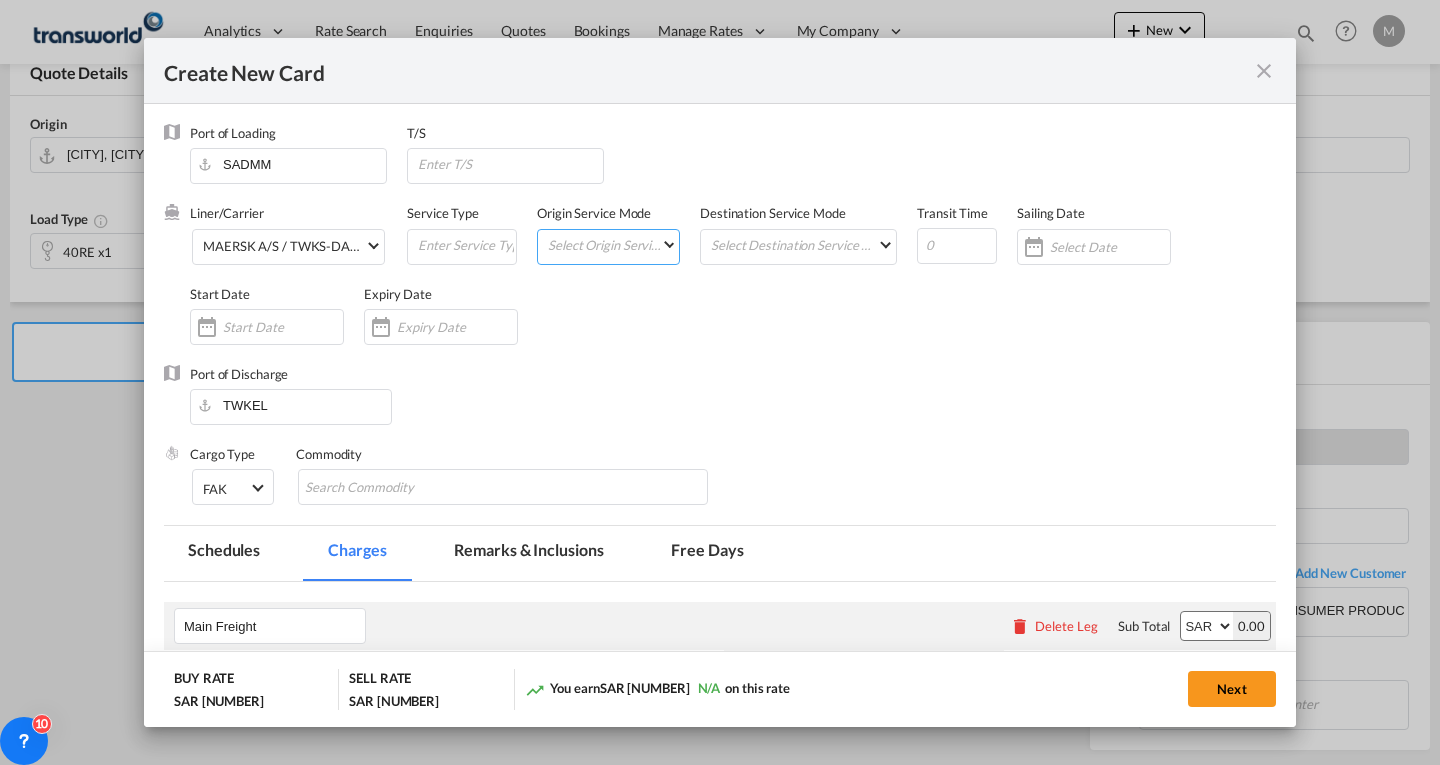 click on "Select Origin Service Mode SD CY" at bounding box center (612, 244) 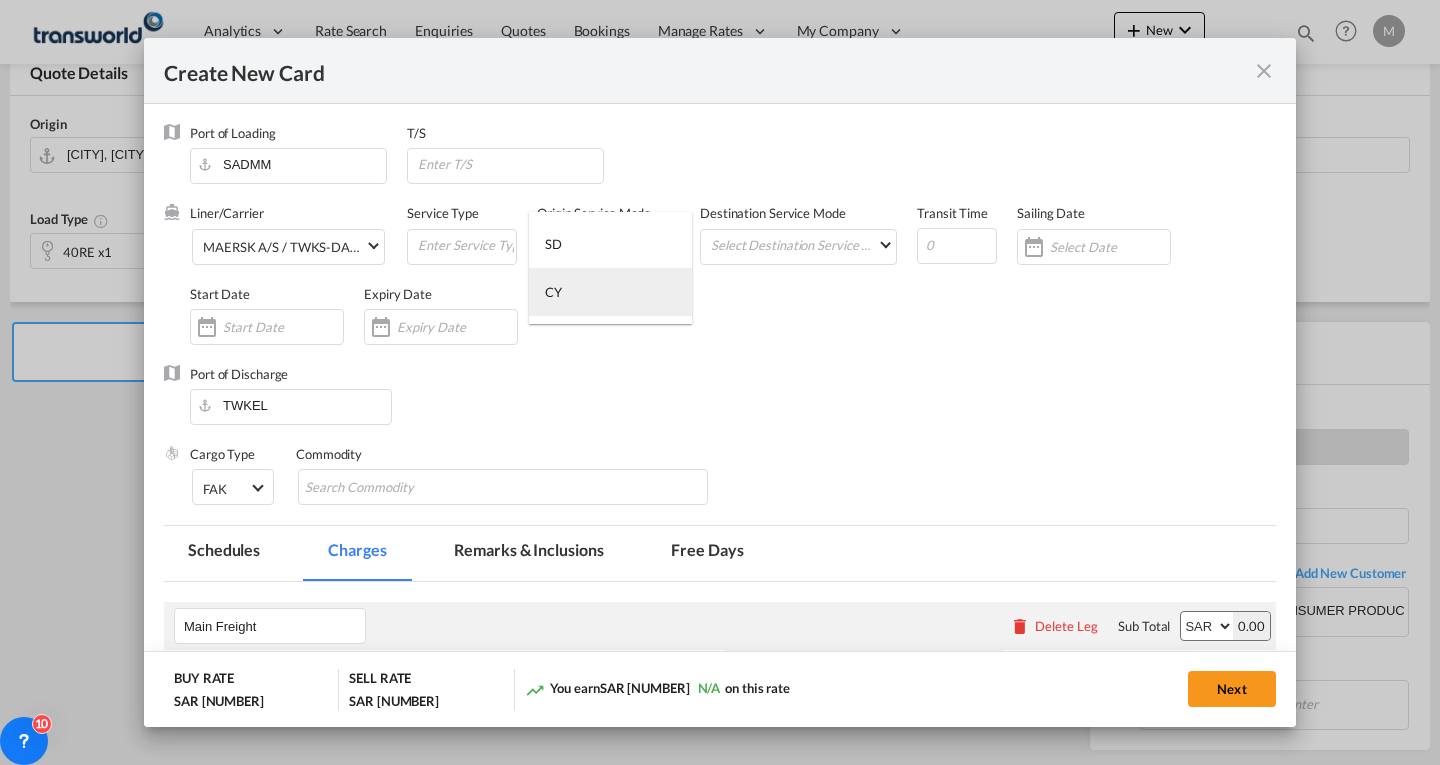 click on "CY" at bounding box center (610, 292) 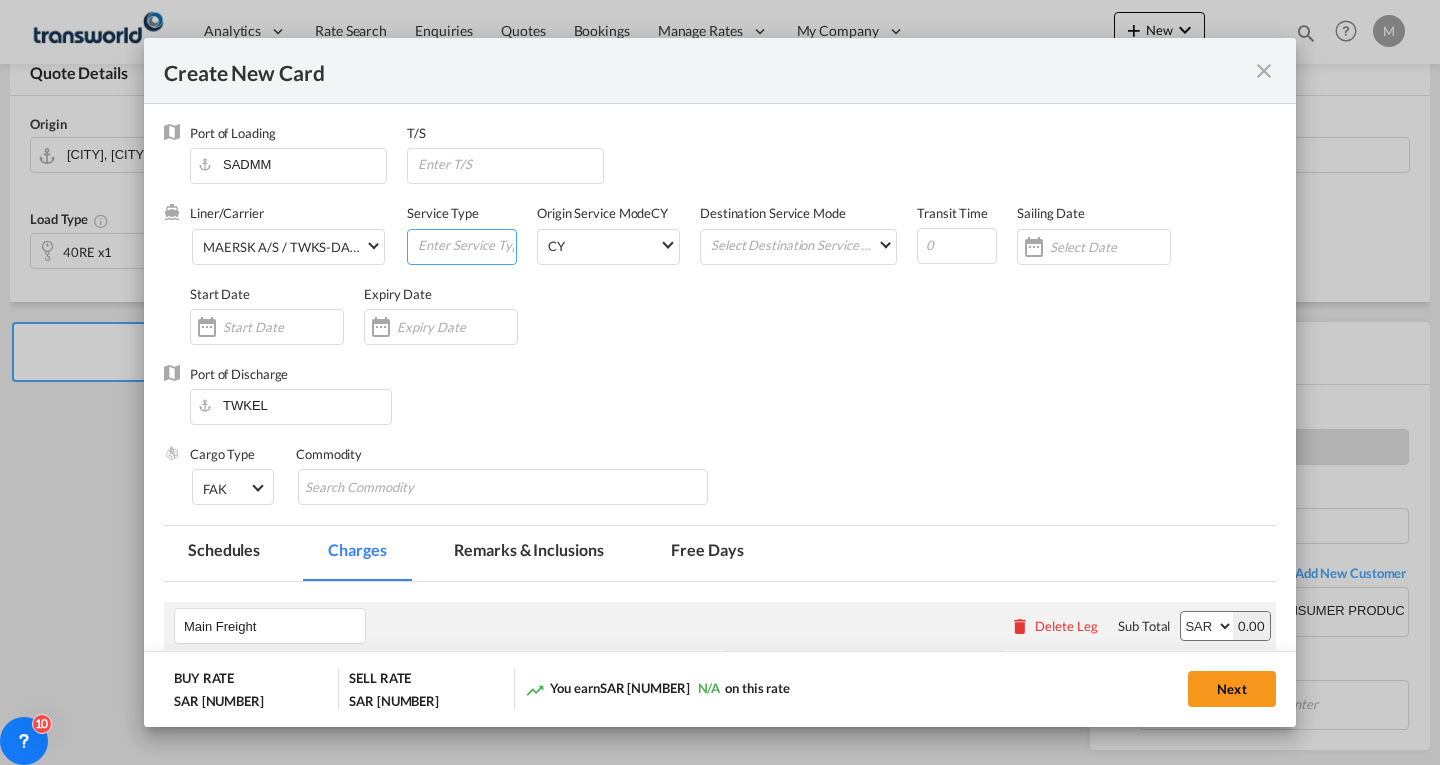 click at bounding box center (466, 245) 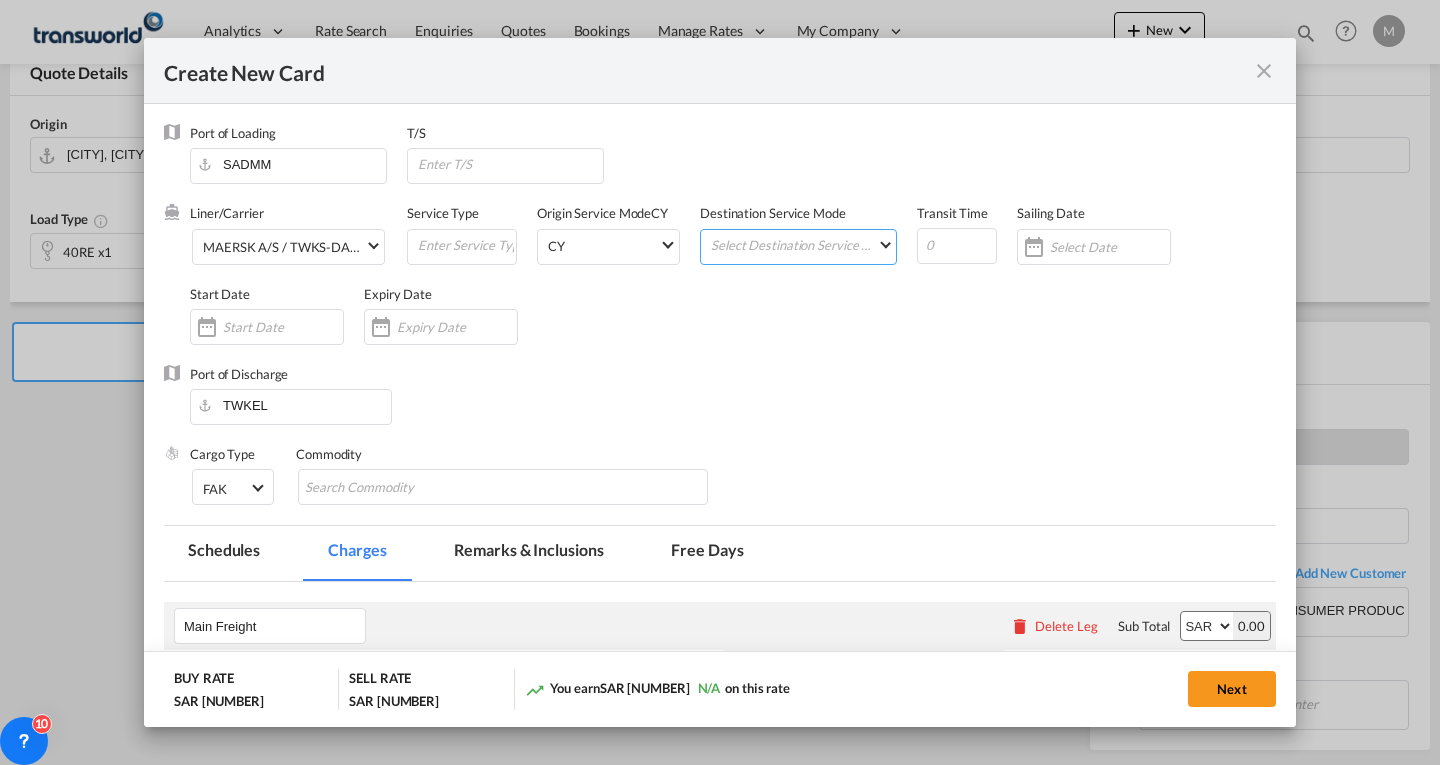 click on "Select Destination Service Mode SD CY" at bounding box center (802, 244) 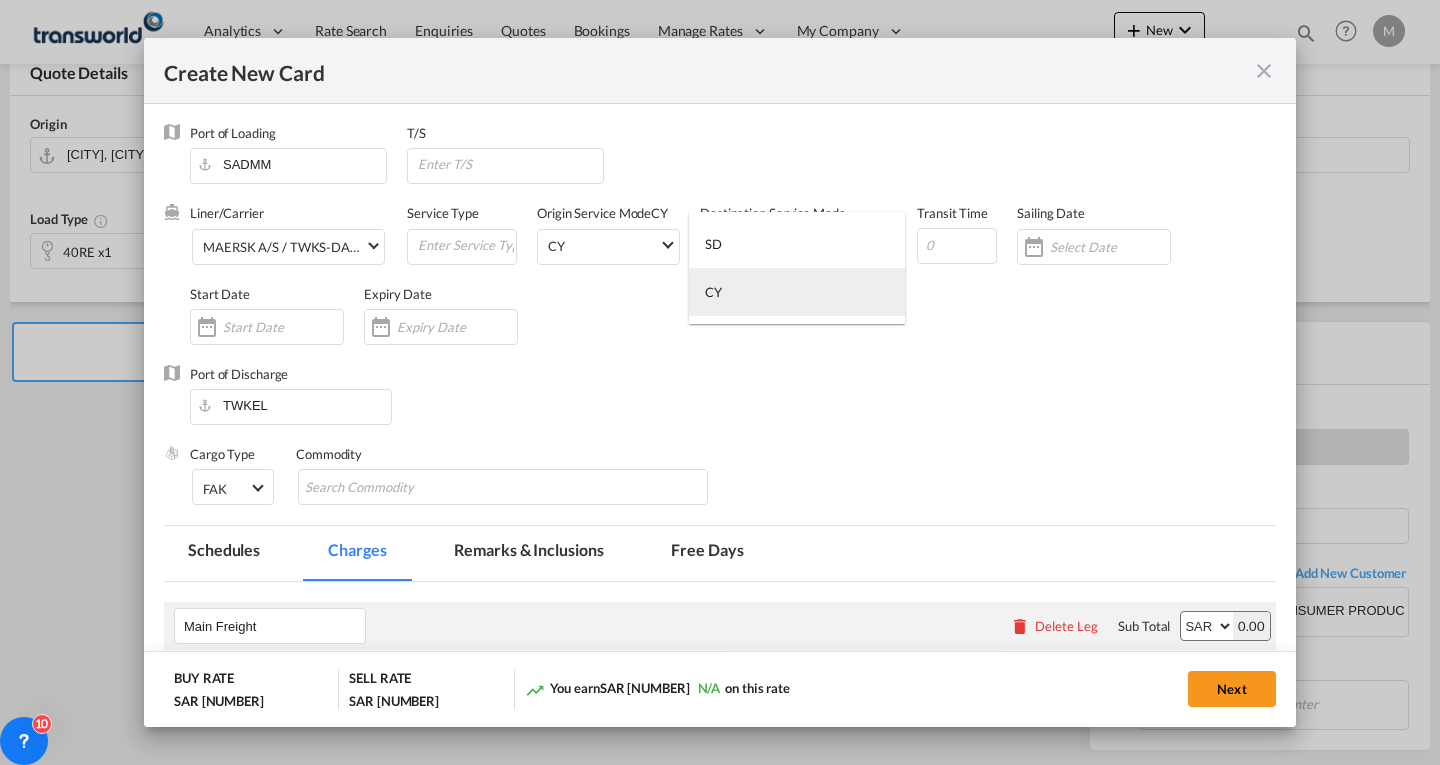 click on "CY" at bounding box center (713, 292) 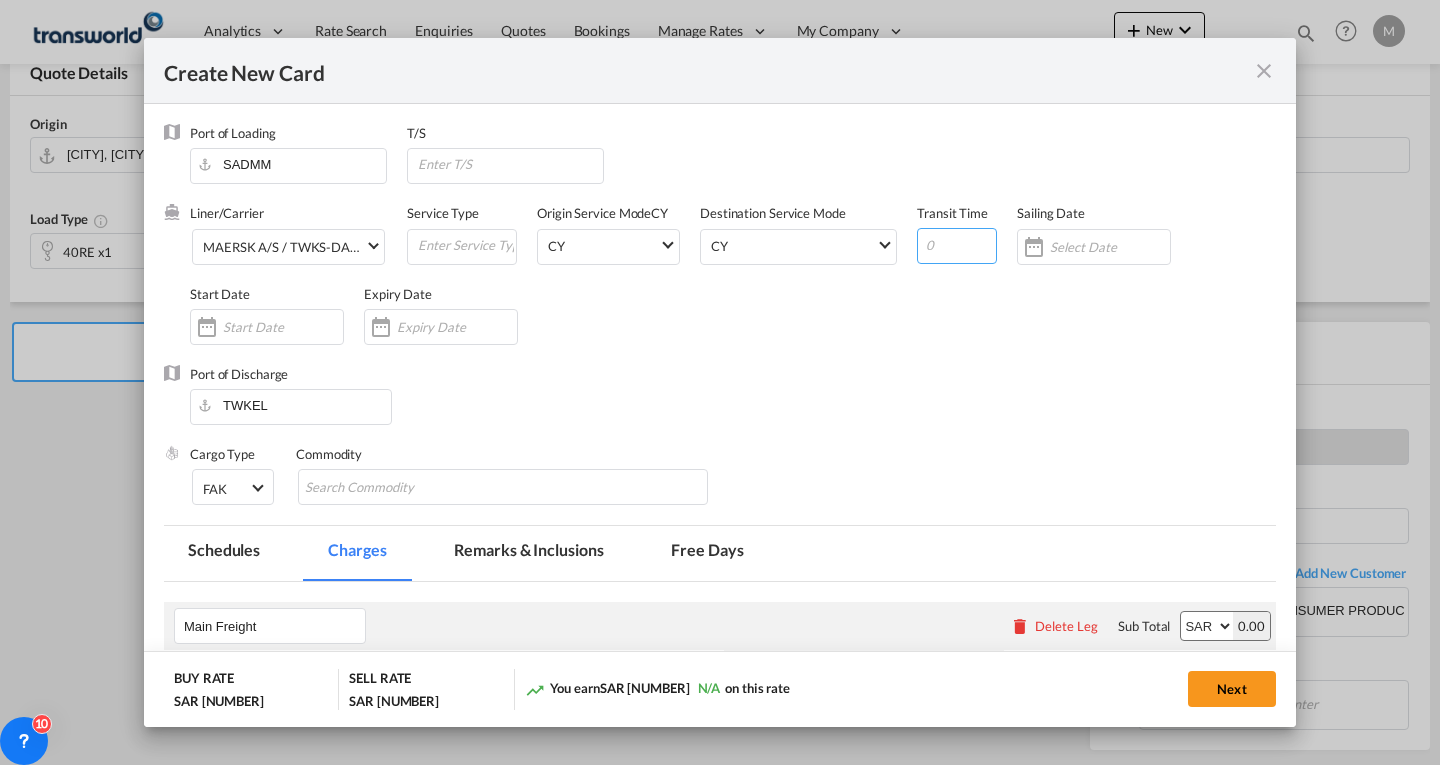 click at bounding box center (957, 246) 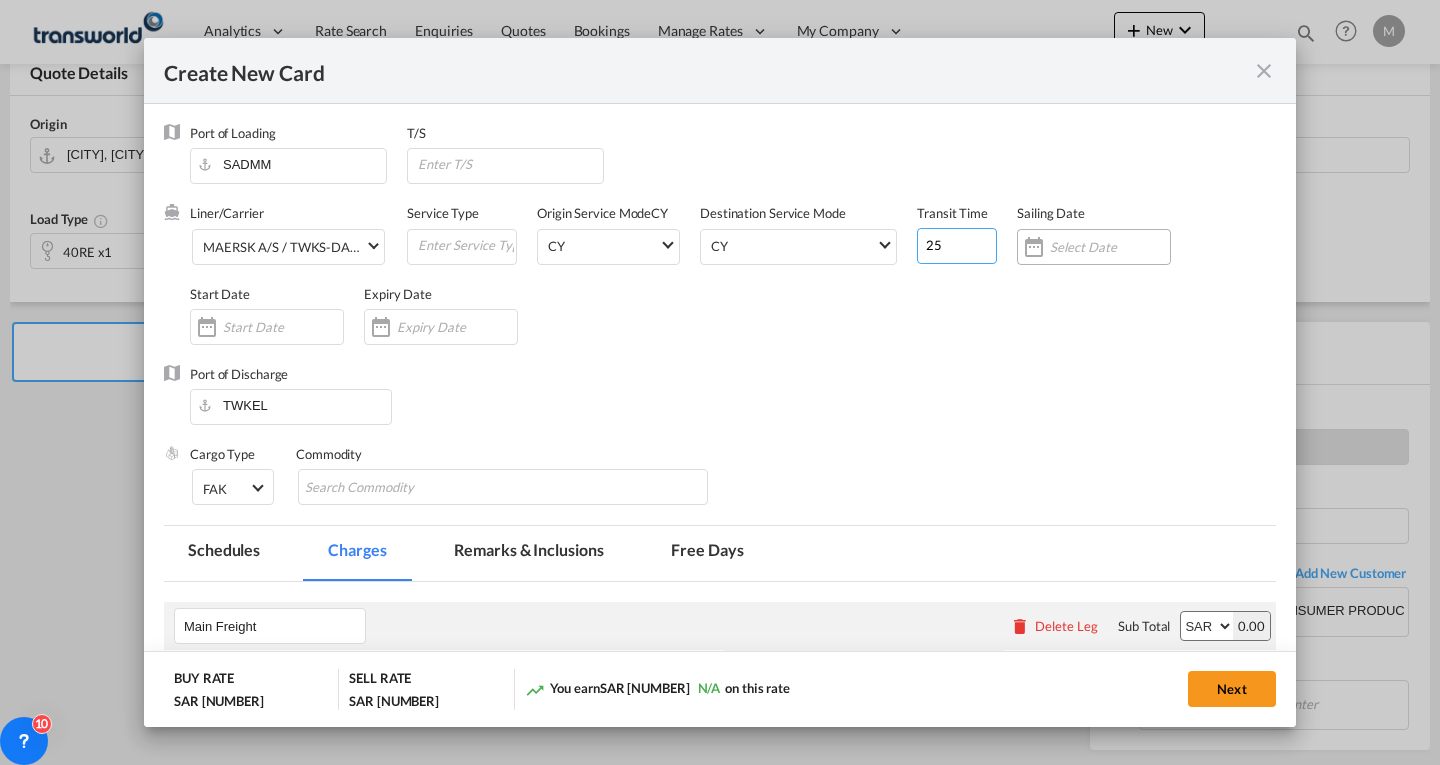 type on "25" 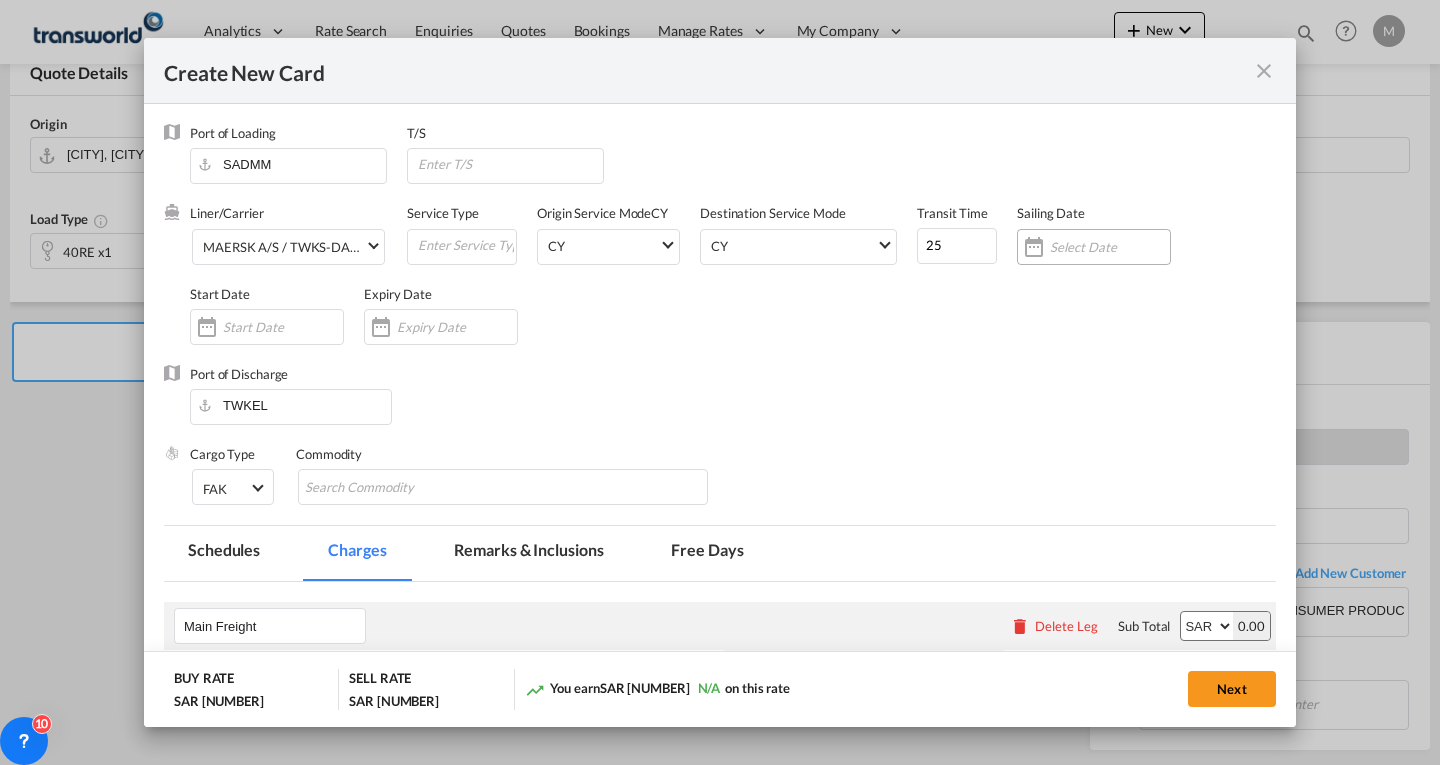 click at bounding box center (1110, 247) 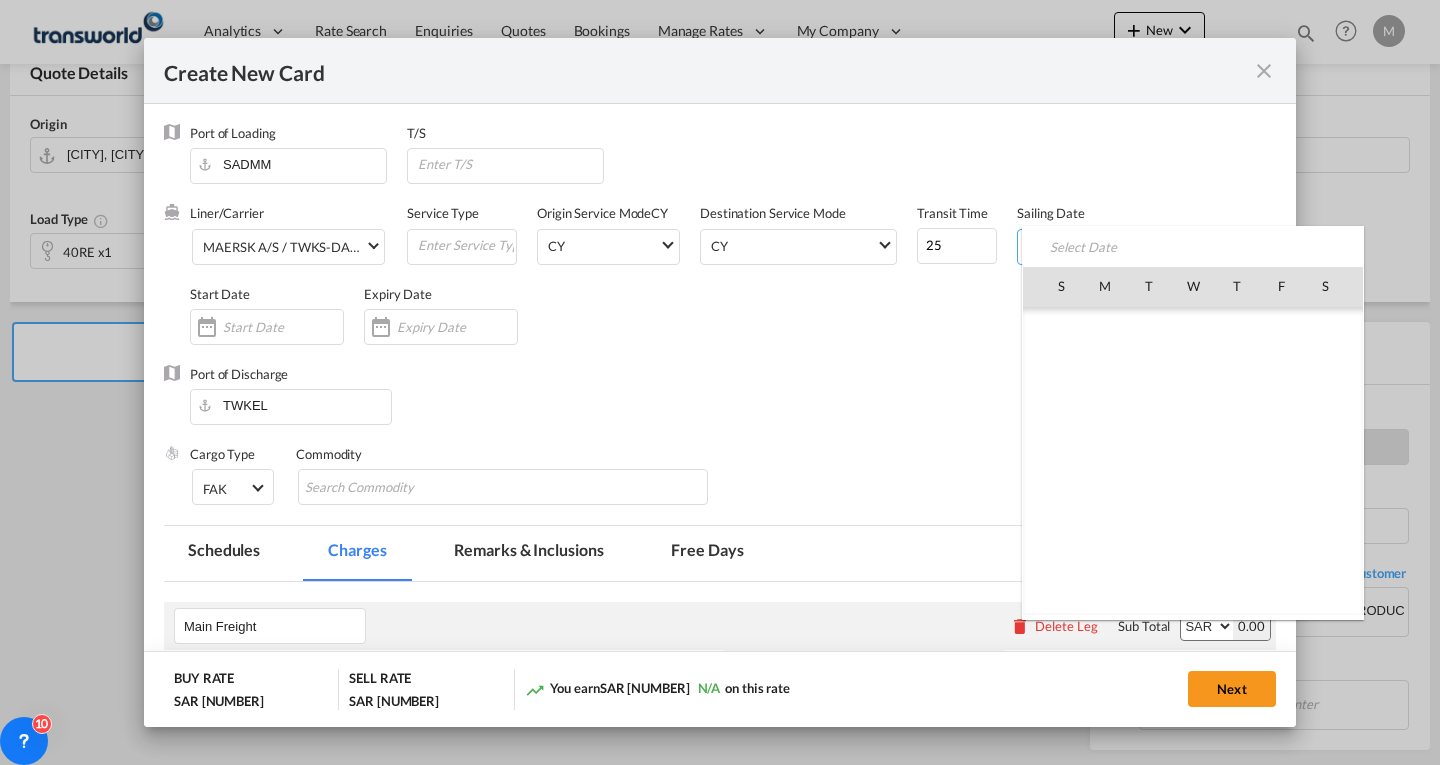 scroll, scrollTop: 462955, scrollLeft: 0, axis: vertical 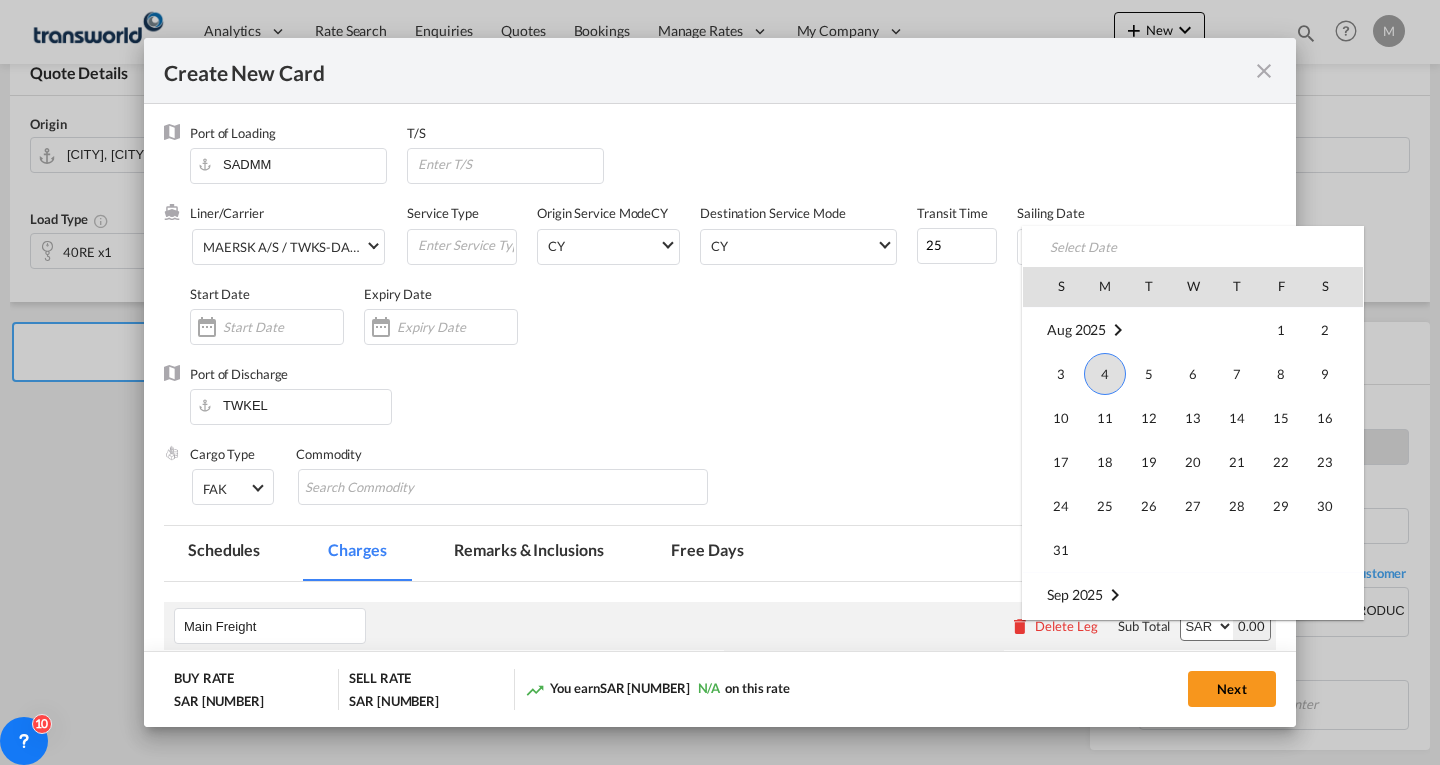 drag, startPoint x: 1106, startPoint y: 383, endPoint x: 1059, endPoint y: 370, distance: 48.76474 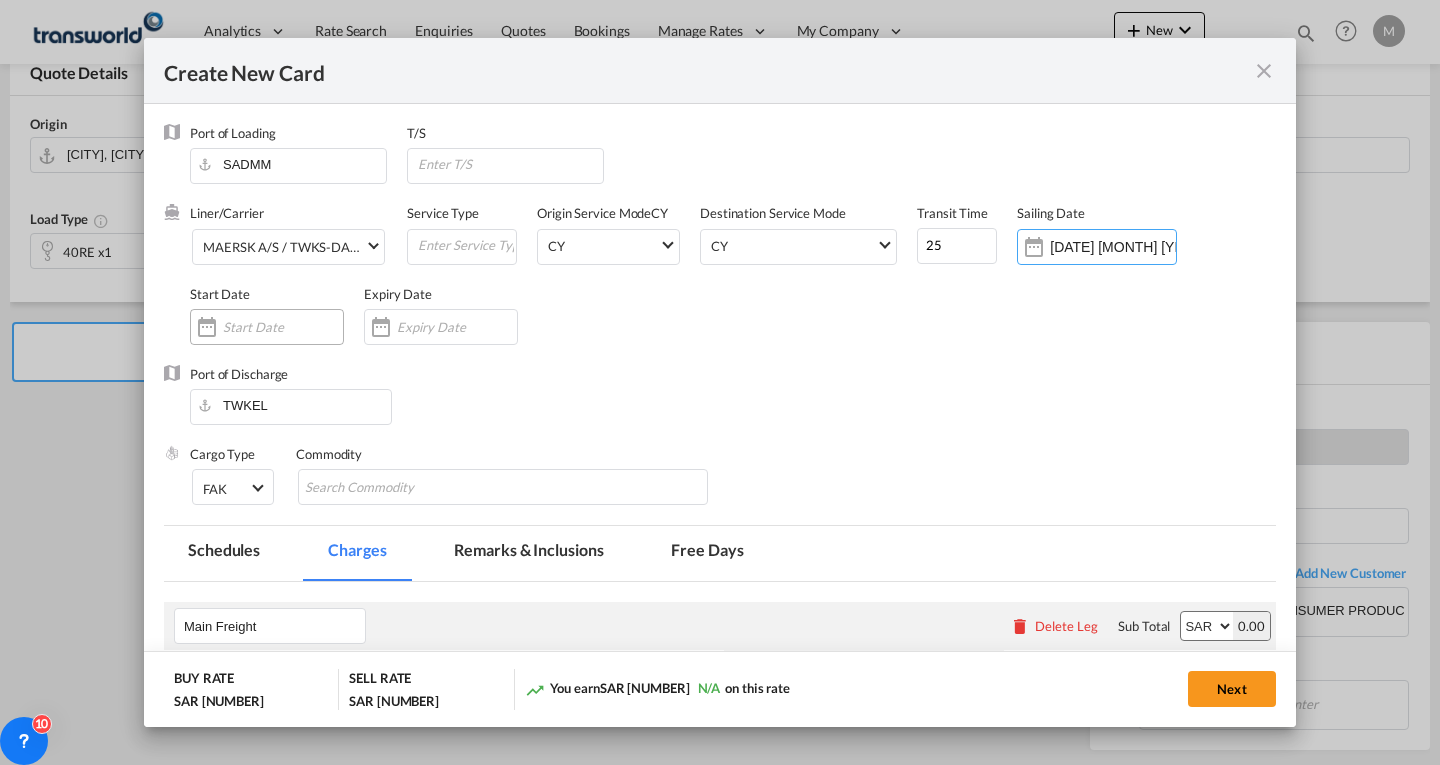 click at bounding box center (283, 327) 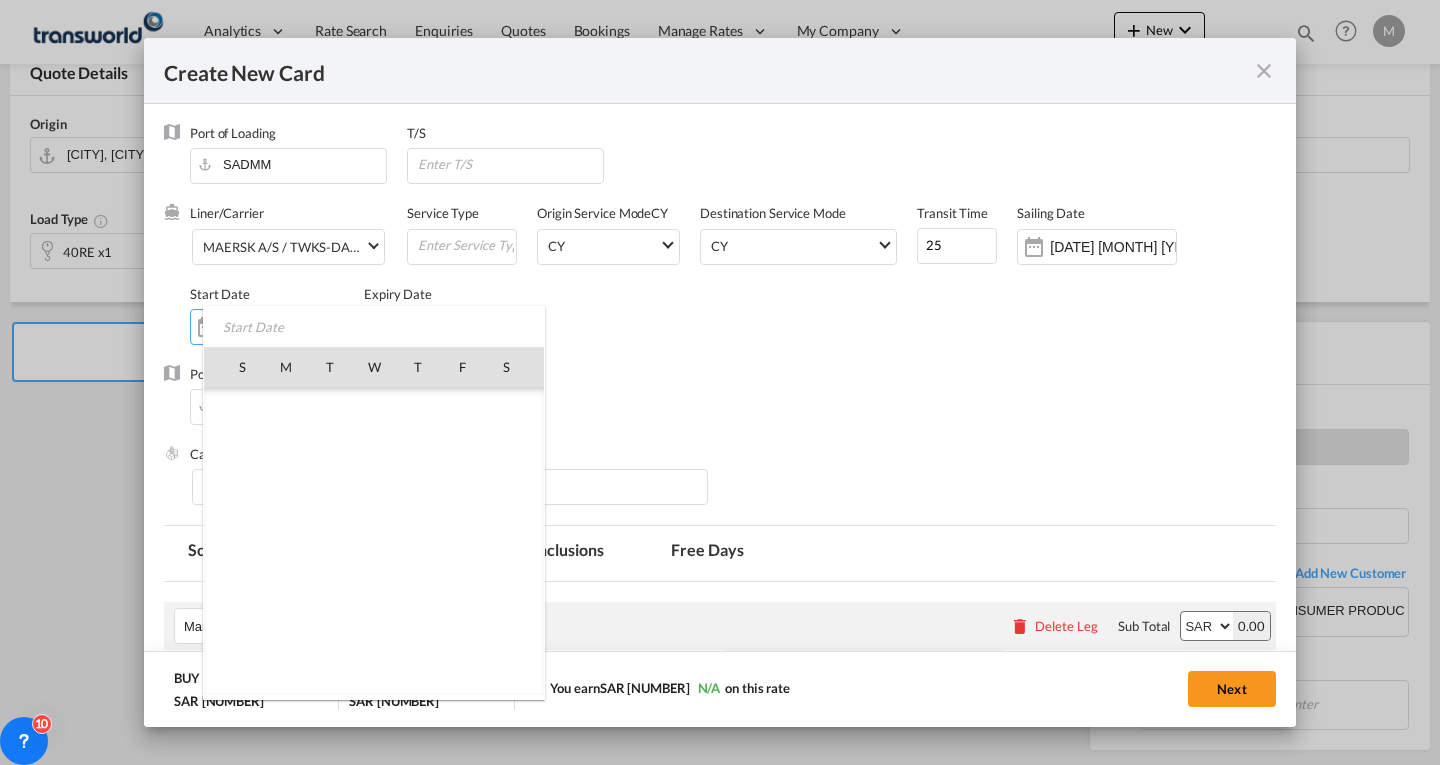 scroll, scrollTop: 462955, scrollLeft: 0, axis: vertical 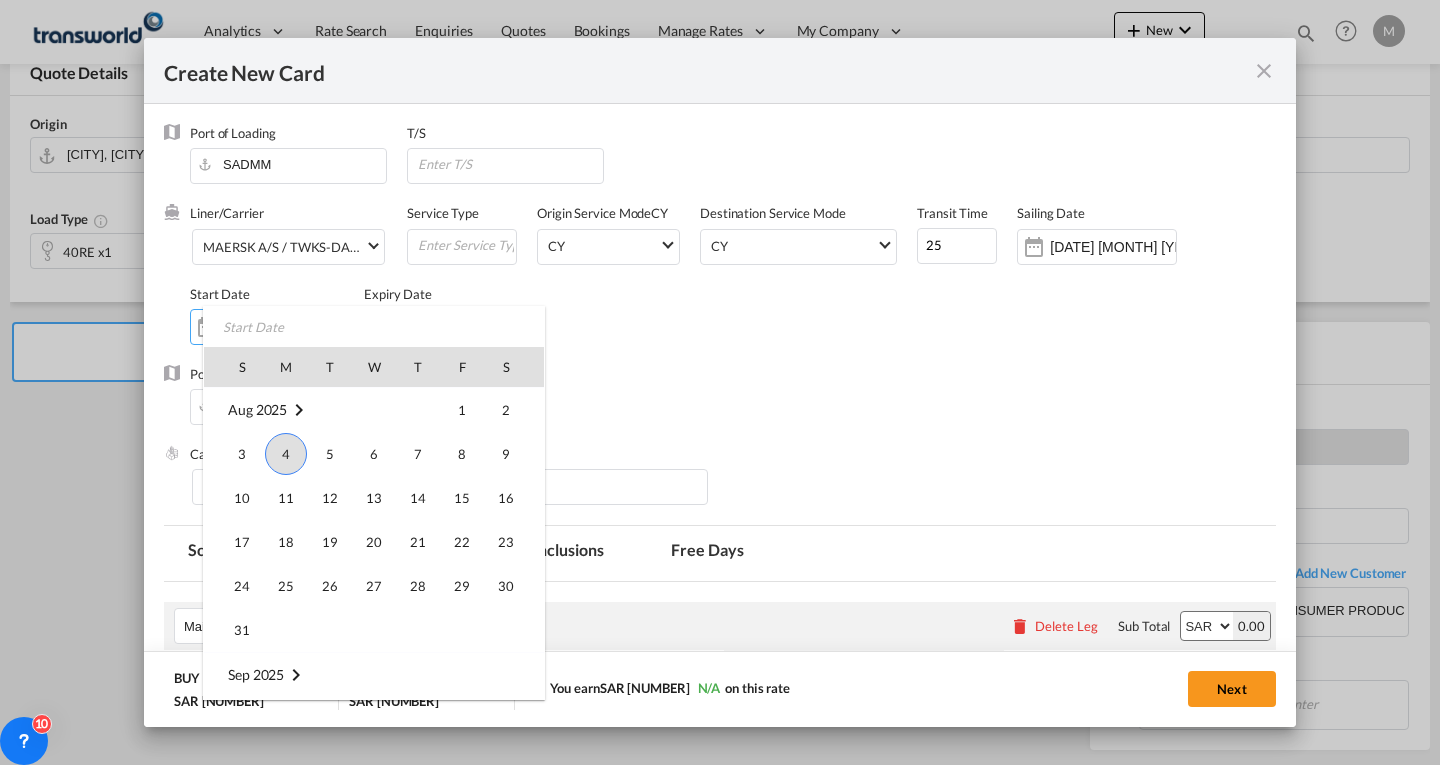 drag, startPoint x: 292, startPoint y: 451, endPoint x: 323, endPoint y: 435, distance: 34.88553 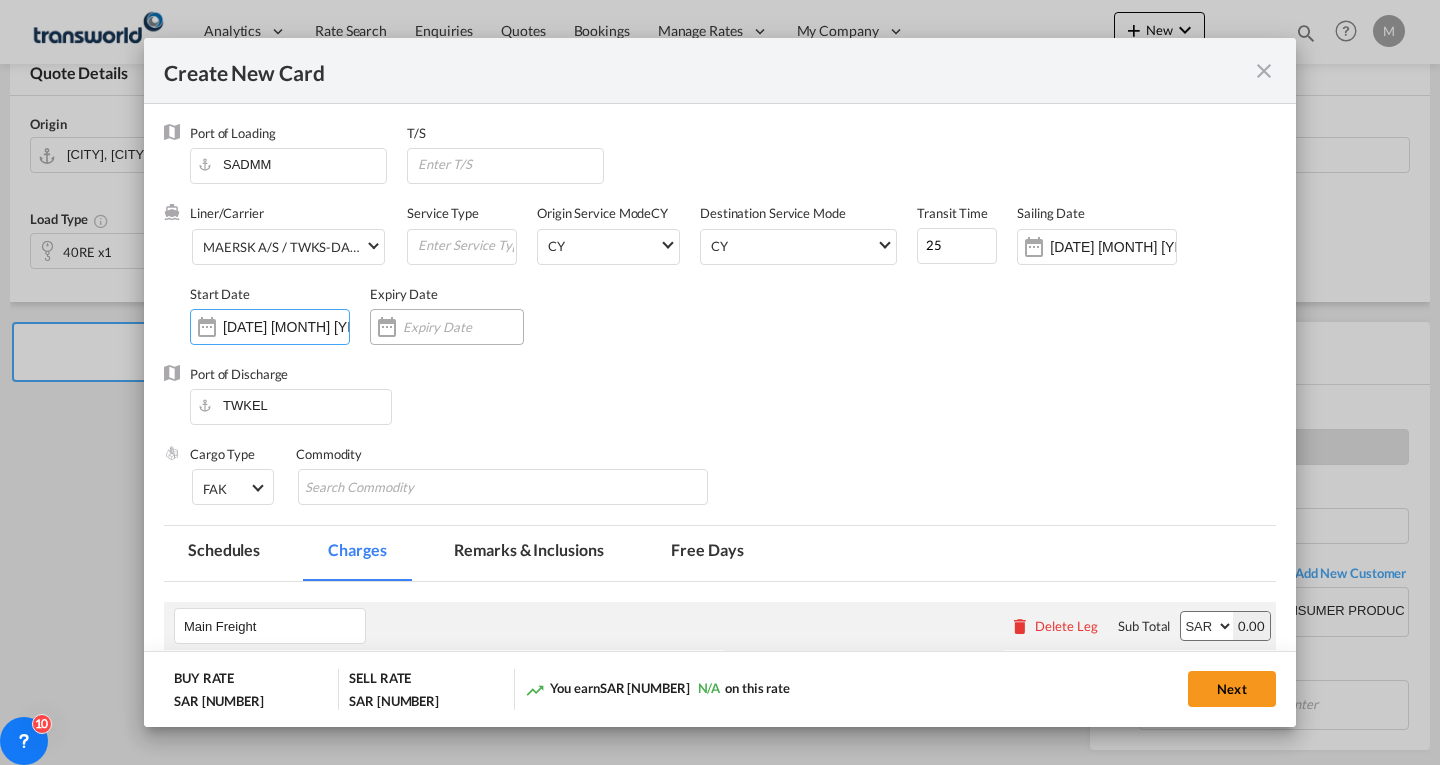 click at bounding box center (387, 327) 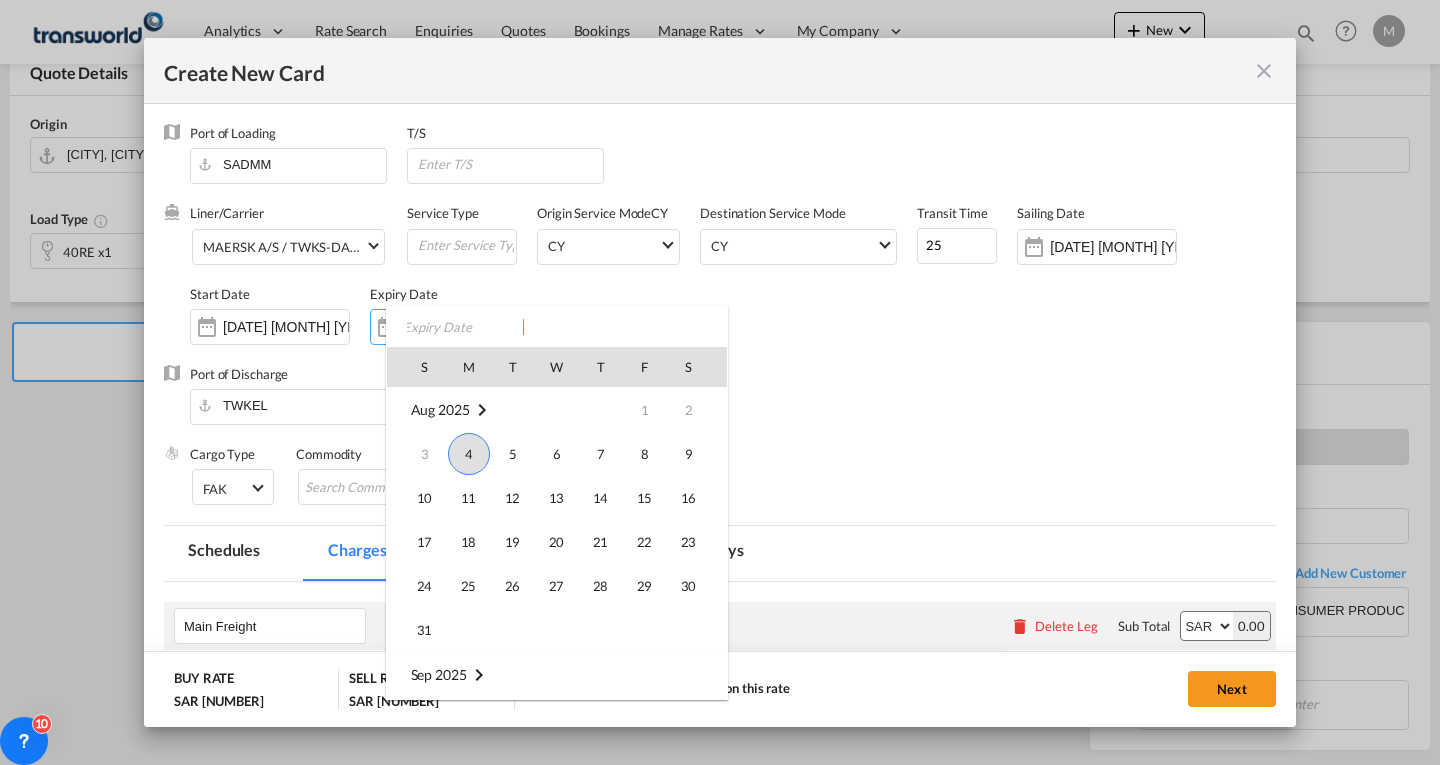 click on "31" at bounding box center (425, 630) 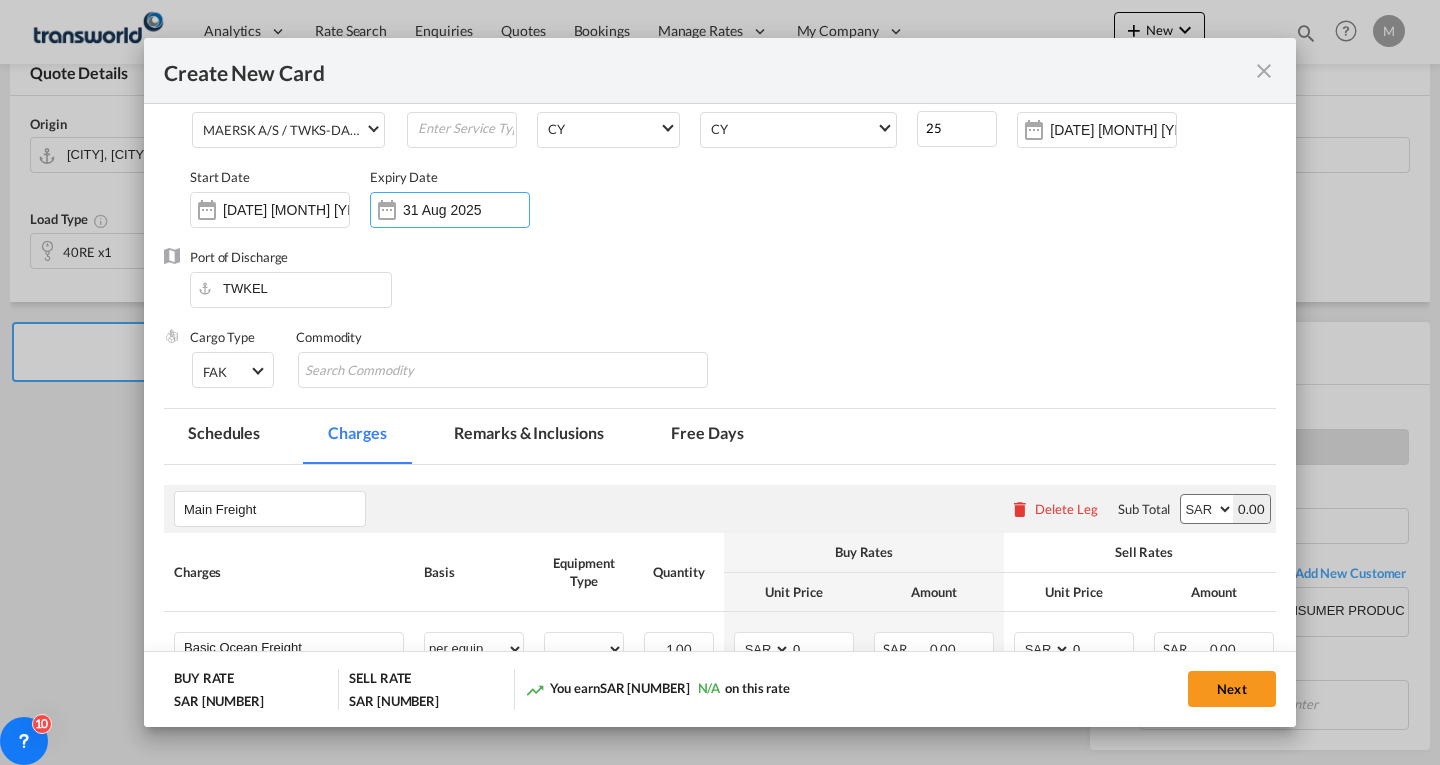 scroll, scrollTop: 200, scrollLeft: 0, axis: vertical 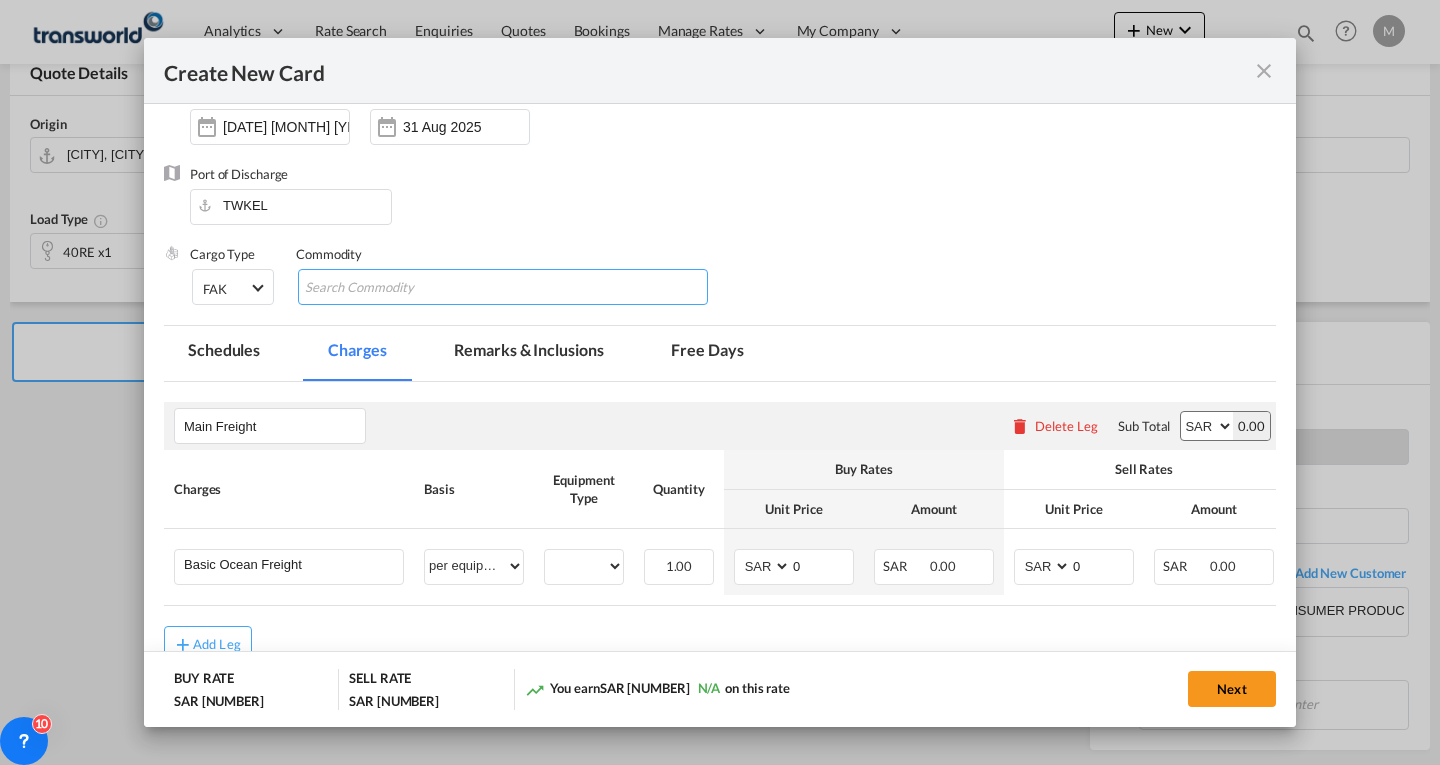 click at bounding box center [396, 288] 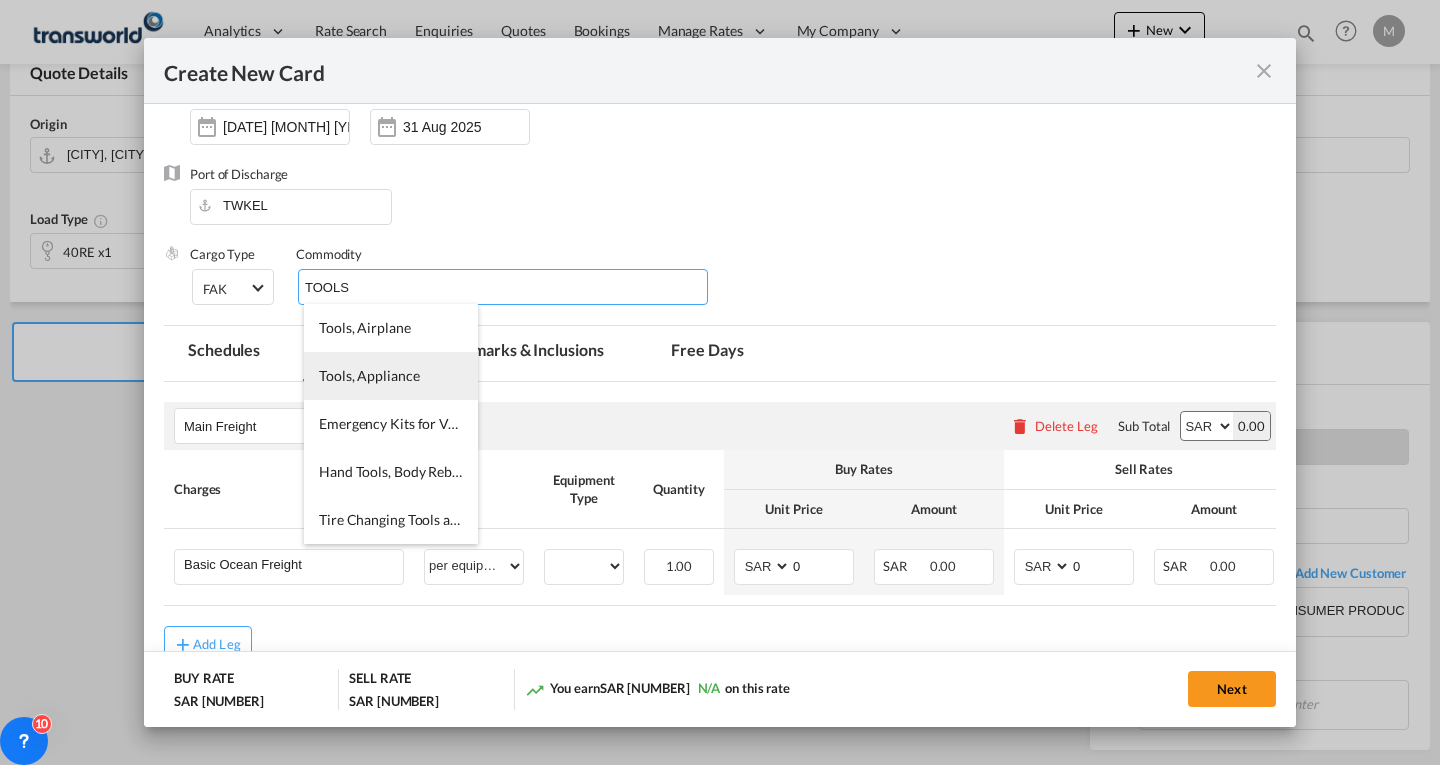 type on "TOOLS" 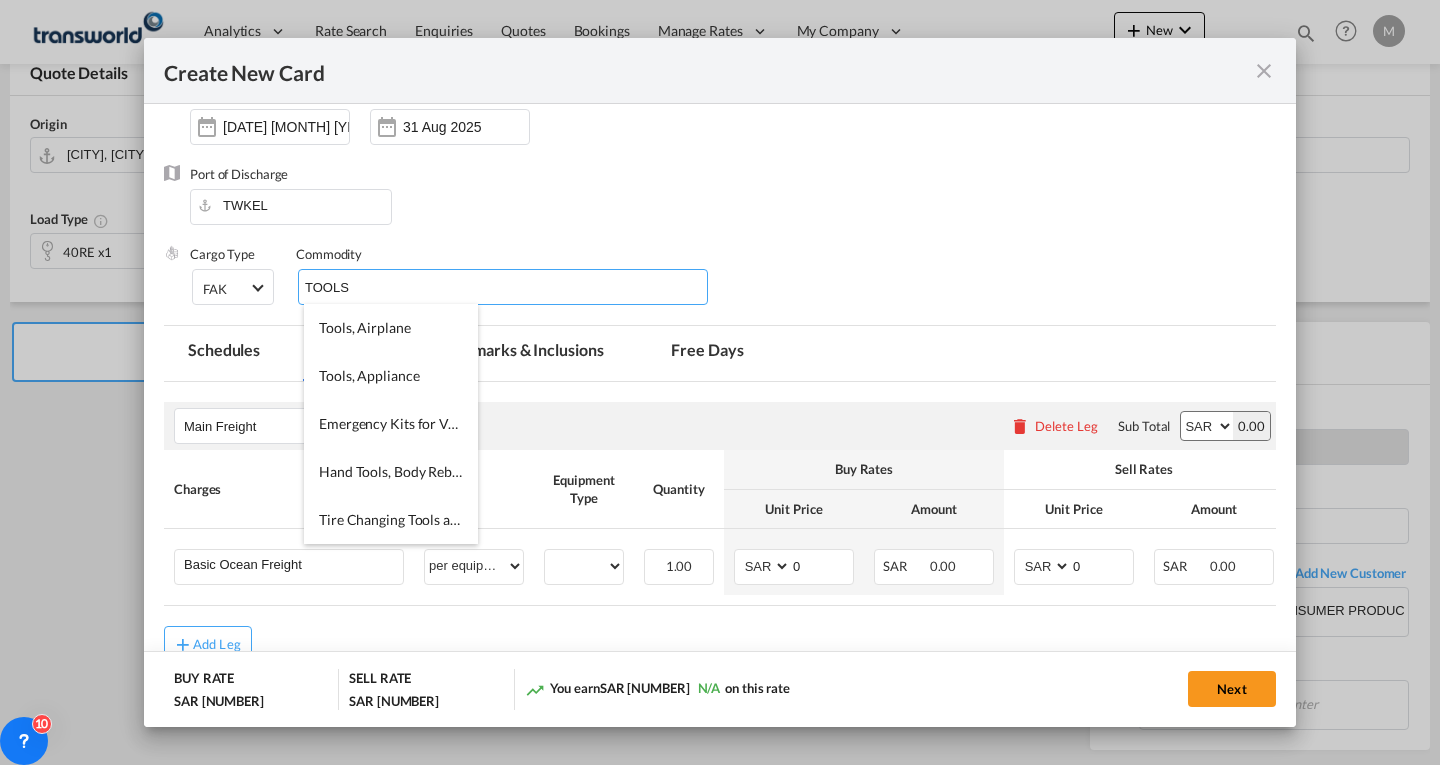 type 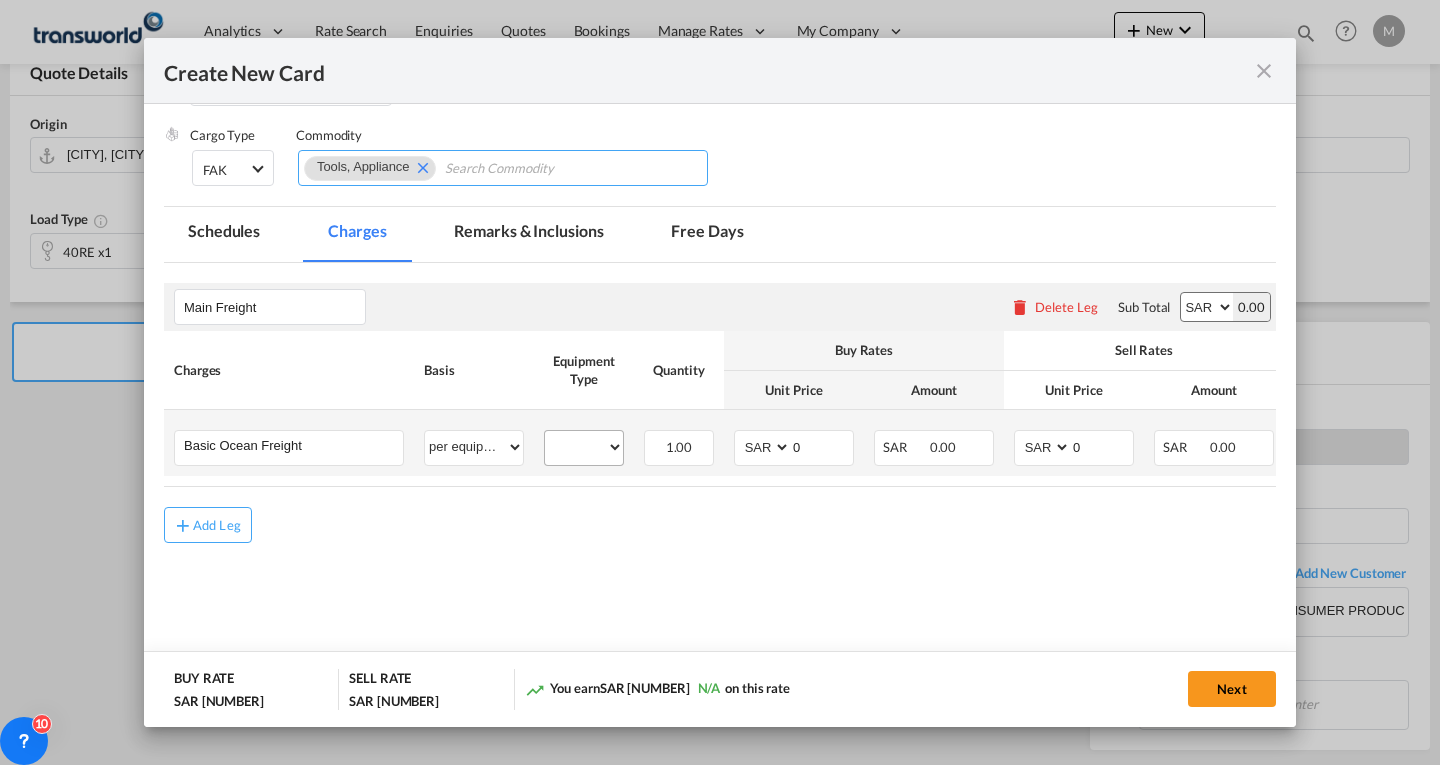 scroll, scrollTop: 320, scrollLeft: 0, axis: vertical 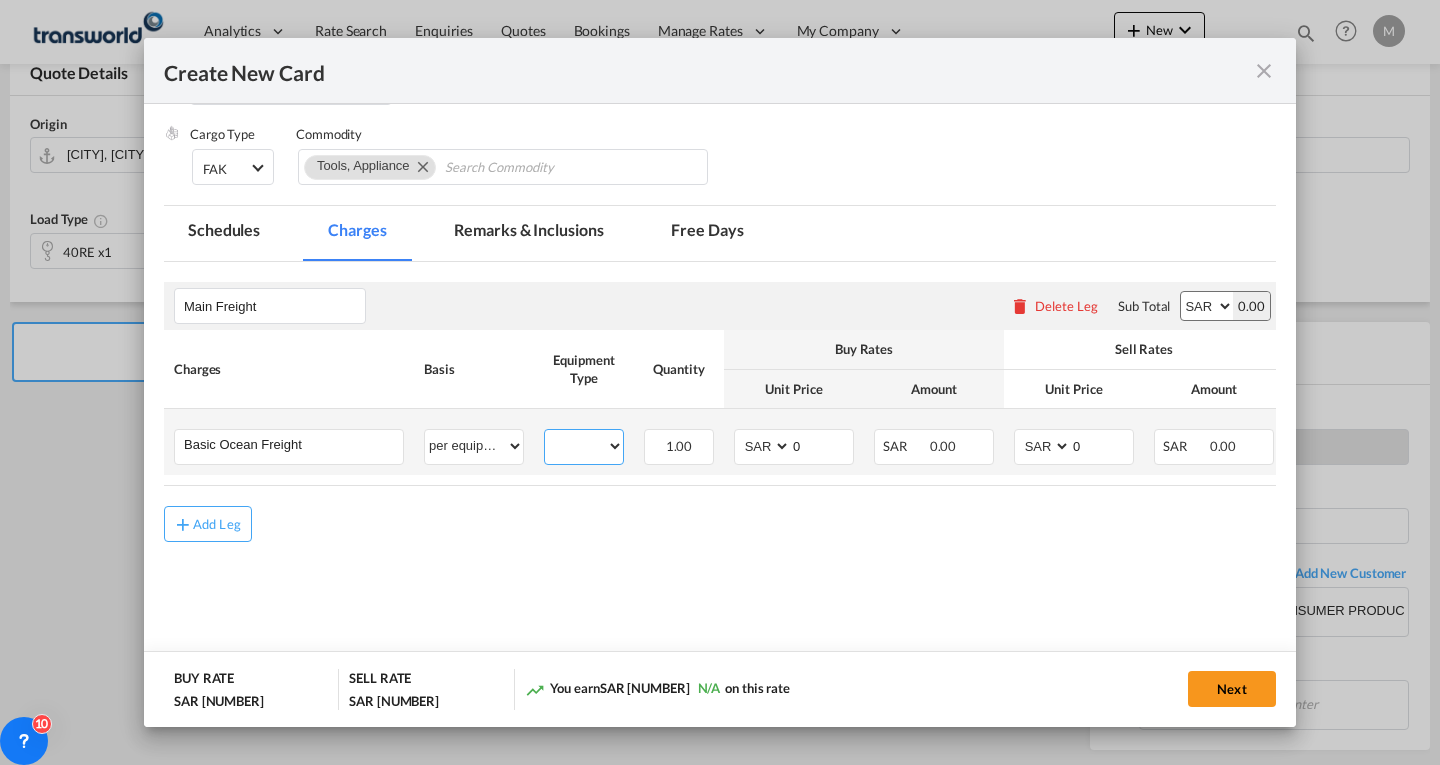 drag, startPoint x: 577, startPoint y: 450, endPoint x: 570, endPoint y: 463, distance: 14.764823 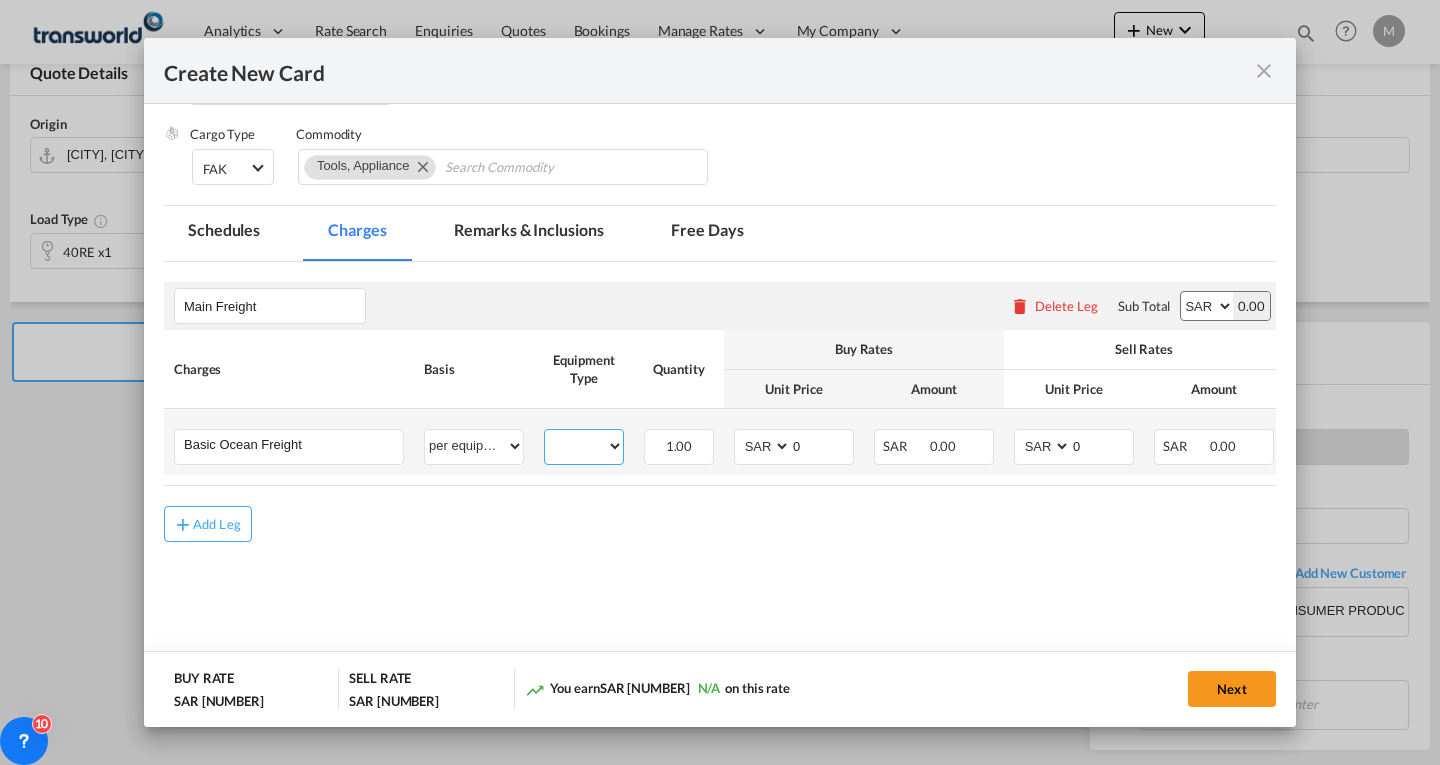 click on "40RE" at bounding box center (584, 446) 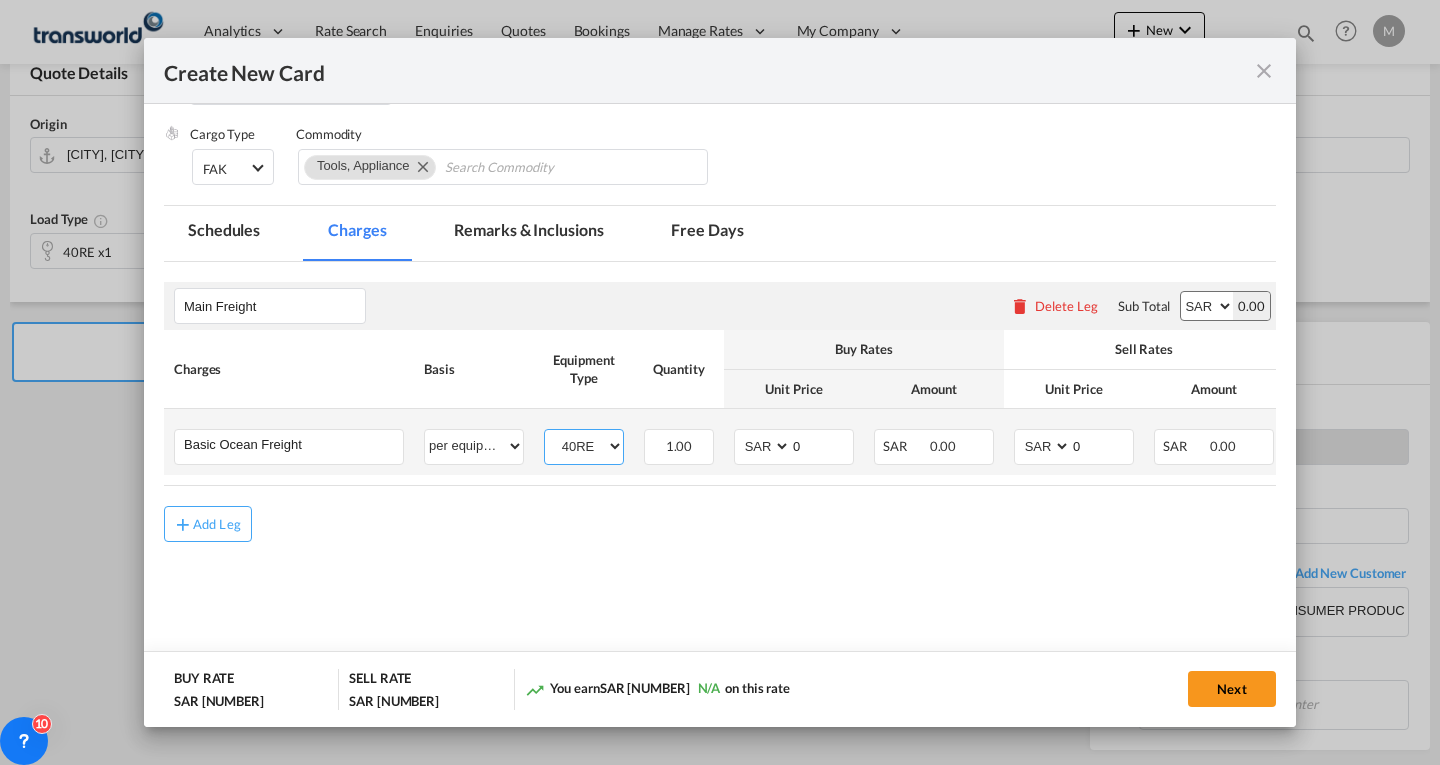 click on "40RE" at bounding box center [584, 446] 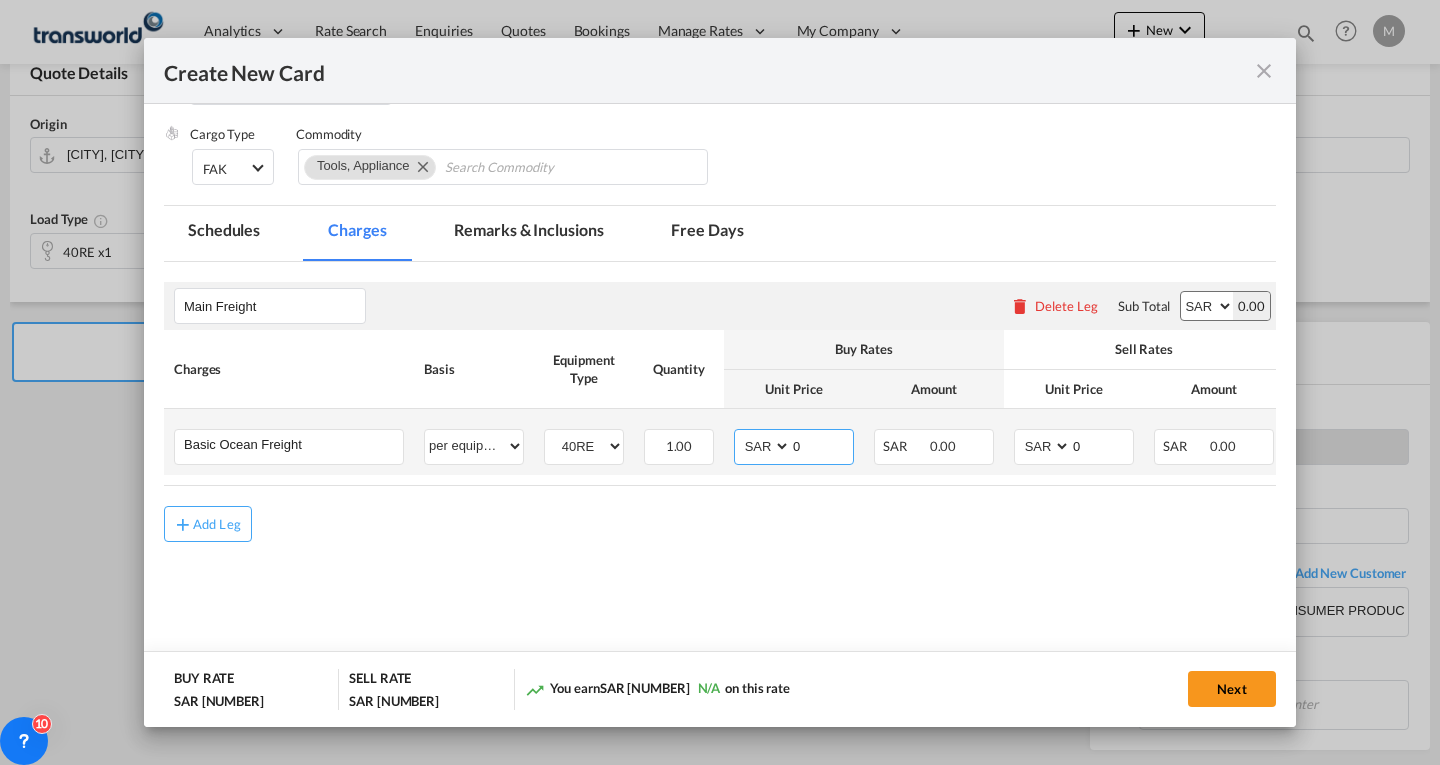 click on "AED AFN ALL AMD ANG AOA ARS AUD AWG AZN BAM BBD BDT BGN BHD BIF BMD BND BOB BRL BSD BTN BWP BYN BZD CAD CDF CHF CLP CNY COP CRC CUC CUP CVE CZK DJF DKK DOP DZD EGP ERN ETB EUR FJD FKP FOK GBP GEL GGP GHS GIP GMD GNF GTQ GYD HKD HNL HRK HTG HUF IDR ILS IMP INR IQD IRR ISK JMD JOD JPY KES KGS KHR KID KMF KRW KWD KYD KZT LAK LBP LKR LRD LSL LYD MAD MDL MGA MKD MMK MNT MOP MRU MUR MVR MWK MXN MYR MZN NAD NGN NIO NOK NPR NZD OMR PAB PEN PGK PHP PKR PLN PYG QAR RON RSD RUB RWF SAR SBD SCR SDG SEK SGD SHP SLL SOS SRD SSP STN SYP SZL THB TJS TMT TND TOP TRY TTD TVD TWD TZS UAH UGX USD UYU UZS VES VND VUV WST XAF XCD XDR XOF XPF YER ZAR ZMW" at bounding box center [764, 446] 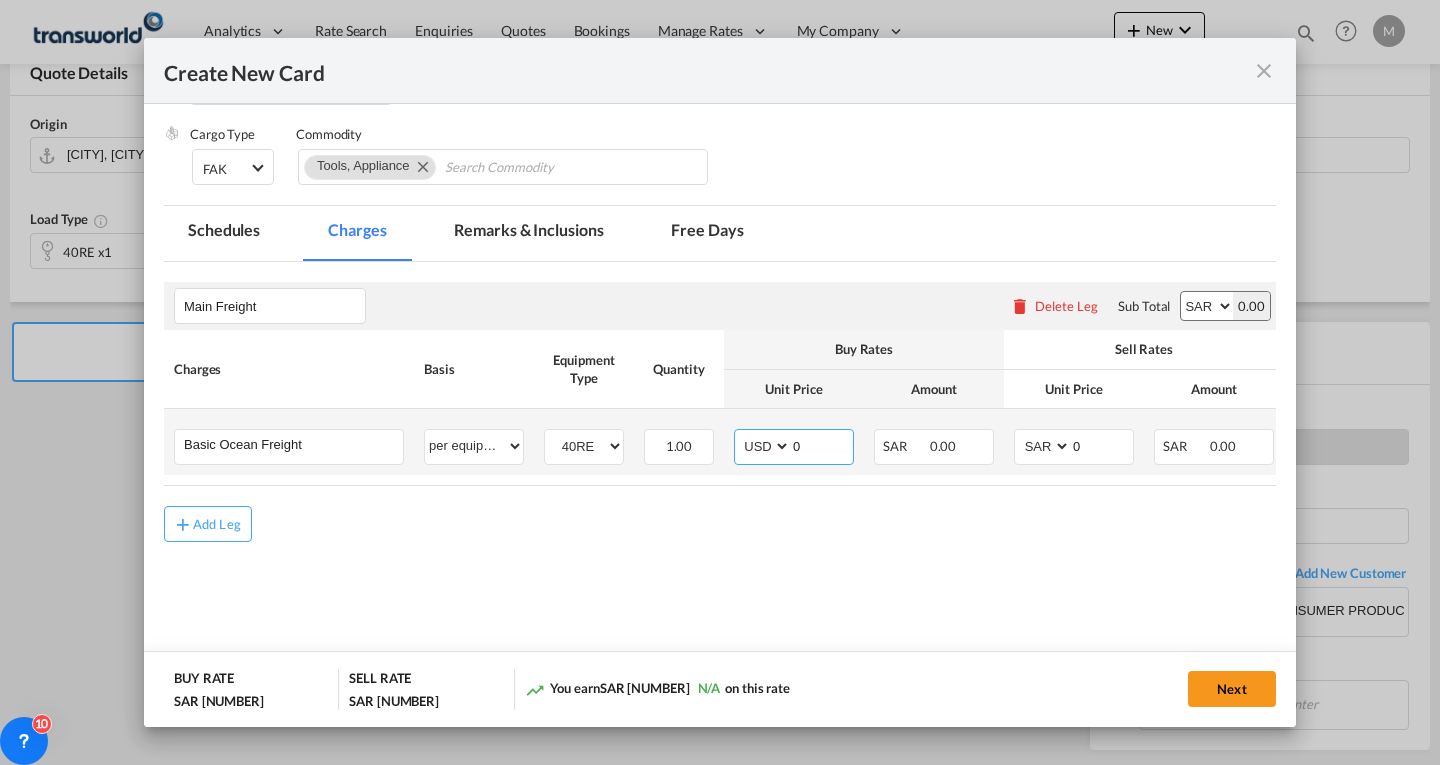 click on "AED AFN ALL AMD ANG AOA ARS AUD AWG AZN BAM BBD BDT BGN BHD BIF BMD BND BOB BRL BSD BTN BWP BYN BZD CAD CDF CHF CLP CNY COP CRC CUC CUP CVE CZK DJF DKK DOP DZD EGP ERN ETB EUR FJD FKP FOK GBP GEL GGP GHS GIP GMD GNF GTQ GYD HKD HNL HRK HTG HUF IDR ILS IMP INR IQD IRR ISK JMD JOD JPY KES KGS KHR KID KMF KRW KWD KYD KZT LAK LBP LKR LRD LSL LYD MAD MDL MGA MKD MMK MNT MOP MRU MUR MVR MWK MXN MYR MZN NAD NGN NIO NOK NPR NZD OMR PAB PEN PGK PHP PKR PLN PYG QAR RON RSD RUB RWF SAR SBD SCR SDG SEK SGD SHP SLL SOS SRD SSP STN SYP SZL THB TJS TMT TND TOP TRY TTD TVD TWD TZS UAH UGX USD UYU UZS VES VND VUV WST XAF XCD XDR XOF XPF YER ZAR ZMW" at bounding box center [764, 446] 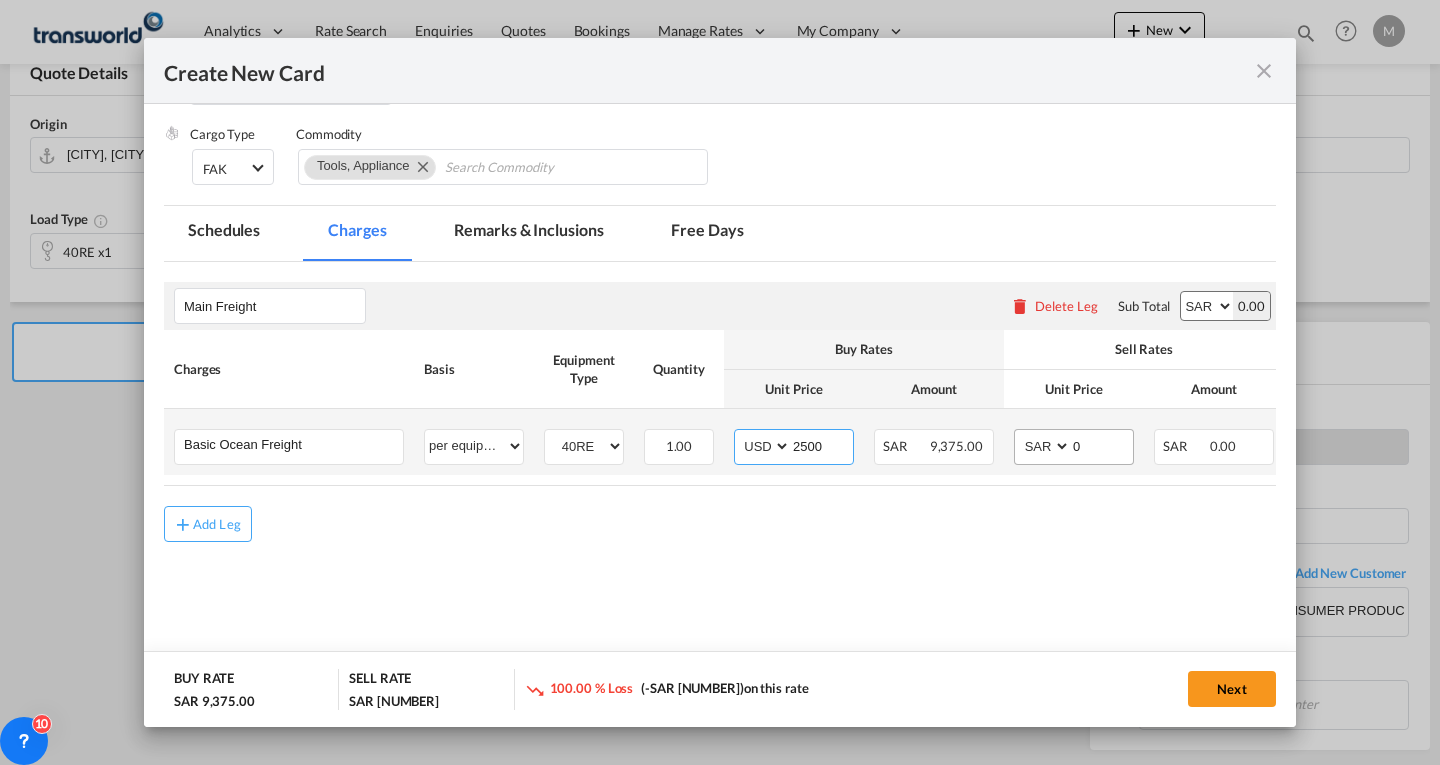type on "2500" 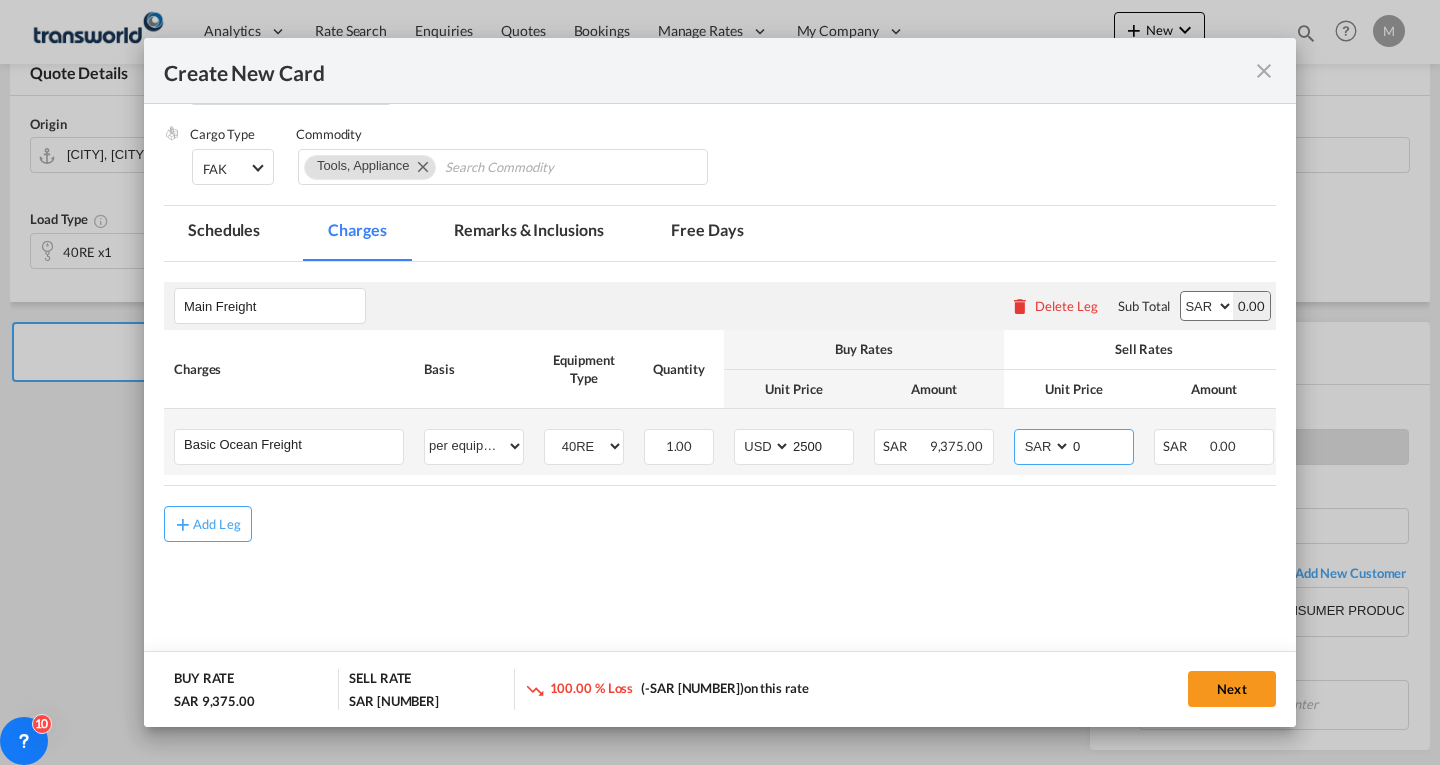 drag, startPoint x: 1047, startPoint y: 444, endPoint x: 1036, endPoint y: 445, distance: 11.045361 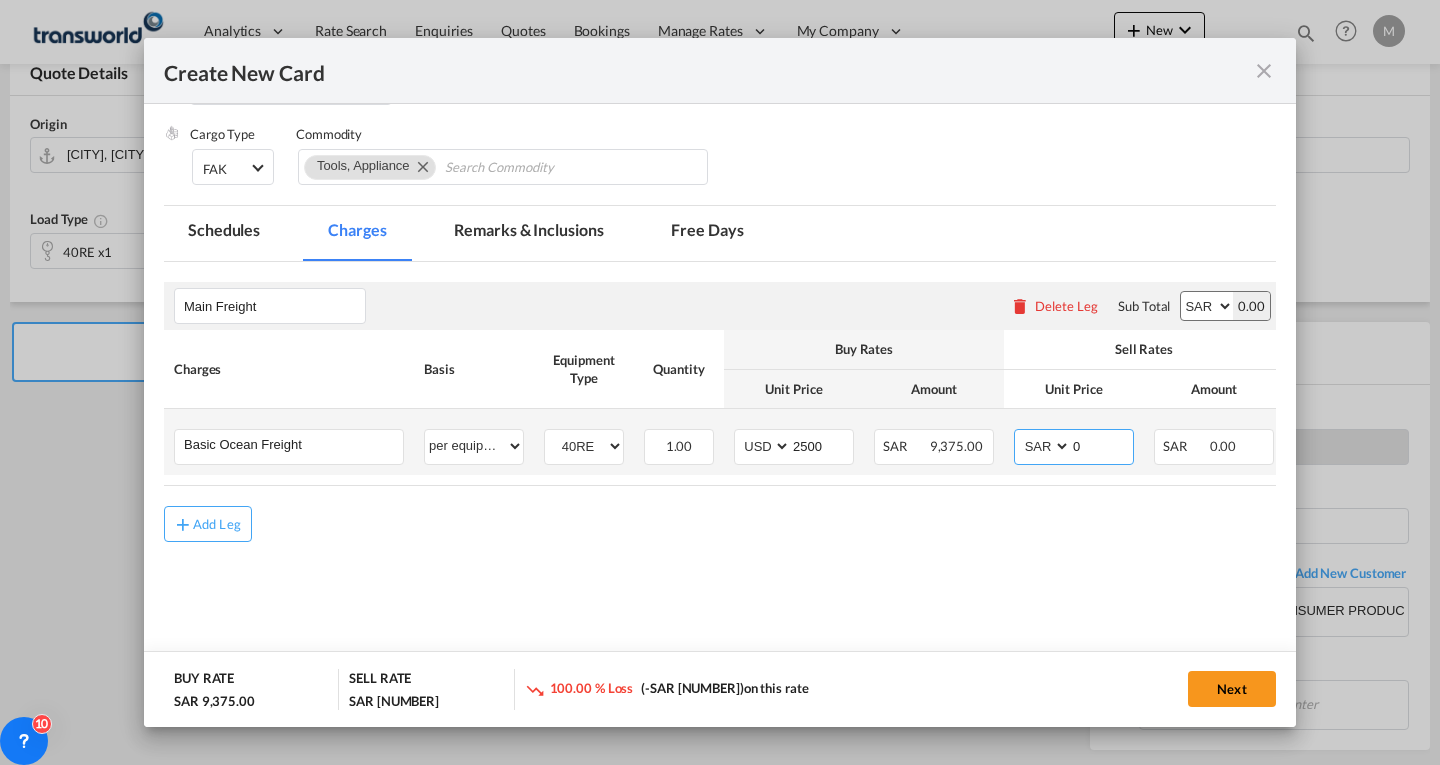 select on "string:USD" 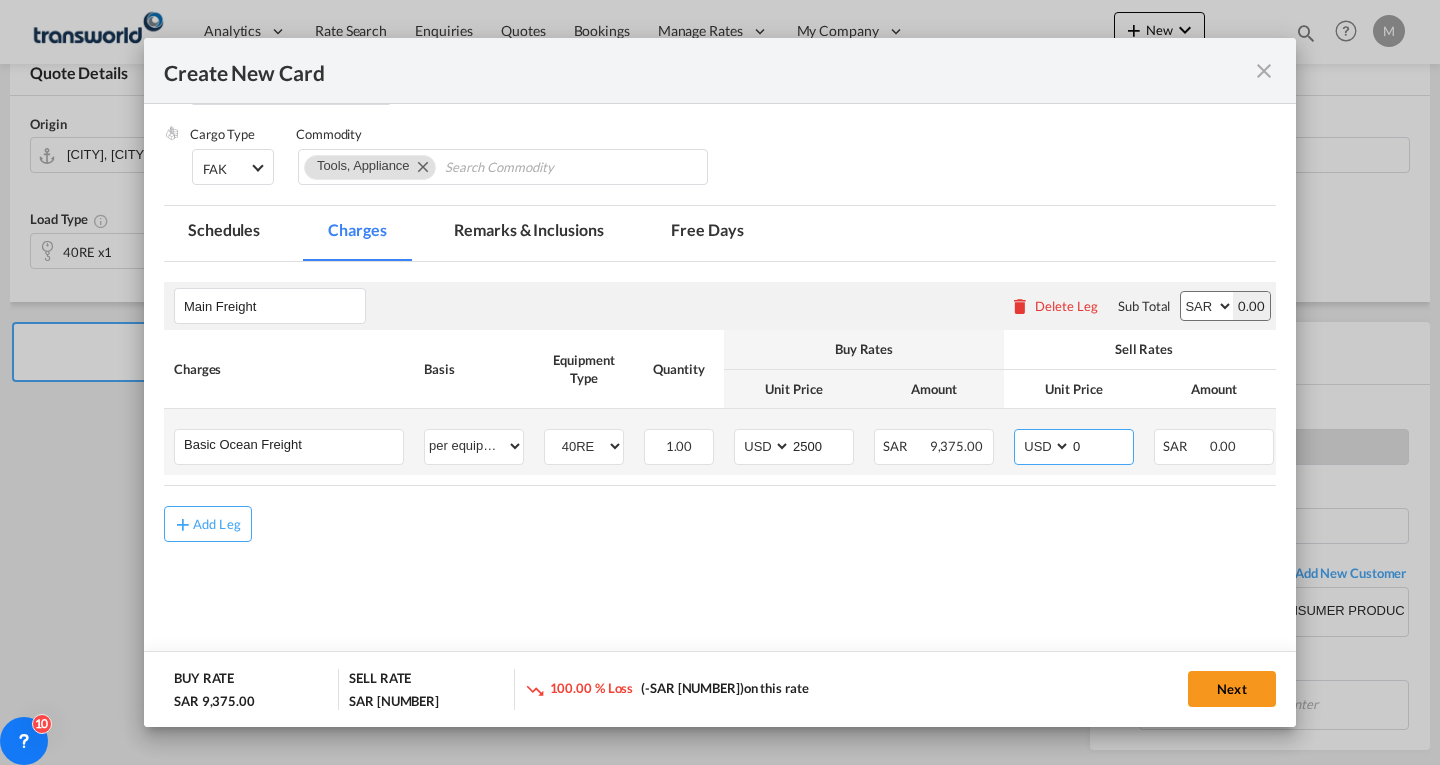 click on "AED AFN ALL AMD ANG AOA ARS AUD AWG AZN BAM BBD BDT BGN BHD BIF BMD BND BOB BRL BSD BTN BWP BYN BZD CAD CDF CHF CLP CNY COP CRC CUC CUP CVE CZK DJF DKK DOP DZD EGP ERN ETB EUR FJD FKP FOK GBP GEL GGP GHS GIP GMD GNF GTQ GYD HKD HNL HRK HTG HUF IDR ILS IMP INR IQD IRR ISK JMD JOD JPY KES KGS KHR KID KMF KRW KWD KYD KZT LAK LBP LKR LRD LSL LYD MAD MDL MGA MKD MMK MNT MOP MRU MUR MVR MWK MXN MYR MZN NAD NGN NIO NOK NPR NZD OMR PAB PEN PGK PHP PKR PLN PYG QAR RON RSD RUB RWF SAR SBD SCR SDG SEK SGD SHP SLL SOS SRD SSP STN SYP SZL THB TJS TMT TND TOP TRY TTD TVD TWD TZS UAH UGX USD UYU UZS VES VND VUV WST XAF XCD XDR XOF XPF YER ZAR ZMW" at bounding box center (1044, 446) 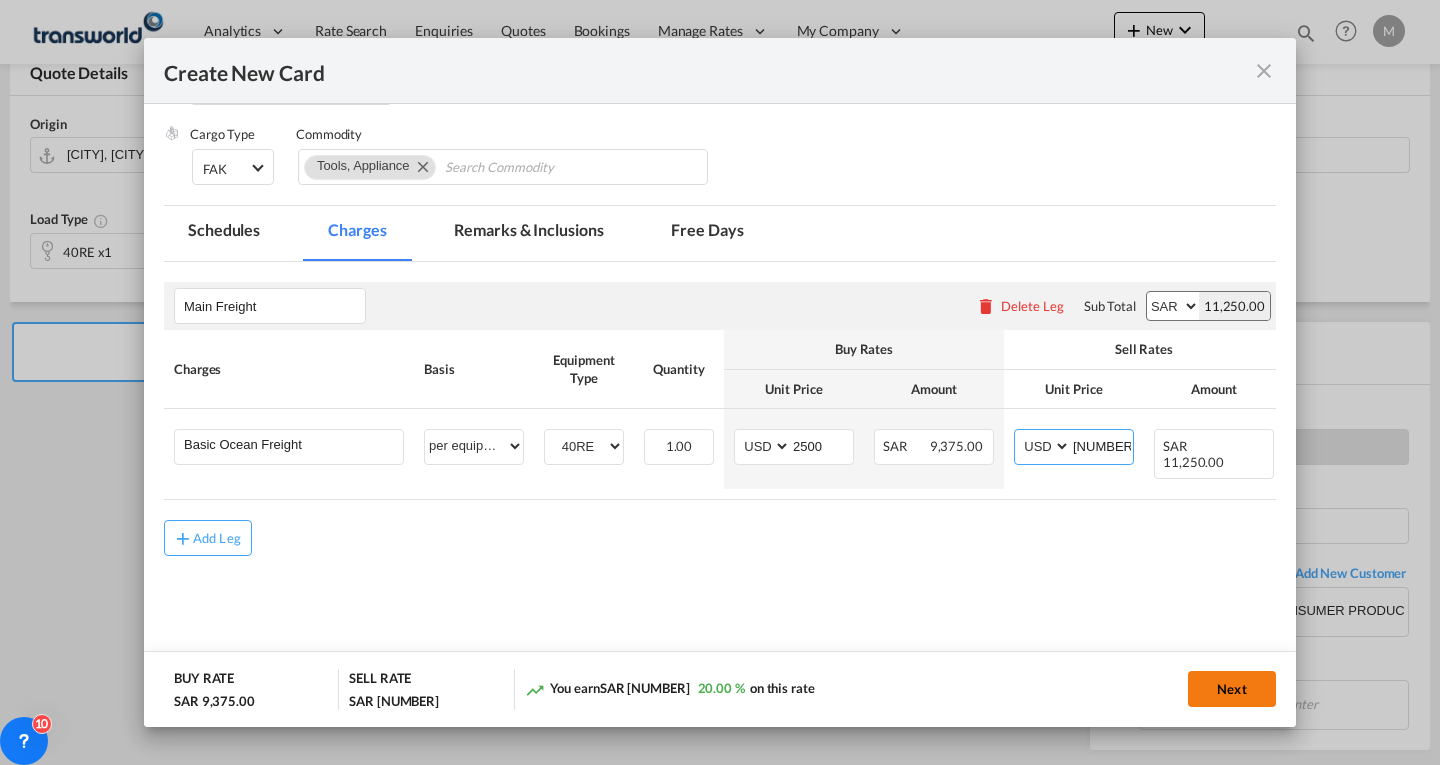 type on "[NUMBER]" 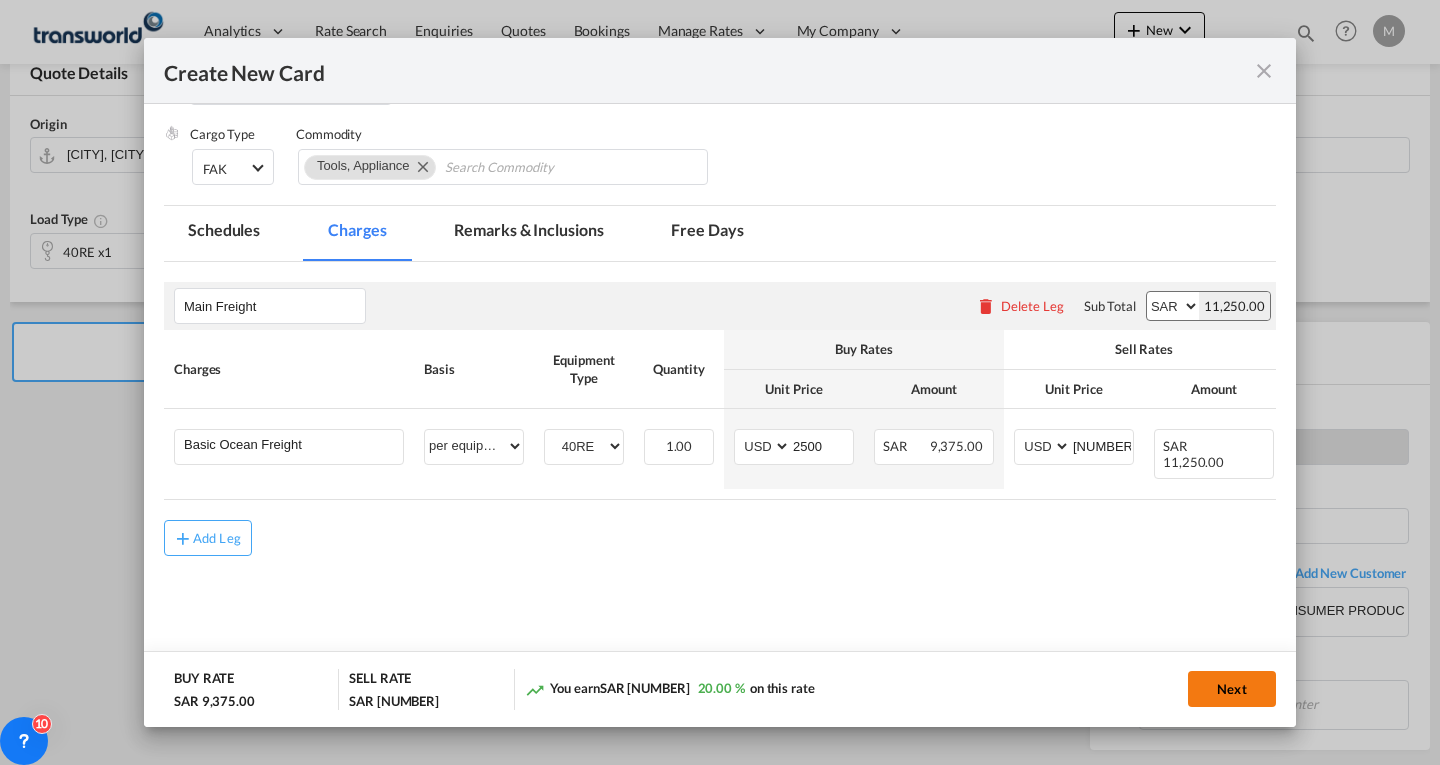 click on "Next" 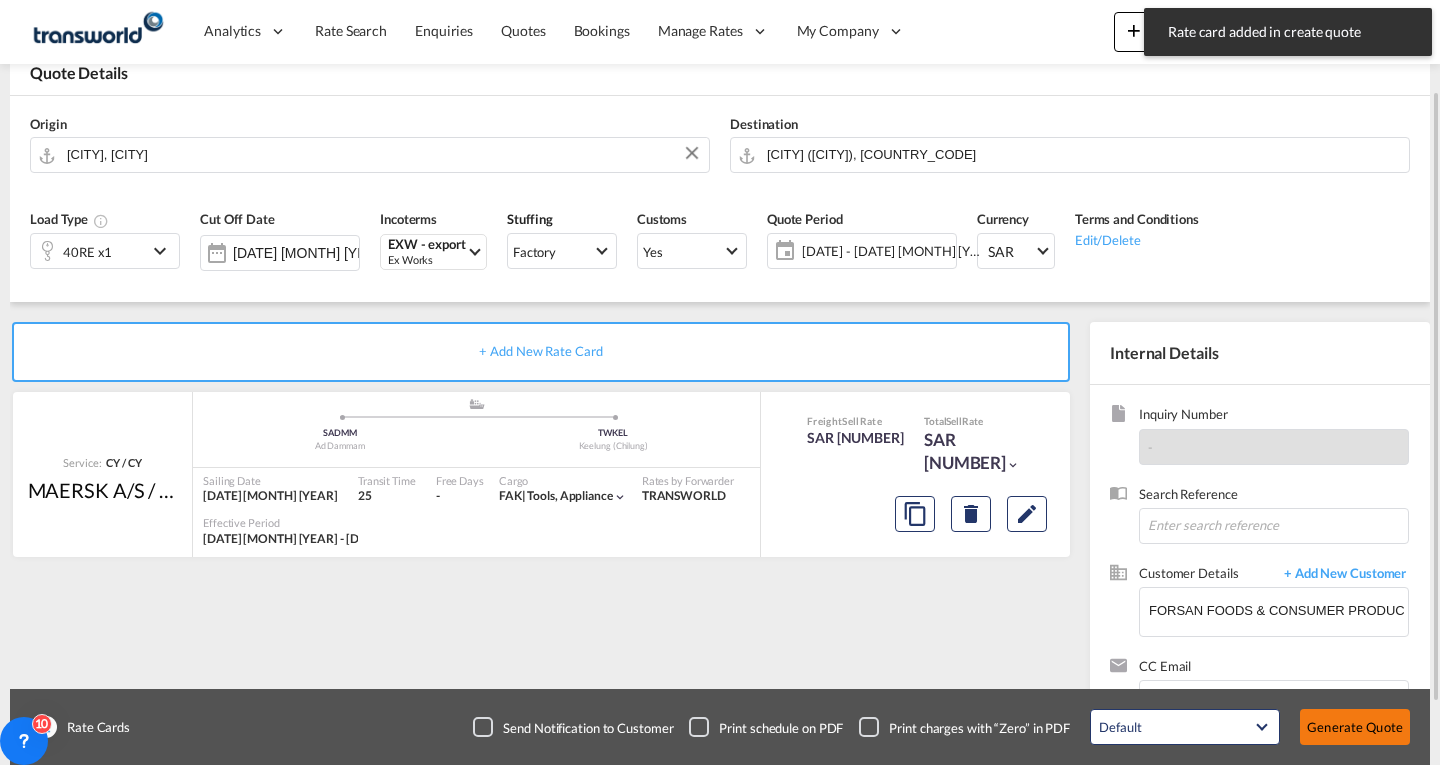 click on "Generate Quote" at bounding box center (1355, 727) 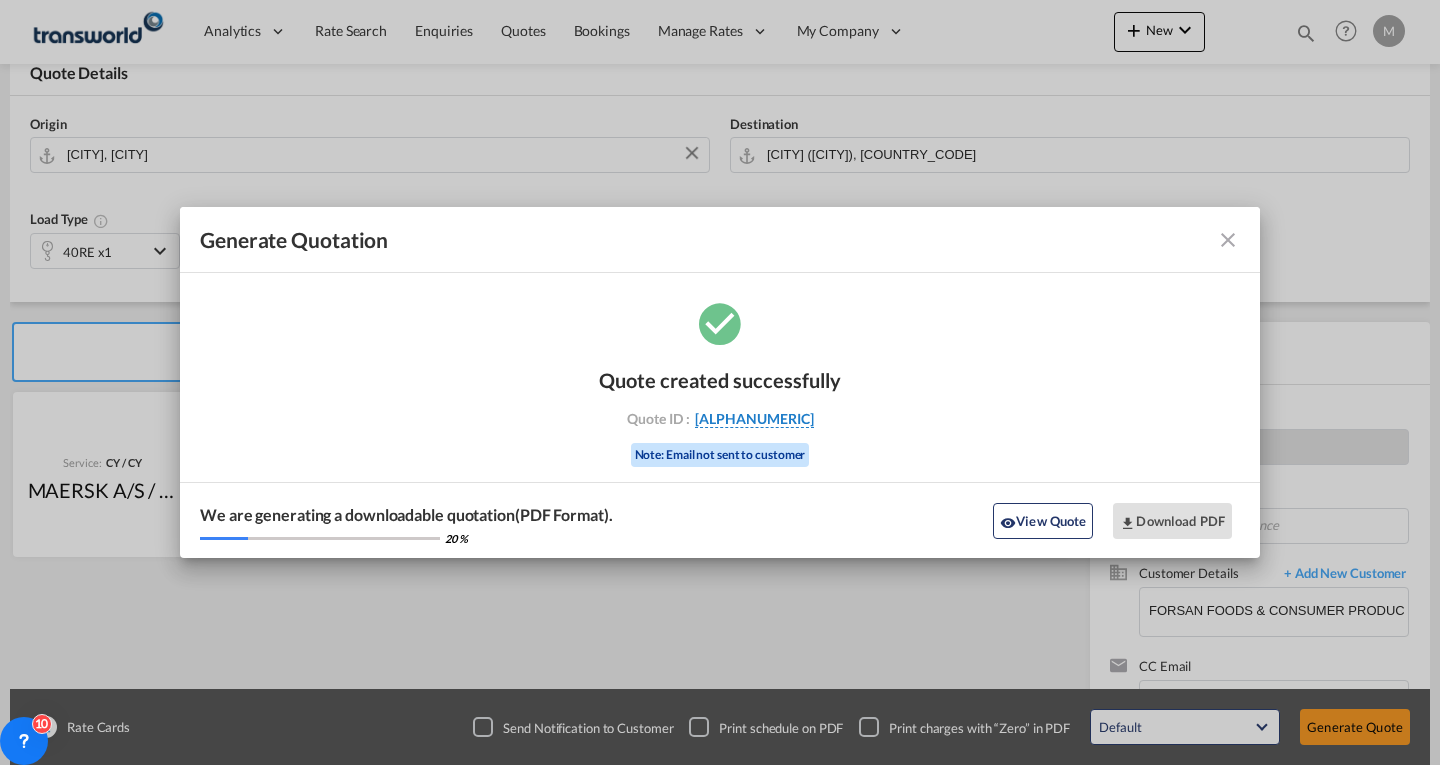 click on "[ALPHANUMERIC]" at bounding box center [754, 419] 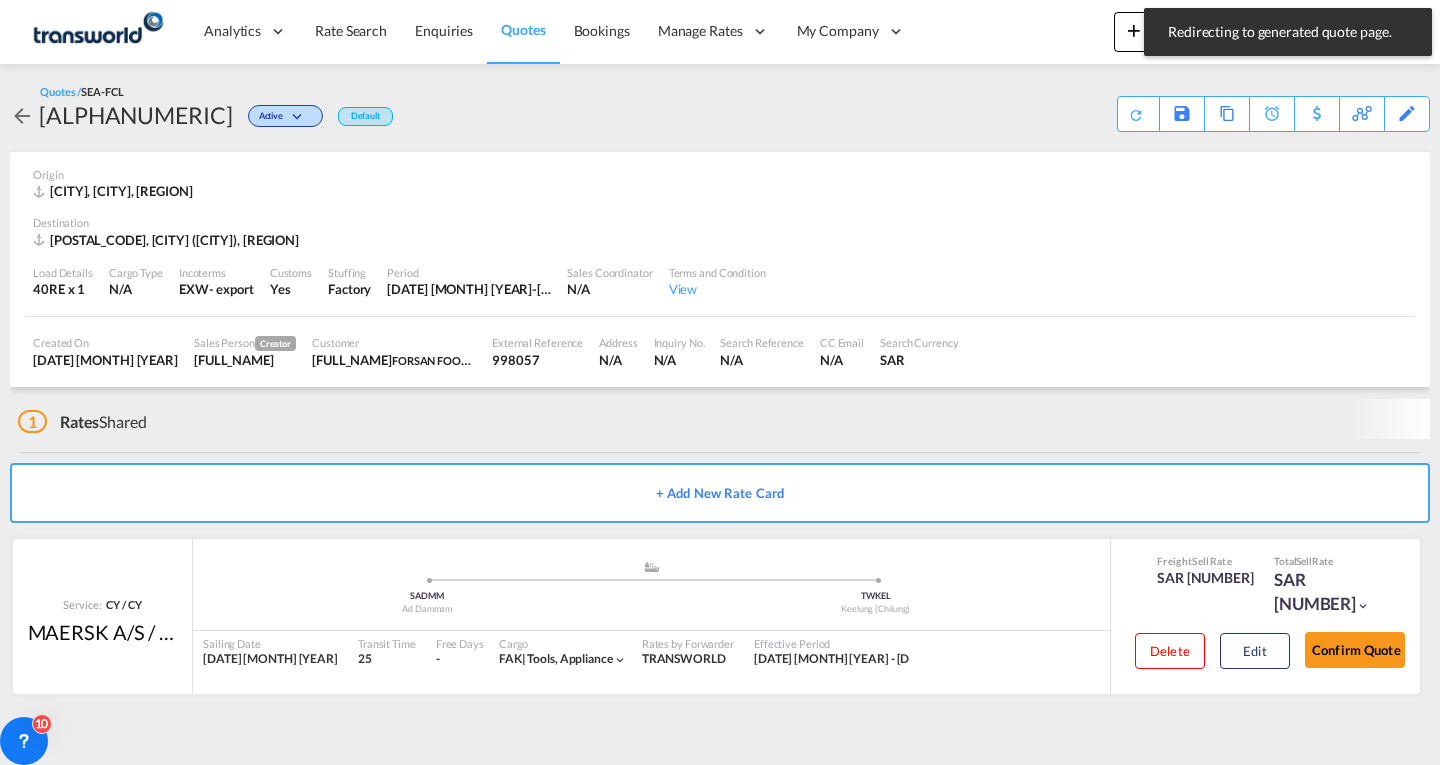 scroll, scrollTop: 0, scrollLeft: 0, axis: both 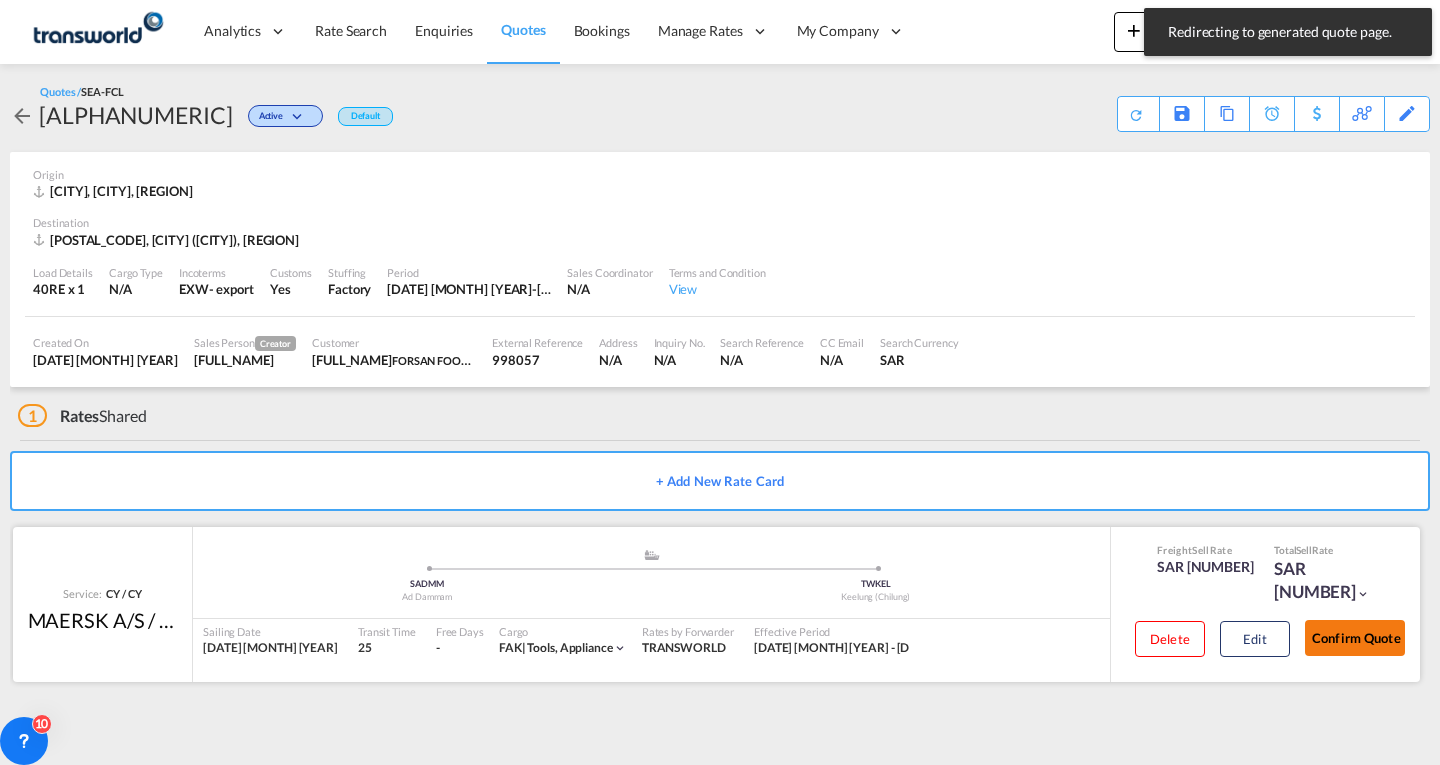 click on "Confirm Quote" at bounding box center [1355, 638] 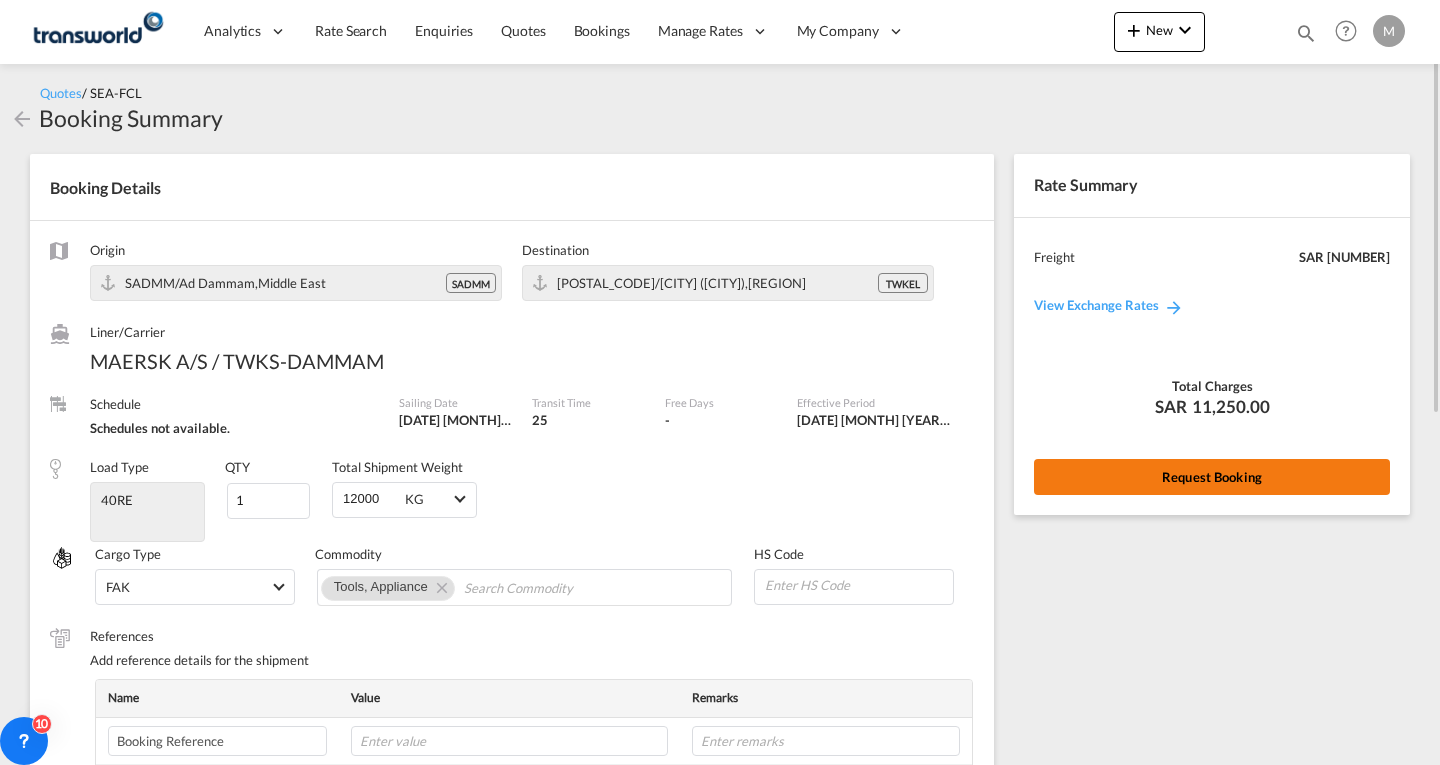 click on "Request Booking" at bounding box center (1212, 477) 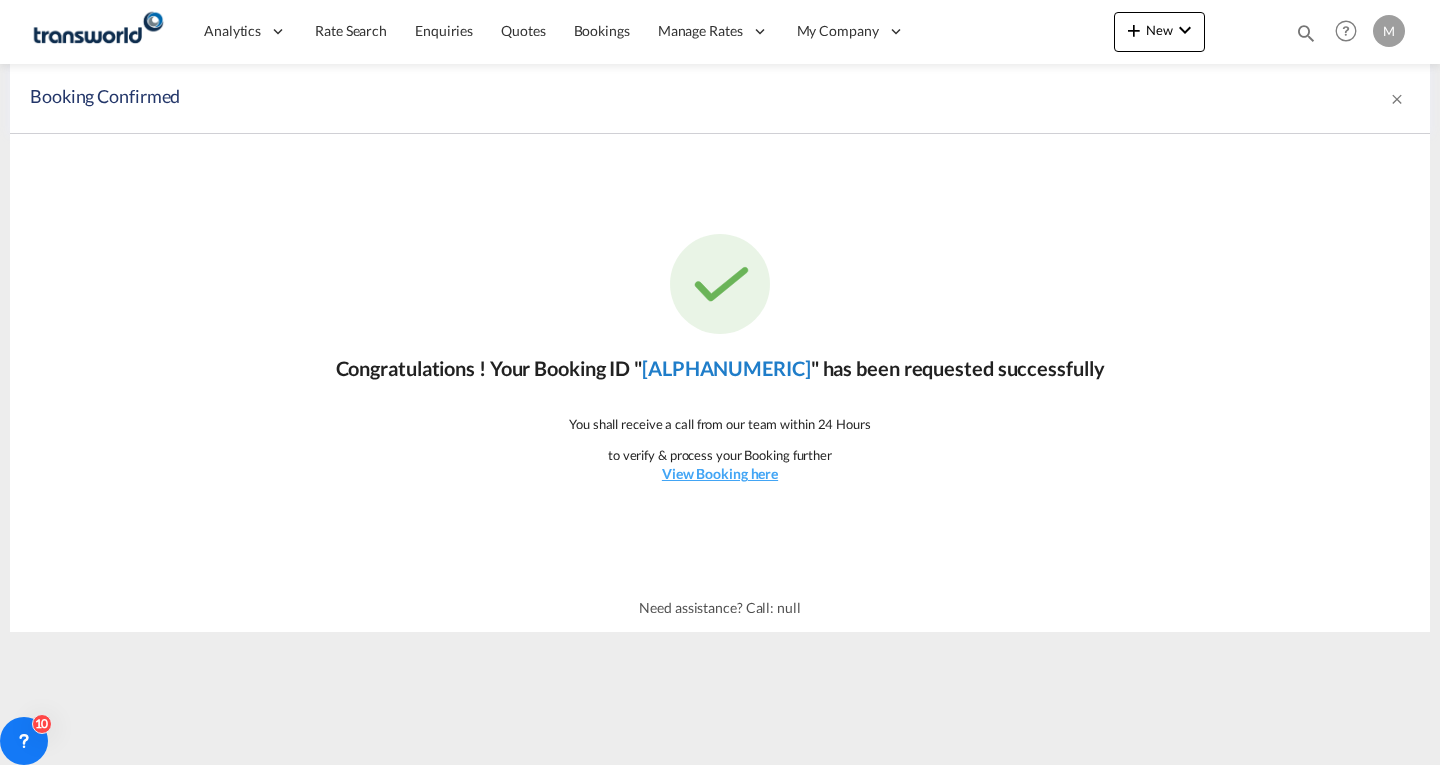 click on "[ALPHANUMERIC]" 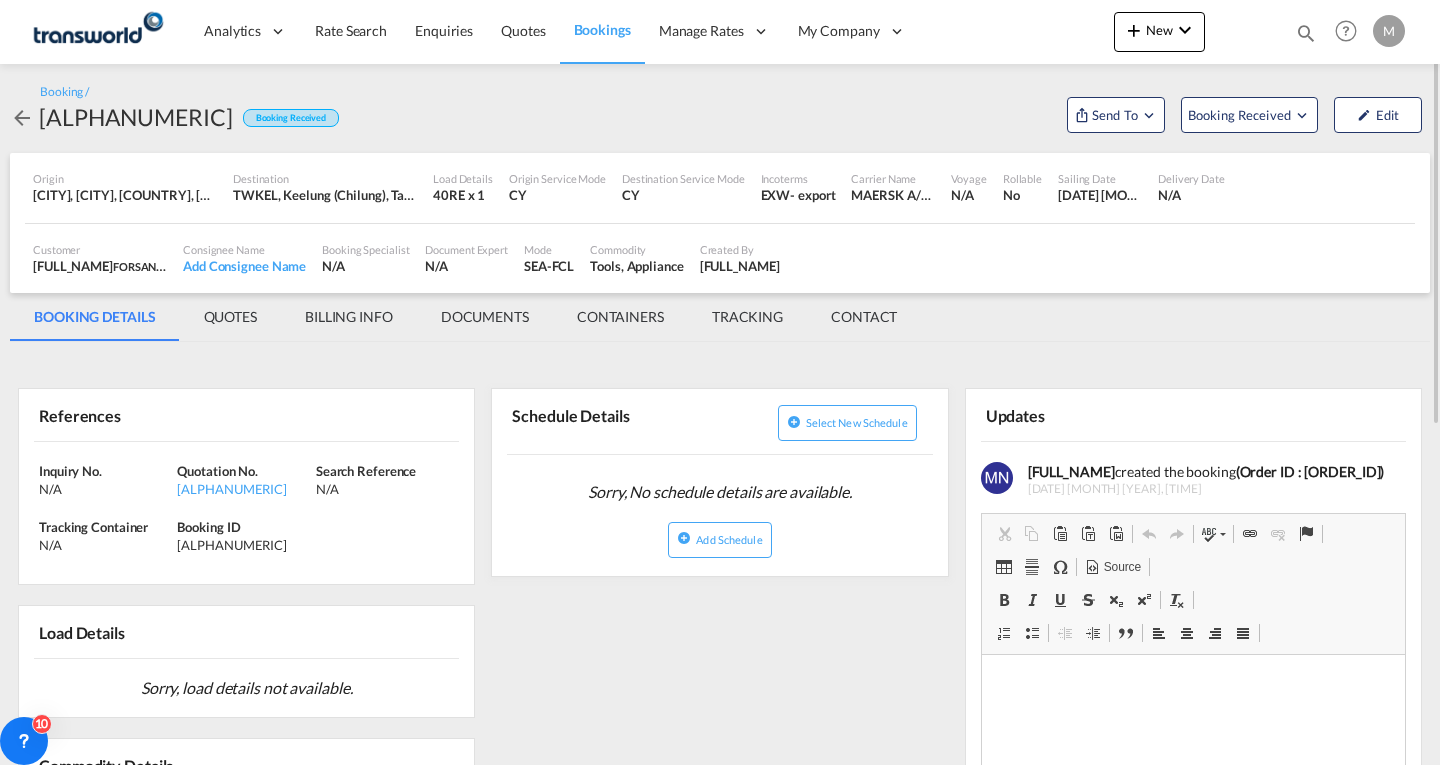 scroll, scrollTop: 0, scrollLeft: 0, axis: both 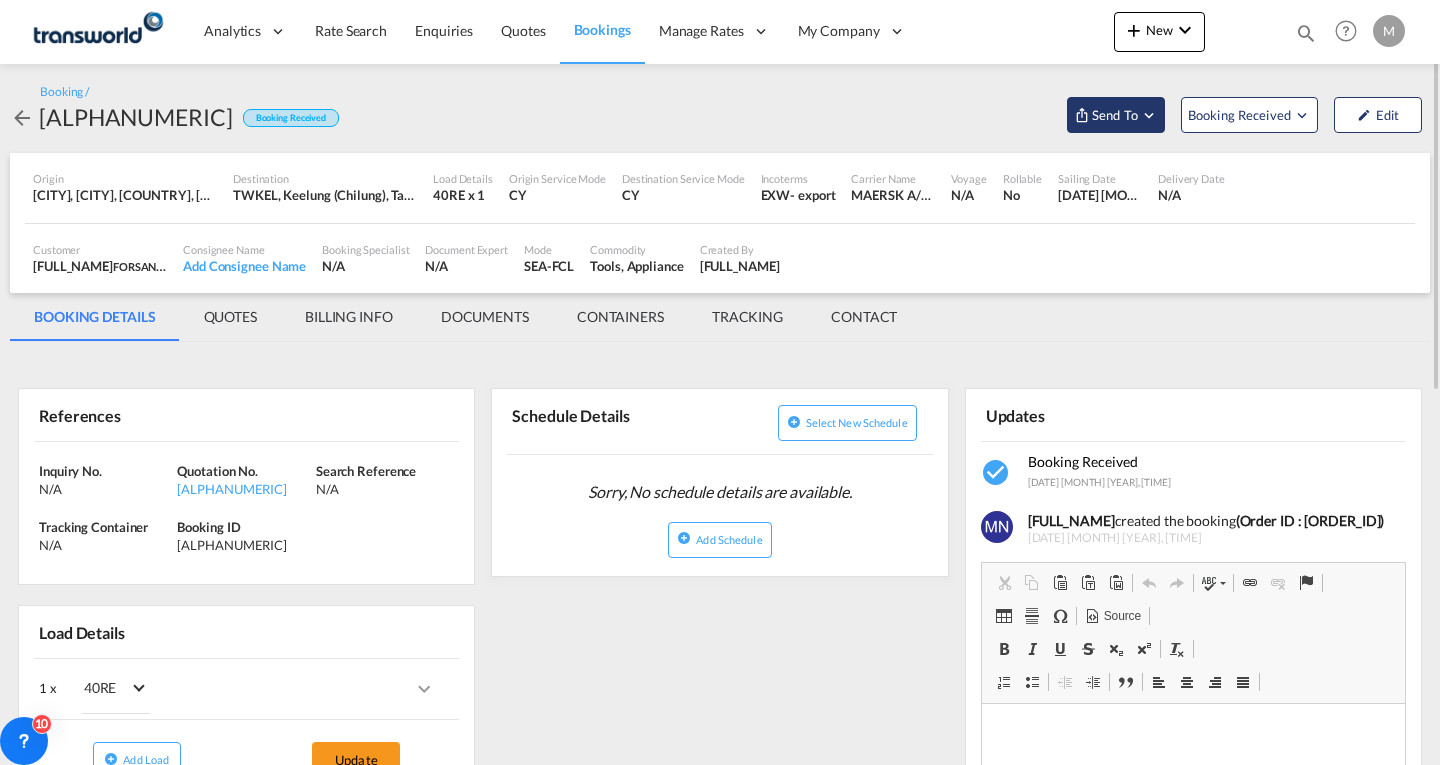 click on "Send To" at bounding box center [1115, 115] 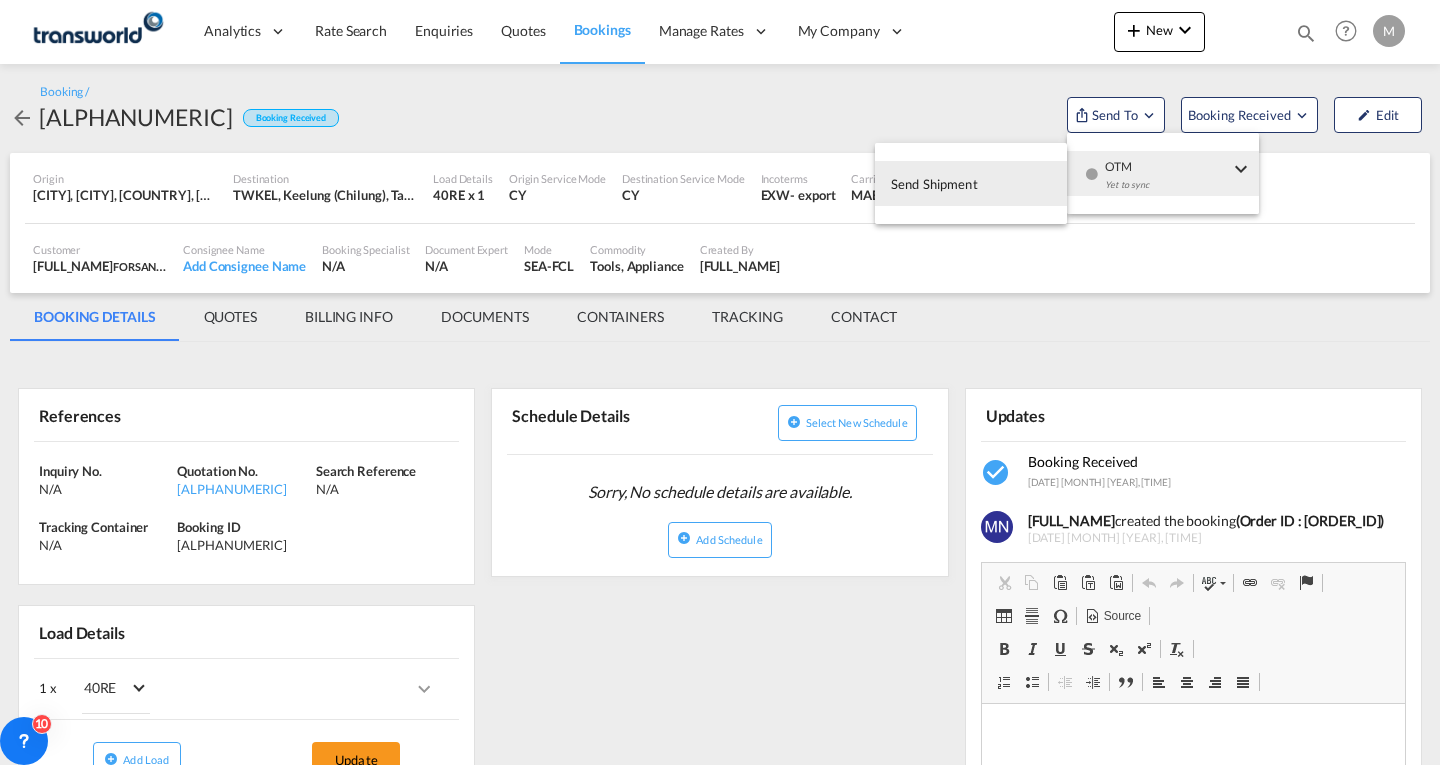 click on "Send Shipment" at bounding box center (934, 184) 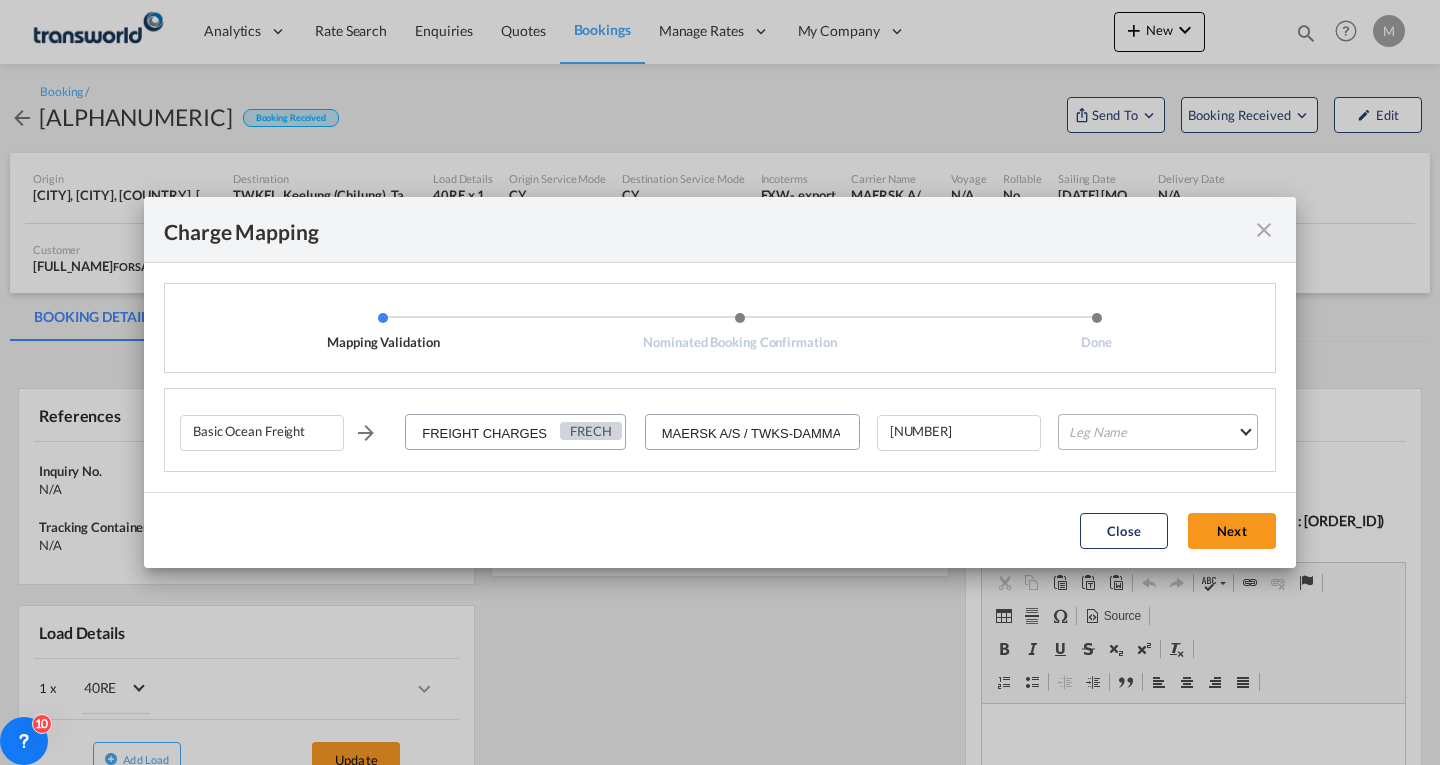 click on "Leg Name HANDLING ORIGIN VESSEL HANDLING DESTINATION OTHERS TL PICK UP CUSTOMS ORIGIN CUSTOMS DESTINATION TL DELIVERY" at bounding box center (1158, 432) 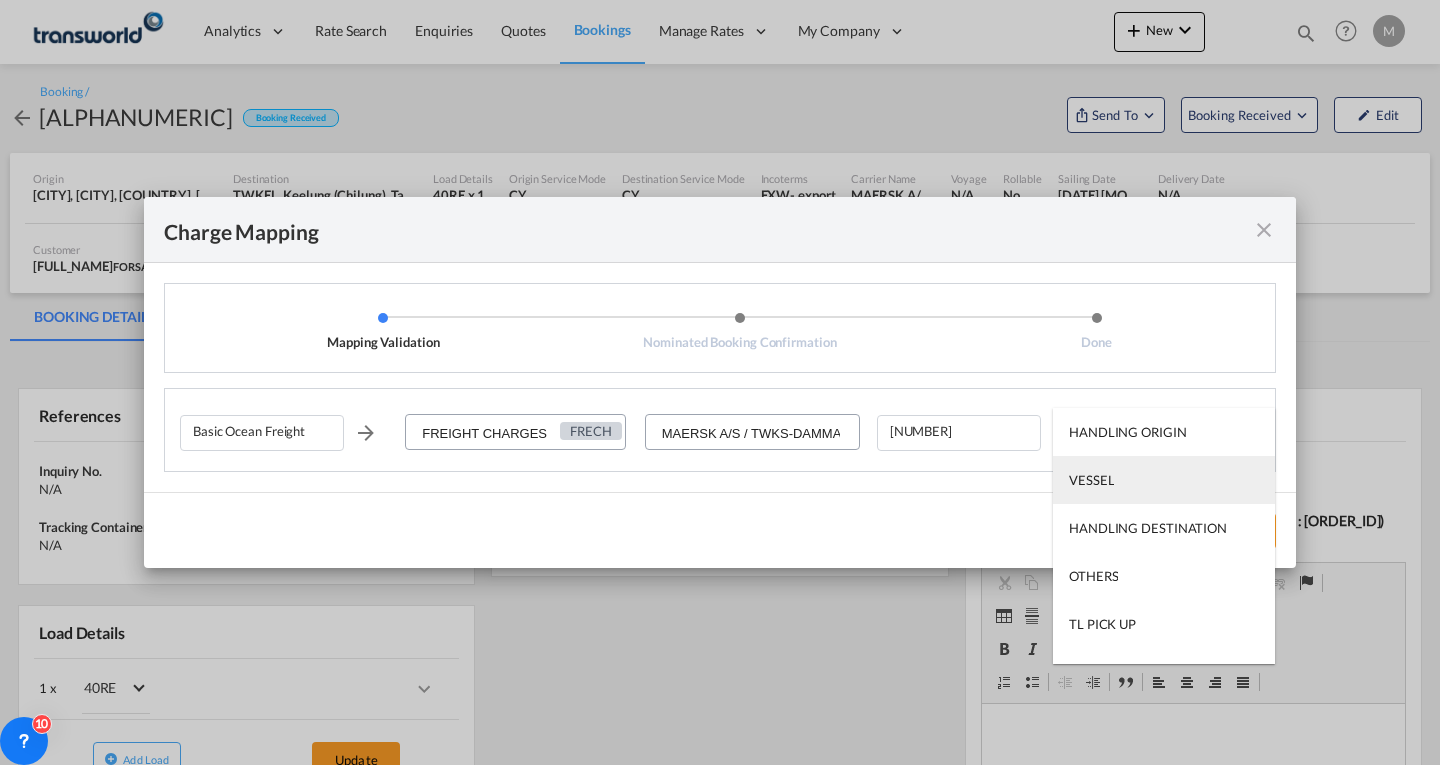 click on "VESSEL" at bounding box center (1091, 480) 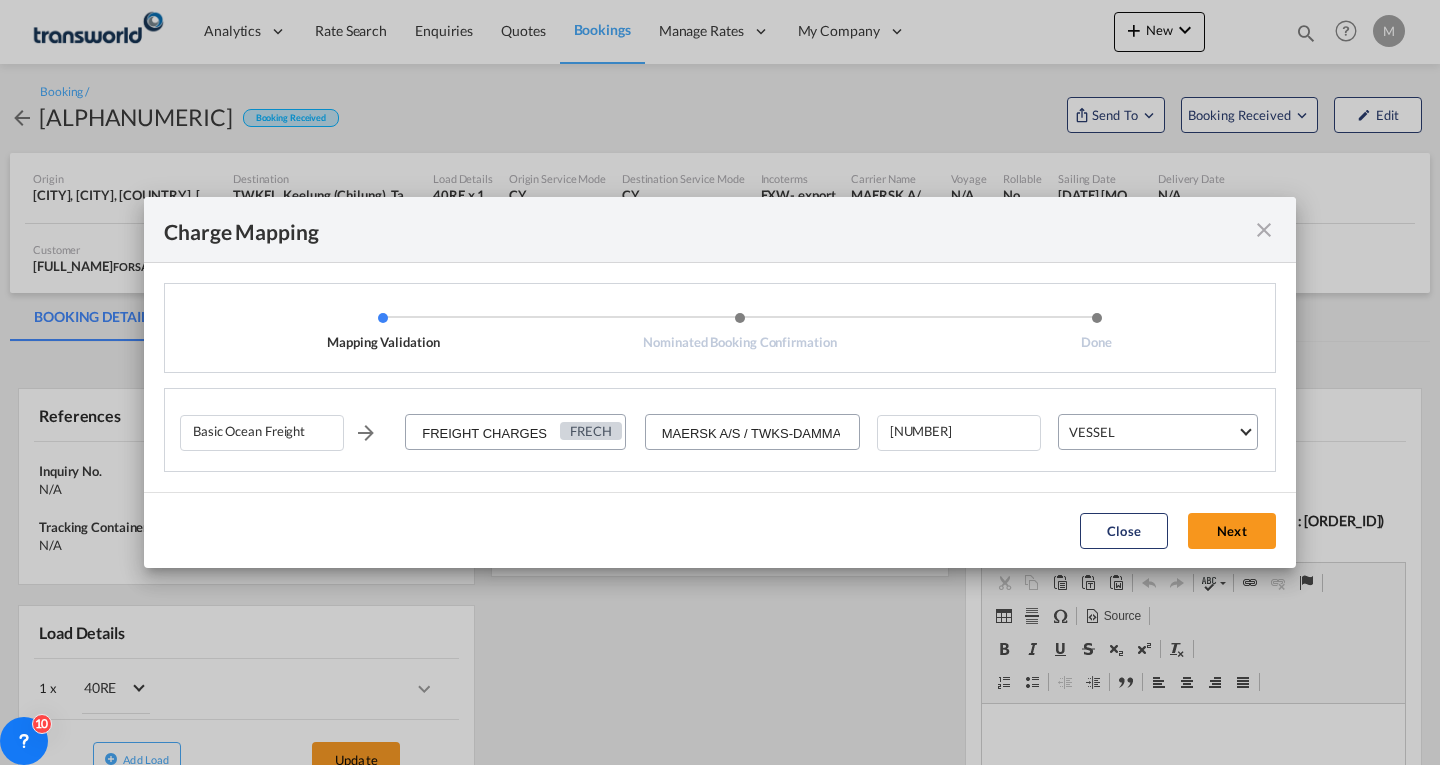 click on "Next" 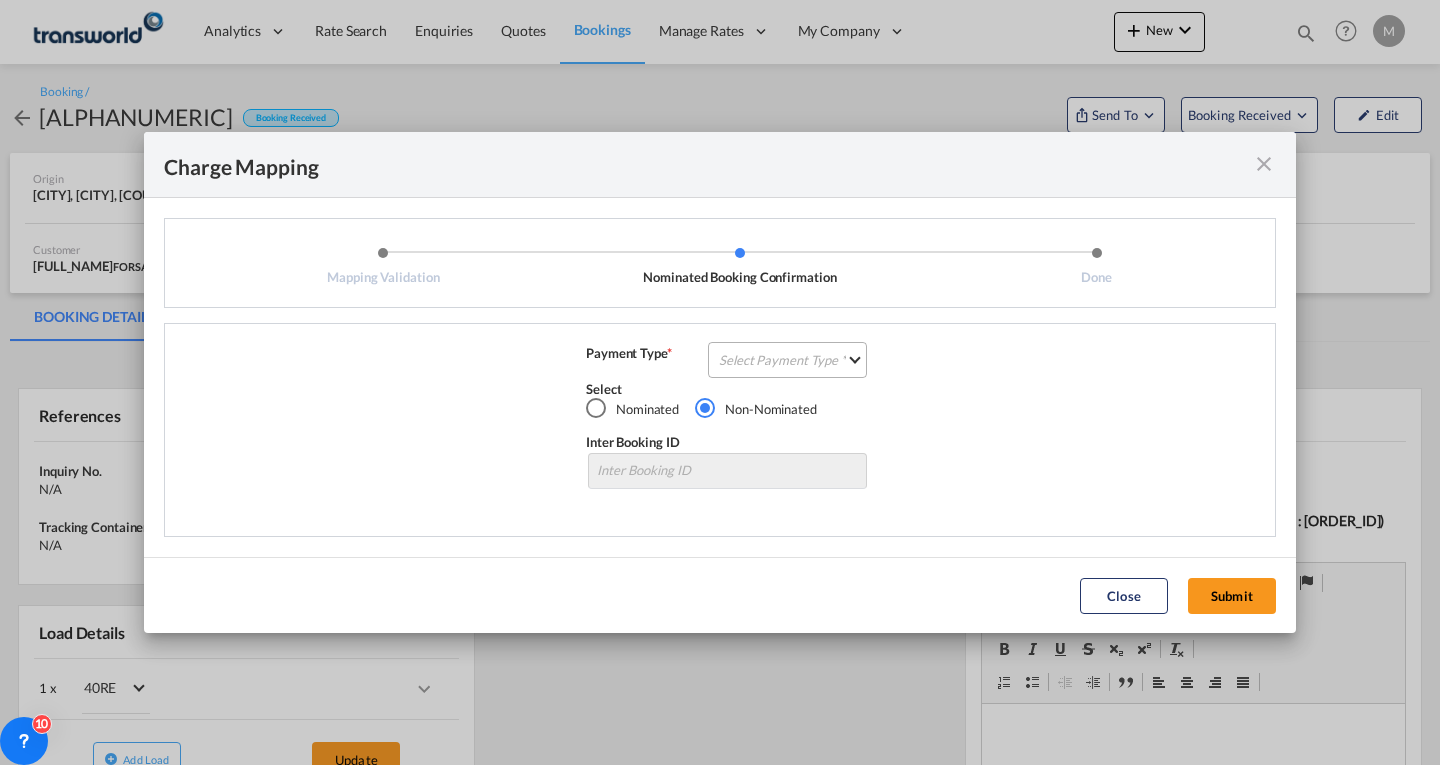 click on "Select Payment Type
COLLECT
PREPAID" at bounding box center [787, 360] 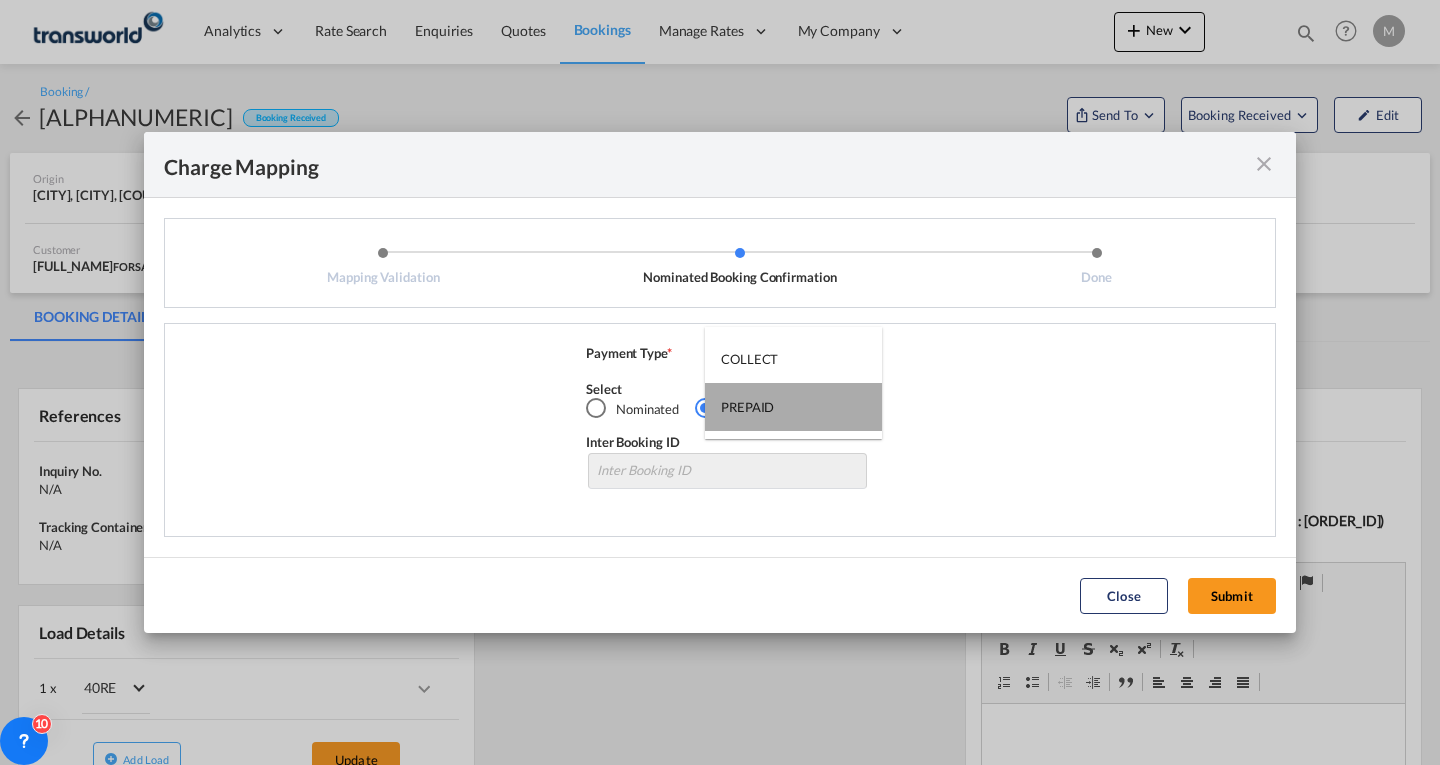 click on "PREPAID" at bounding box center (747, 407) 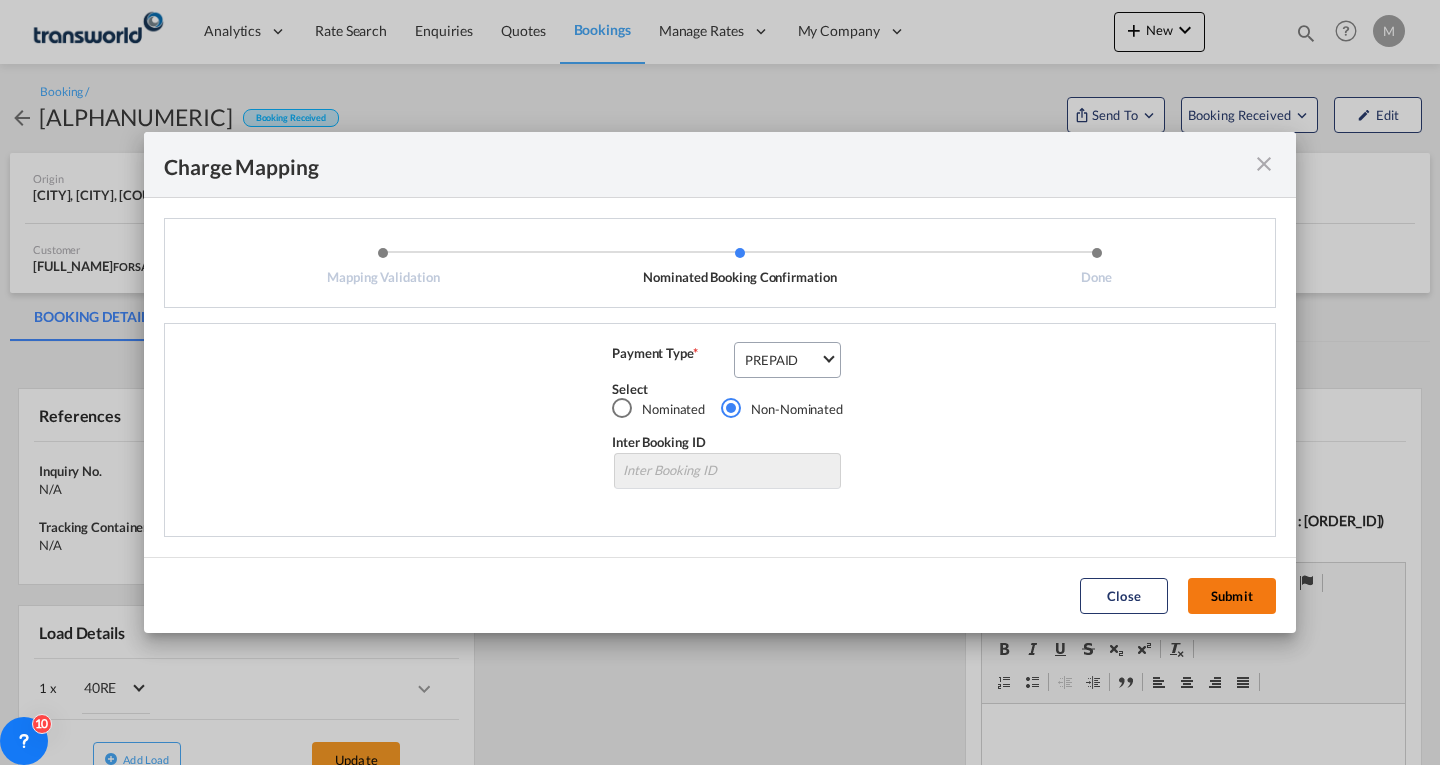 click on "Submit" 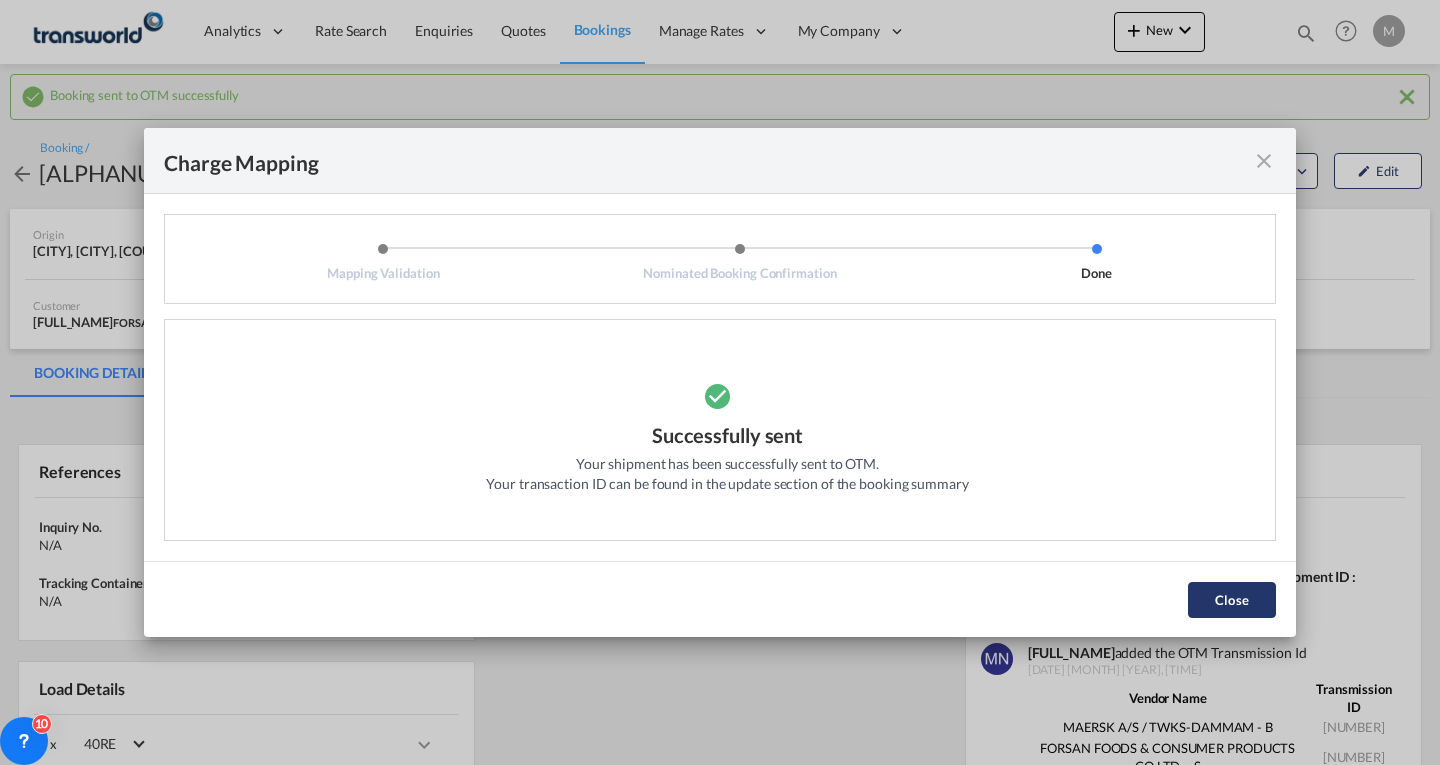 click on "Close" 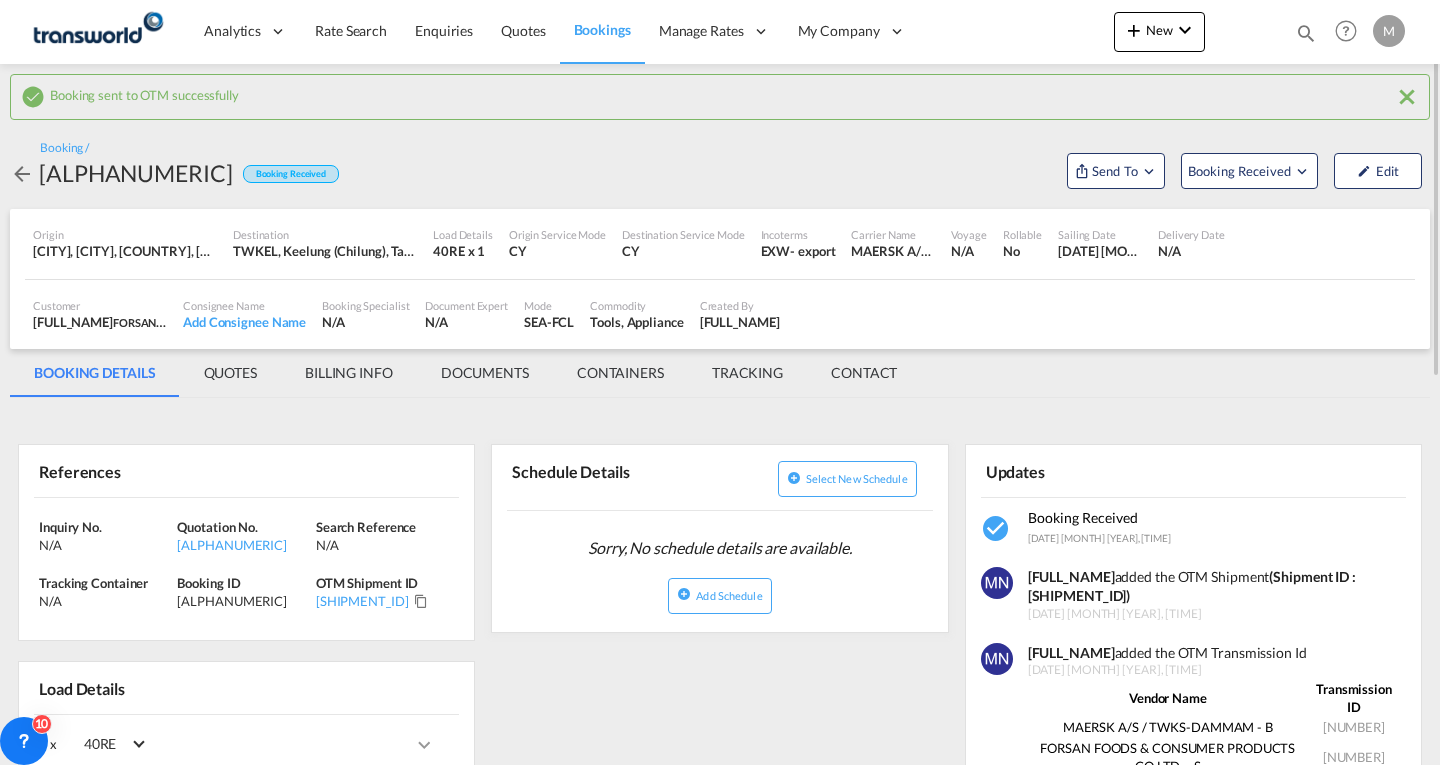 click on "(Shipment ID : [SHIPMENT_ID])" at bounding box center [1192, 586] 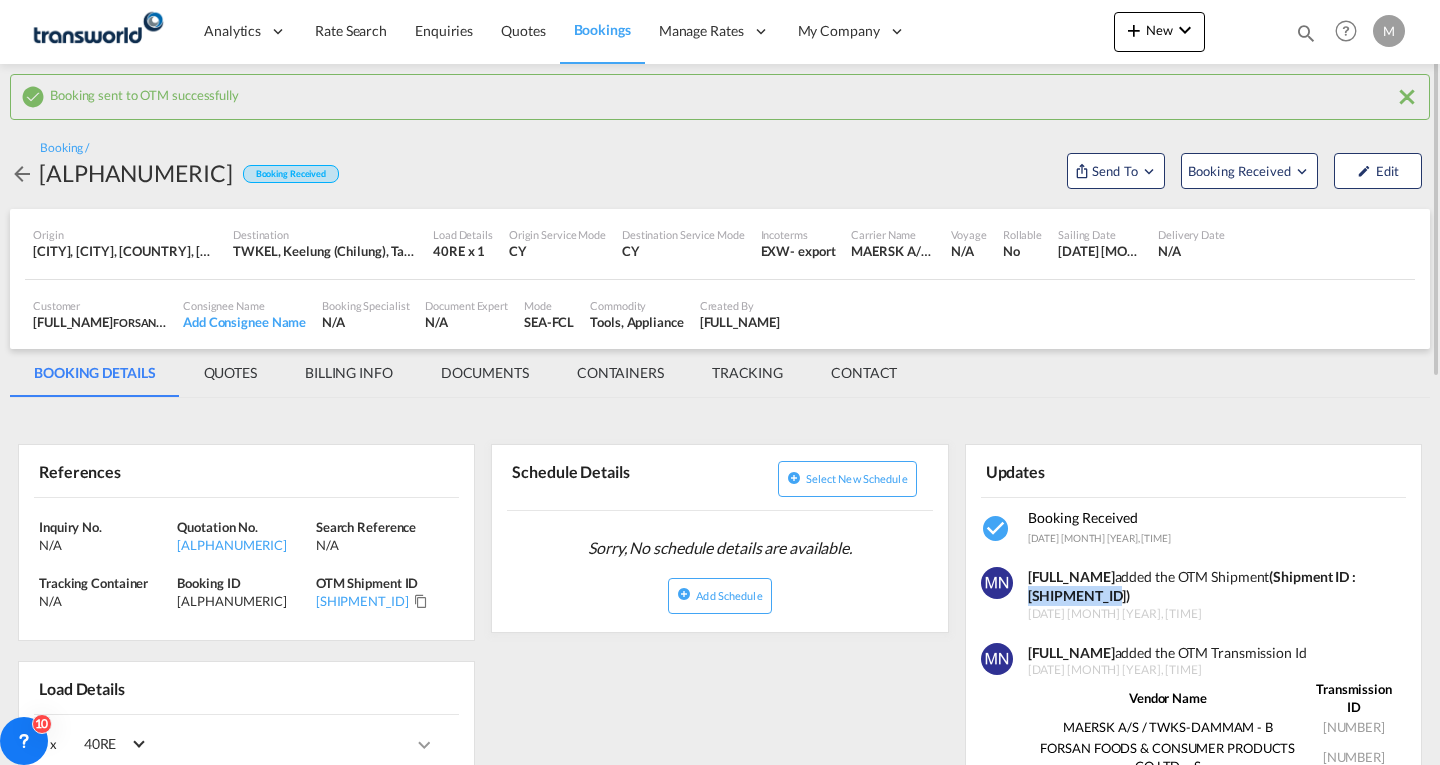 click on "(Shipment ID : [SHIPMENT_ID])" at bounding box center (1192, 586) 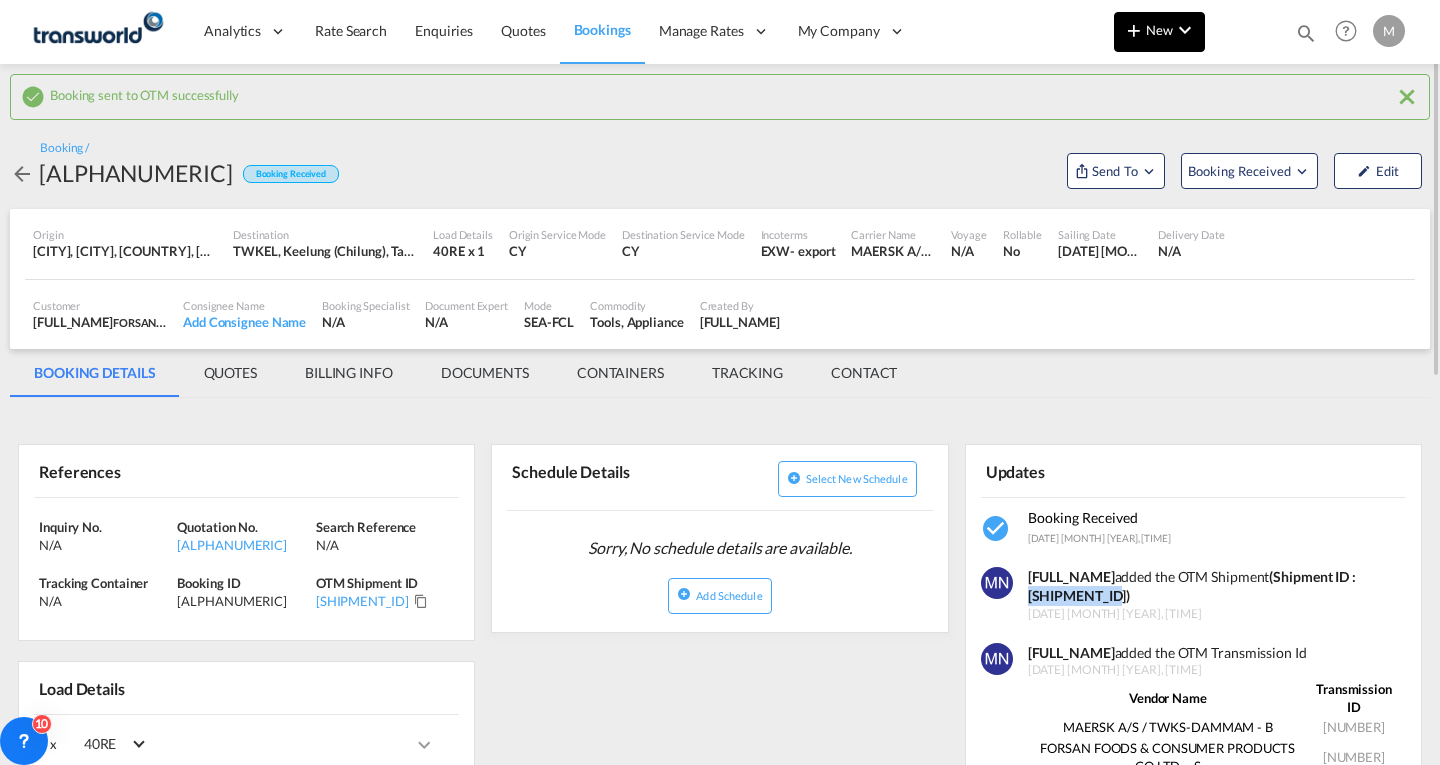 click on "New" at bounding box center (1159, 32) 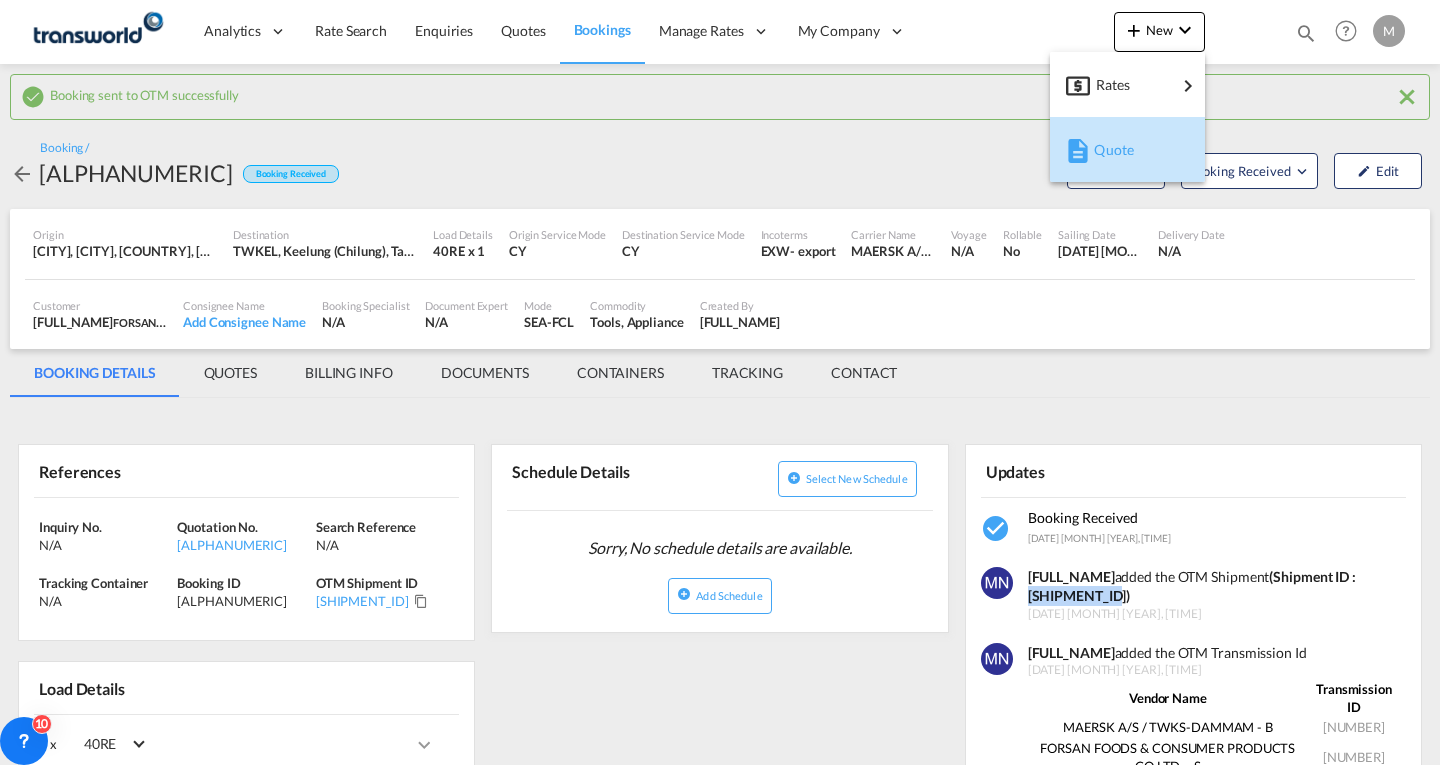 click on "Quote" at bounding box center [1105, 150] 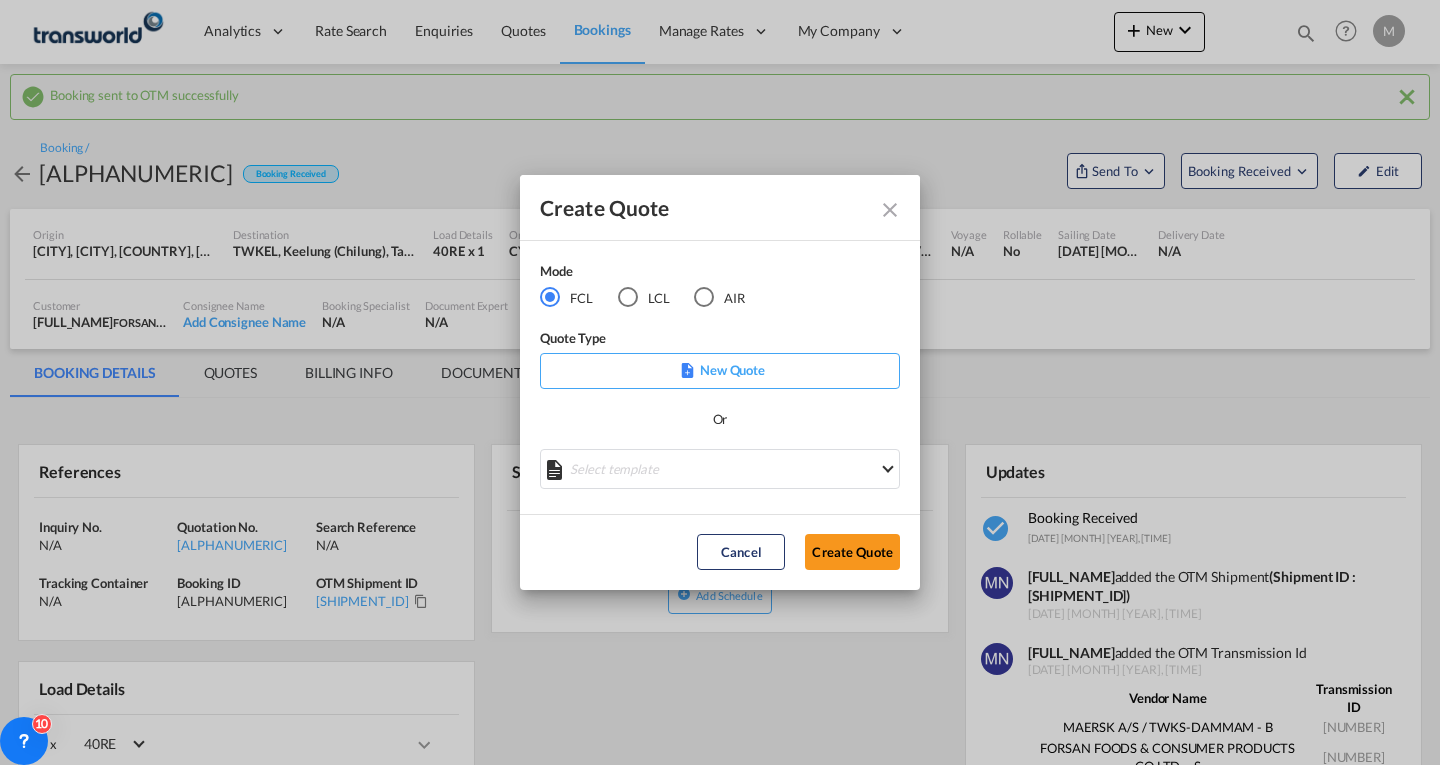 click on "New Quote" 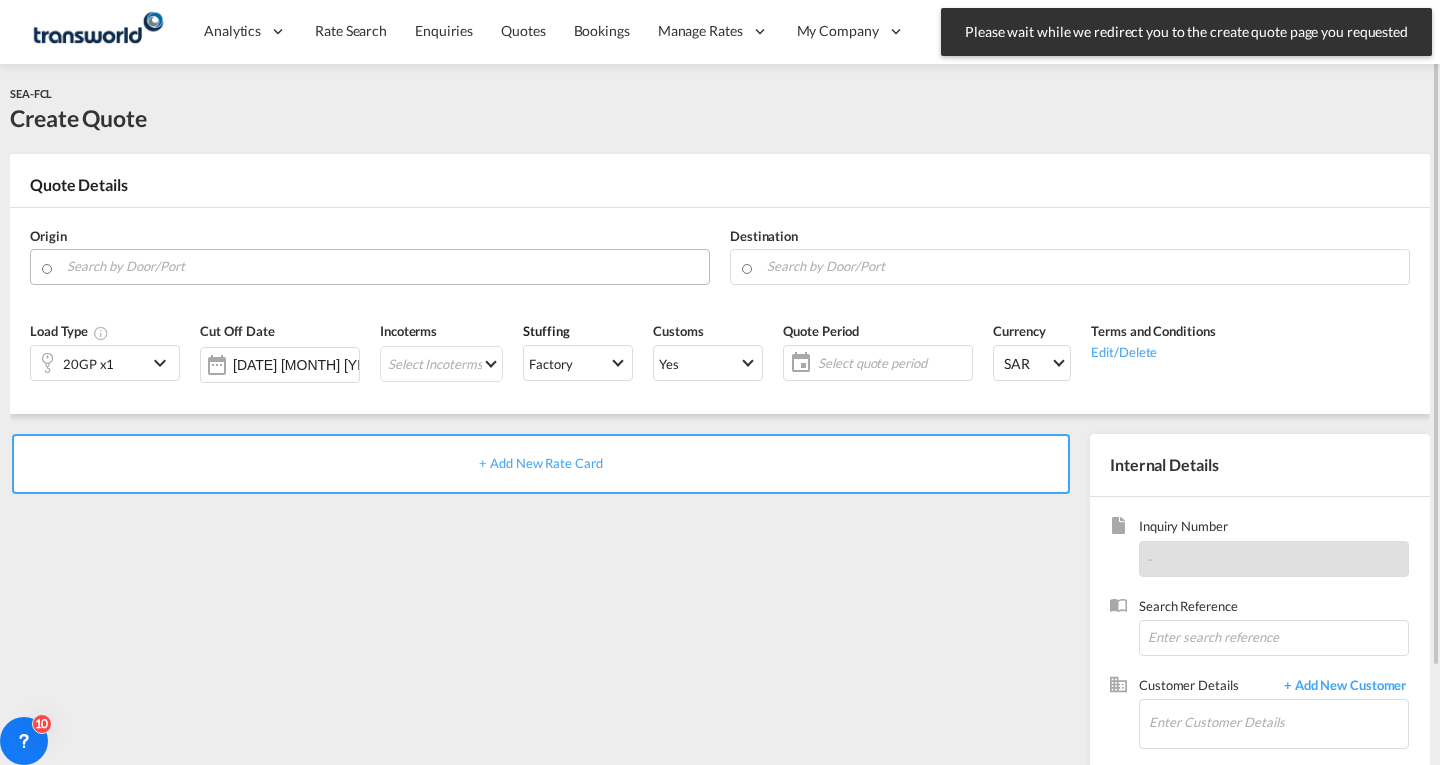 click at bounding box center [383, 266] 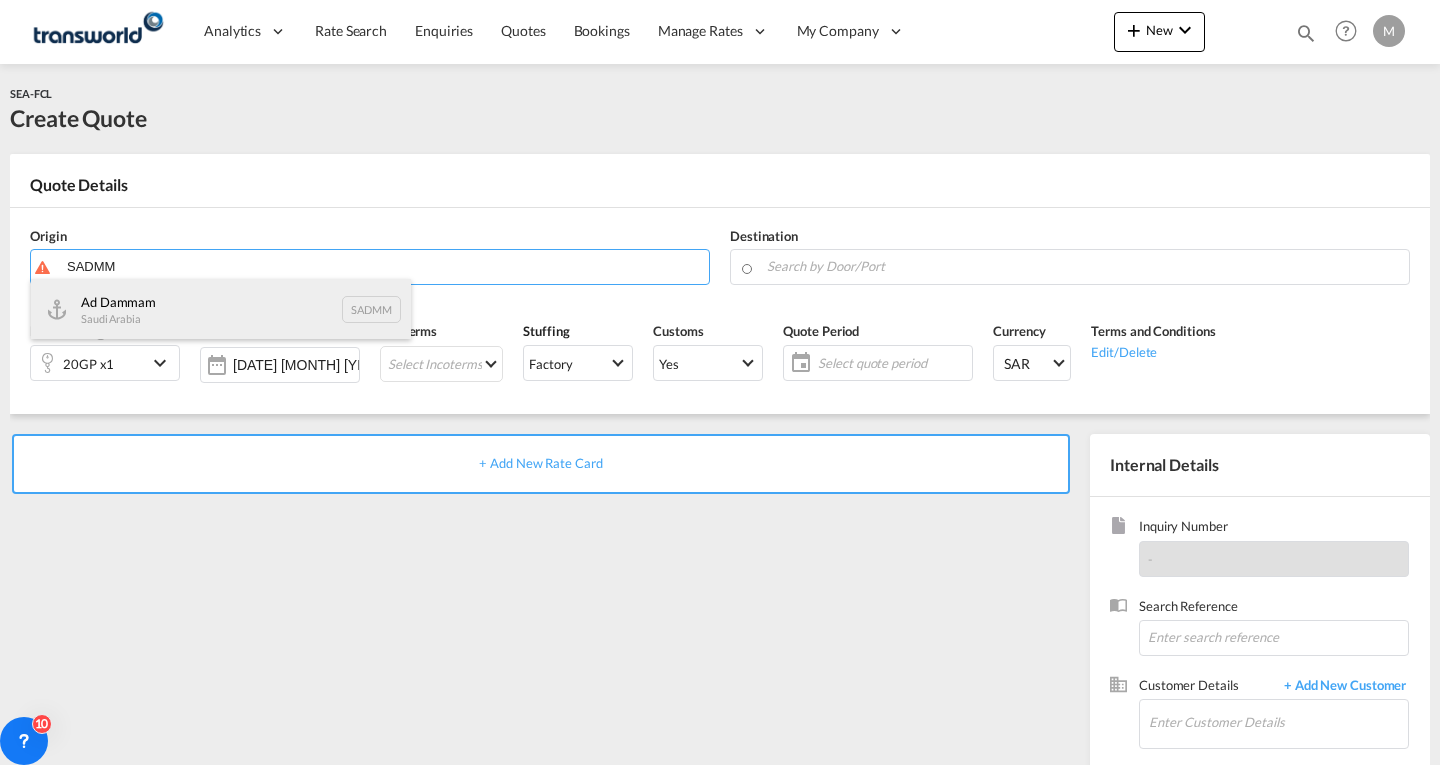 click on "Ad Dammam Saudi Arabia
SADMM" at bounding box center [221, 309] 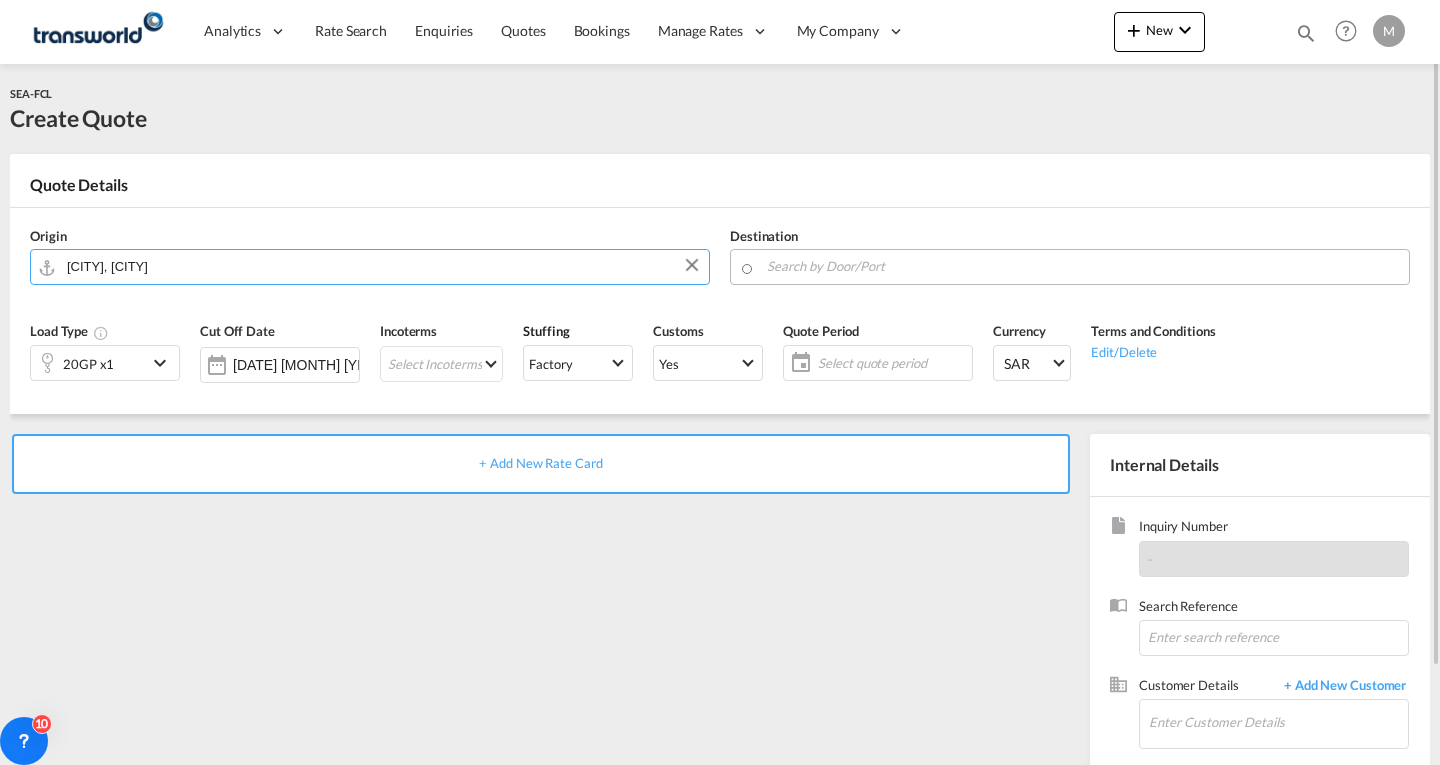 click at bounding box center [1083, 266] 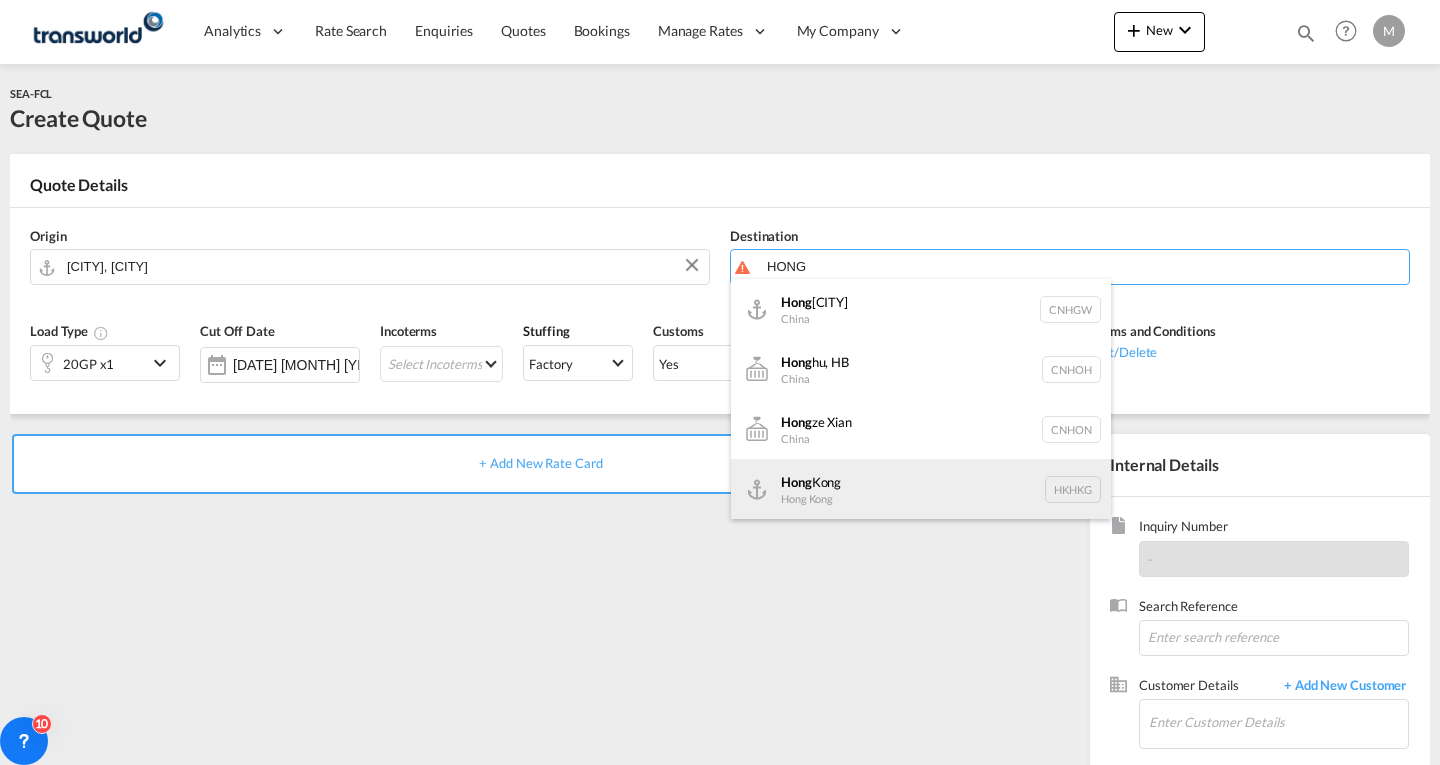 click on "[CITY]
[CITY]
[POSTAL_CODE]" at bounding box center (921, 489) 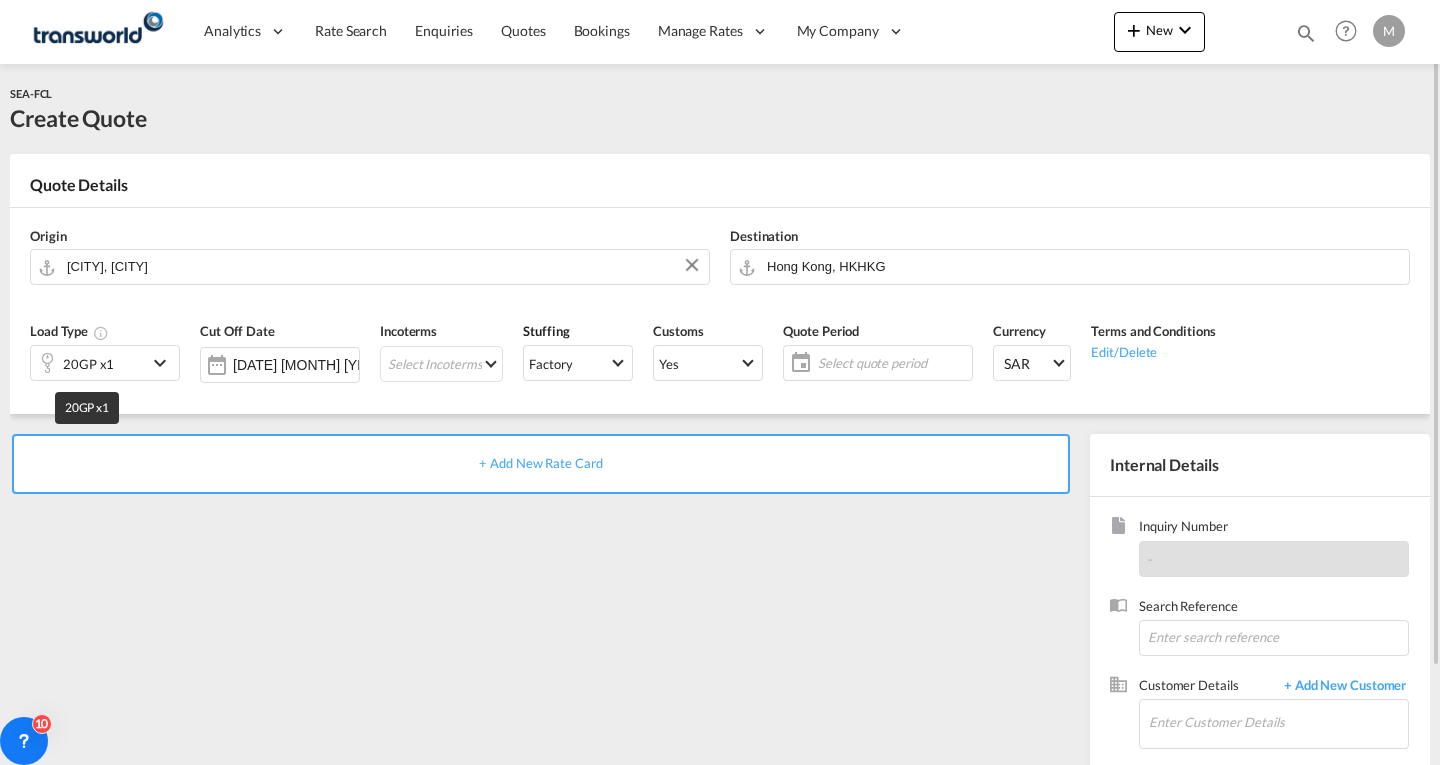 click on "20GP x1" at bounding box center (88, 364) 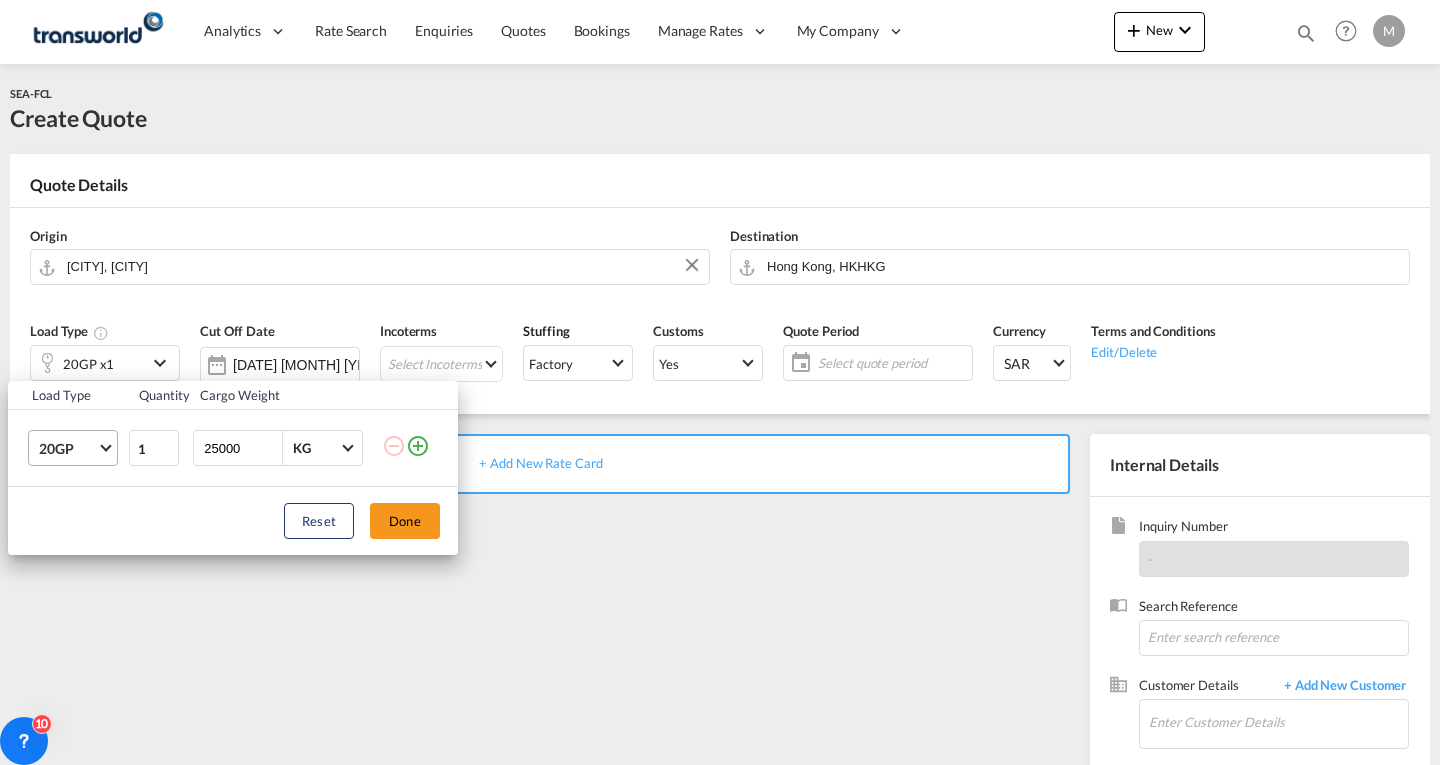 click on "20GP" at bounding box center (68, 449) 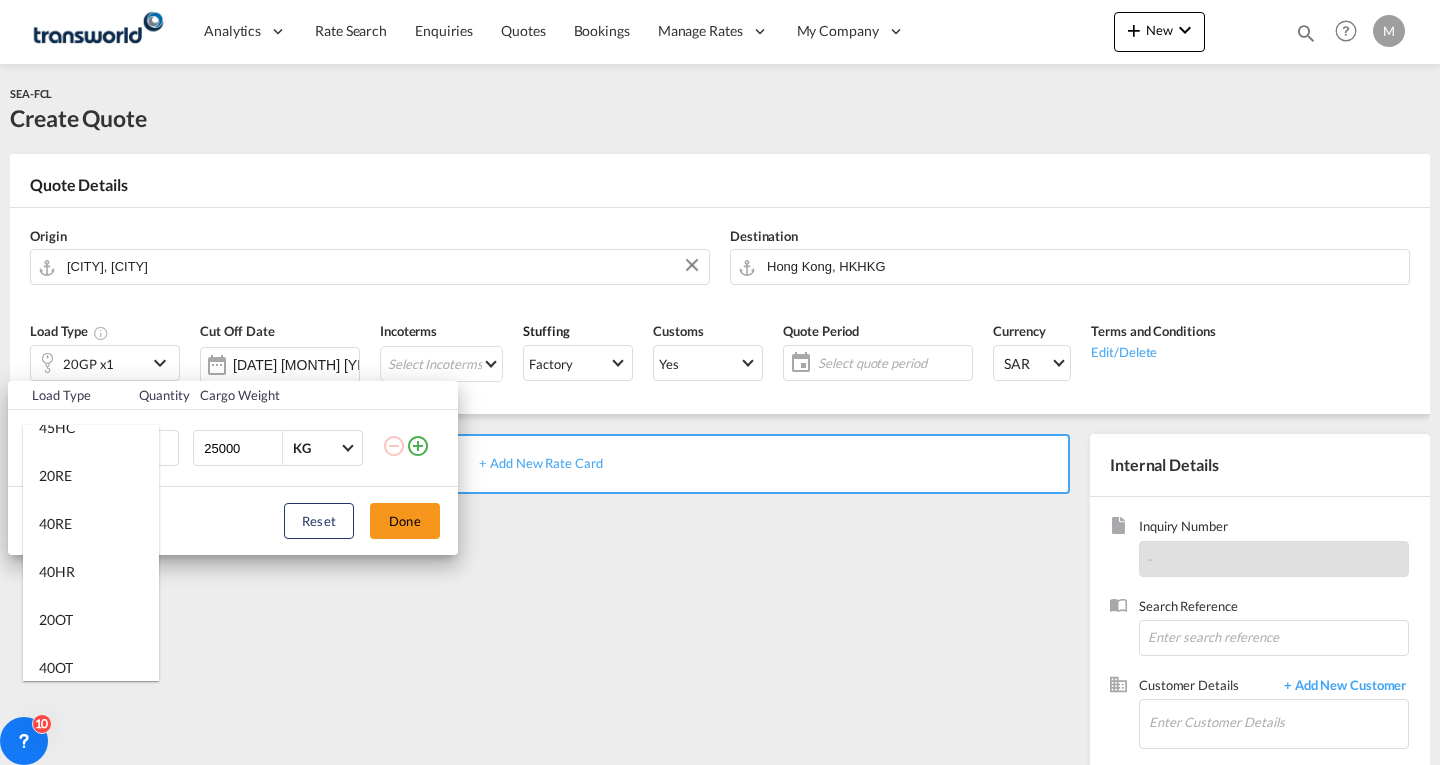 scroll, scrollTop: 179, scrollLeft: 0, axis: vertical 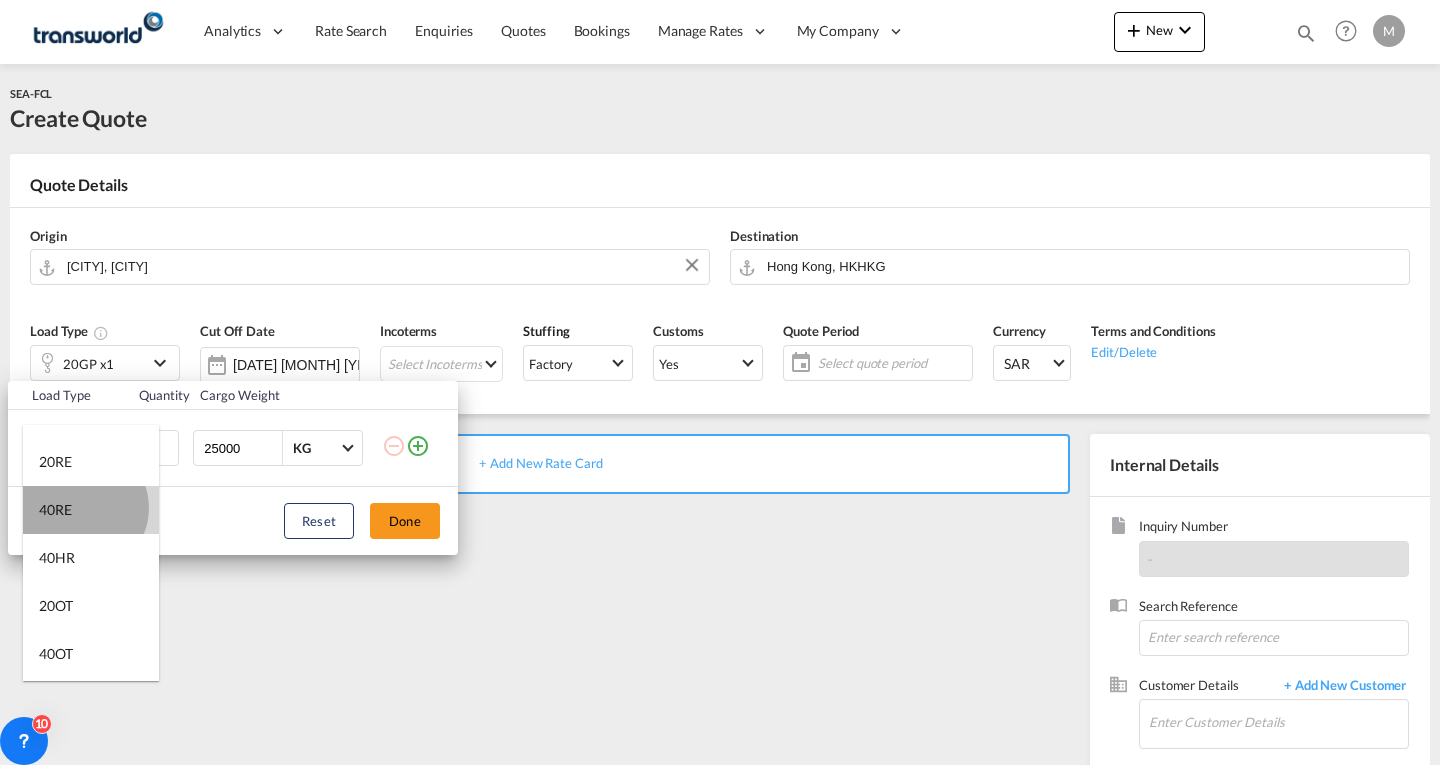 click on "40RE" at bounding box center (91, 510) 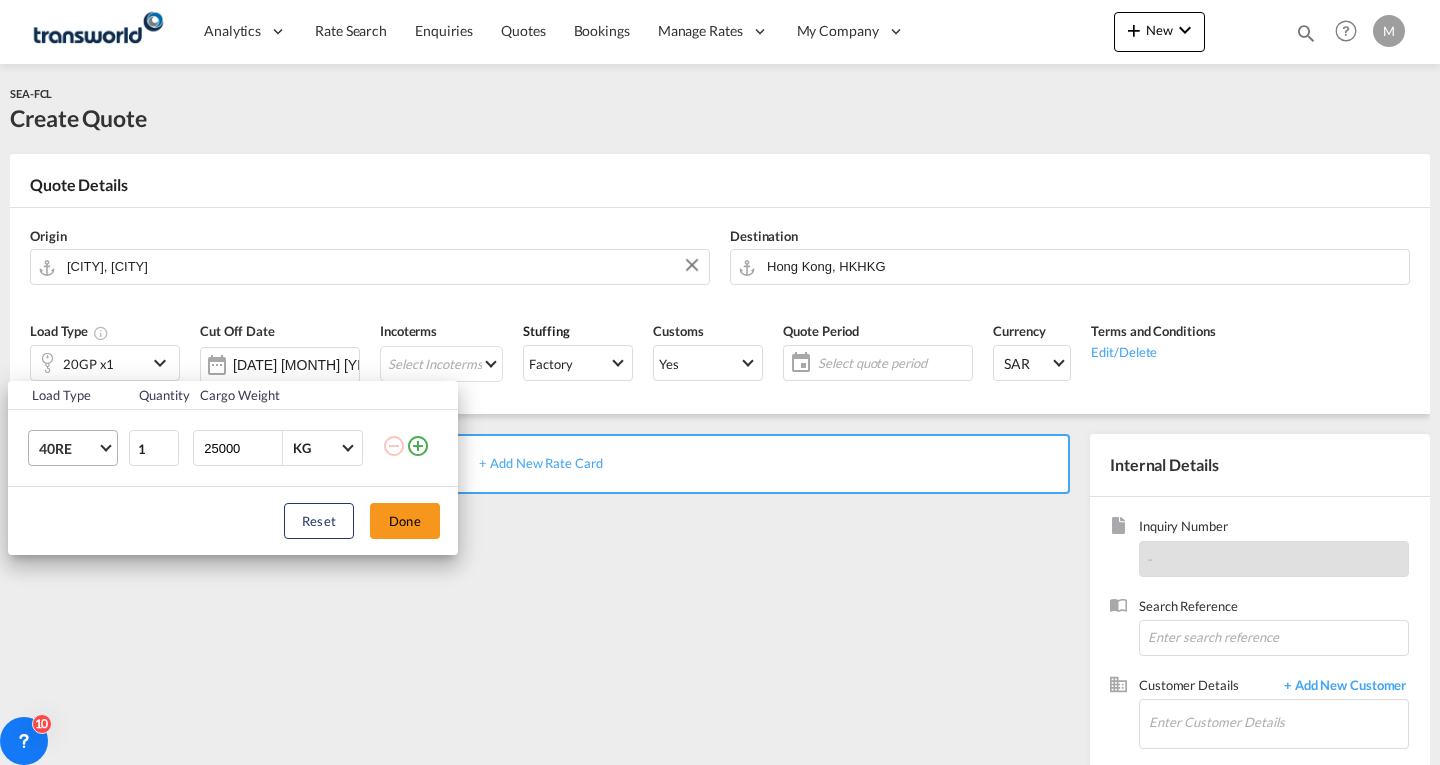 drag, startPoint x: 249, startPoint y: 449, endPoint x: 107, endPoint y: 465, distance: 142.89856 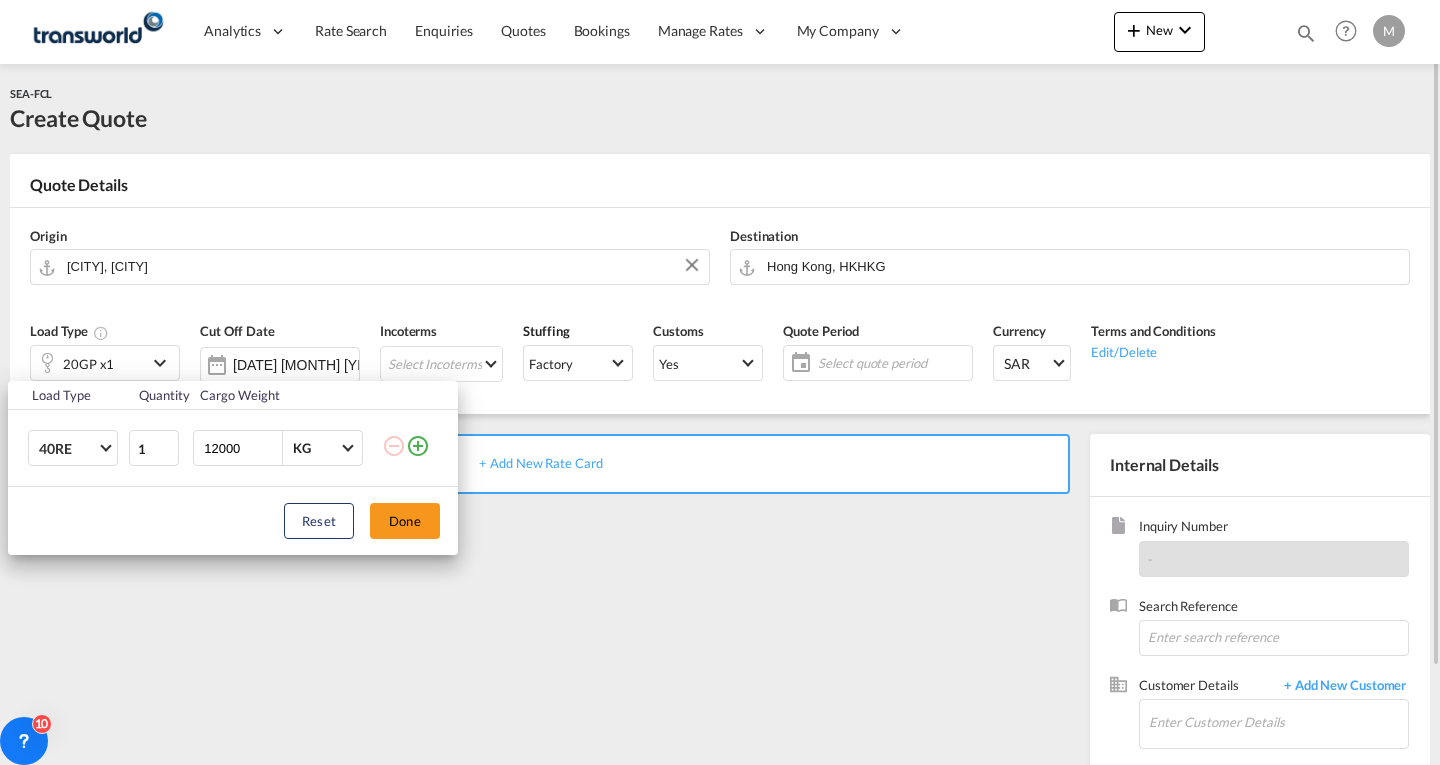 type on "12000" 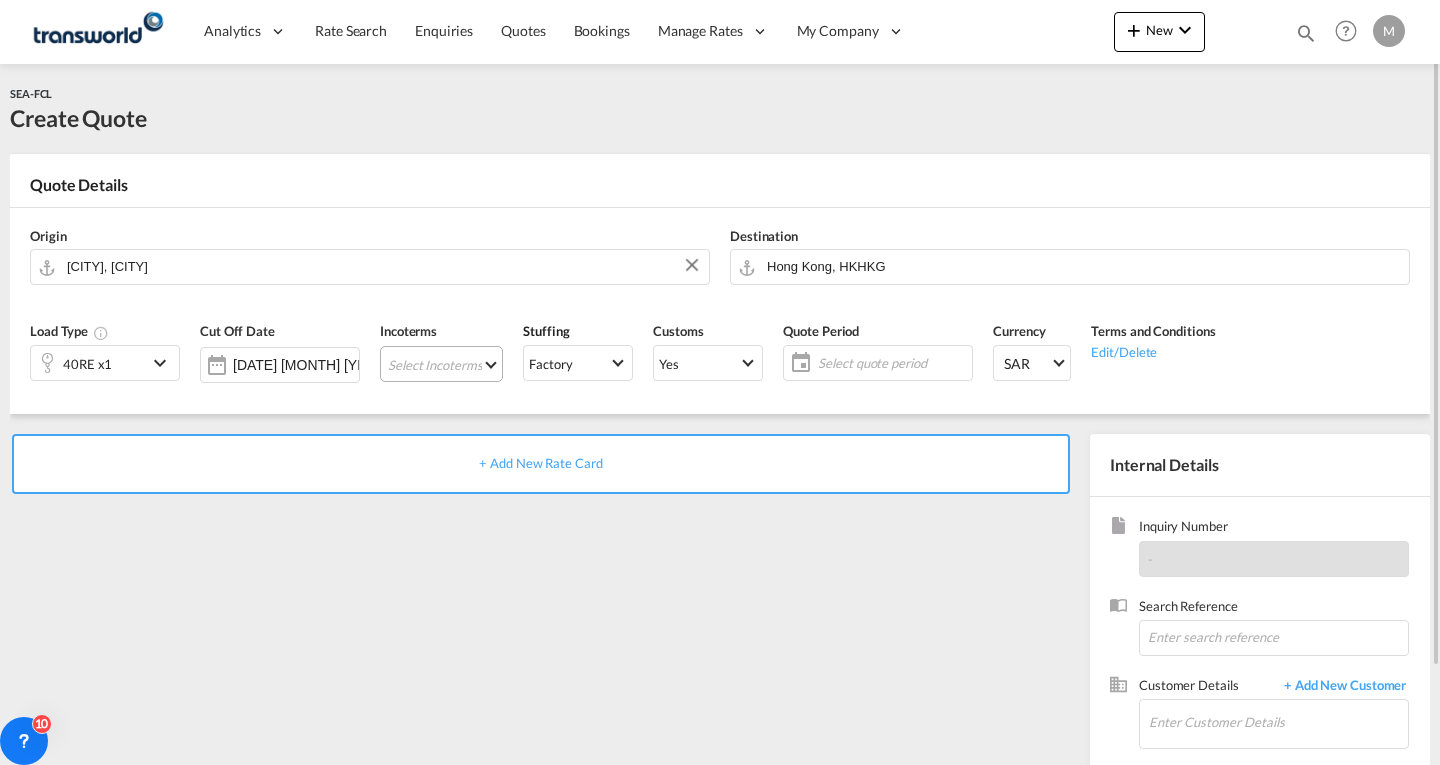 click on "Select Incoterms
CIF - import
Cost,Insurance and Freight FOB - import
Free on Board CFR - export
Cost and Freight DDP - export
Delivery Duty Paid EXW - export
Ex Works FAS - import
Free Alongside Ship FOB - export
Free on Board DAP - import
Delivered at Place CPT - export
Carrier Paid to DPU - import
Delivery at Place Unloaded DPU - export
Delivery at Place Unloaded CIF - export
Cost,Insurance and Freight EXW - import
Ex Works CFR - import
Cost and Freight FCA - import
Free Carrier CIP - export
Carriage and Insurance Paid to DAP - export
Delivered at Place FCA - export
Free Carrier CPT - import
Carrier Paid to CIP - import
Carriage and Insurance Paid to FAS - export
Free Alongside Ship" at bounding box center (441, 364) 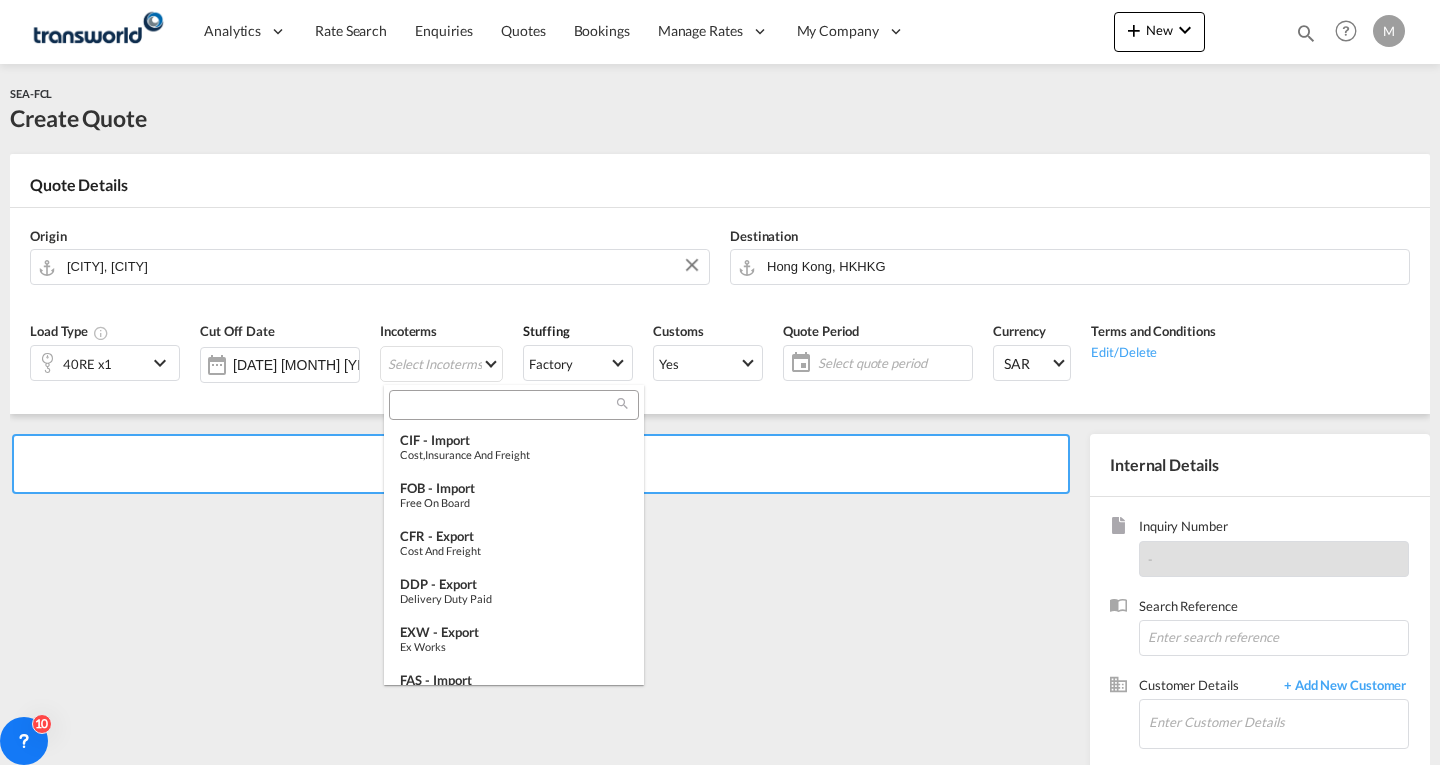 click at bounding box center (506, 405) 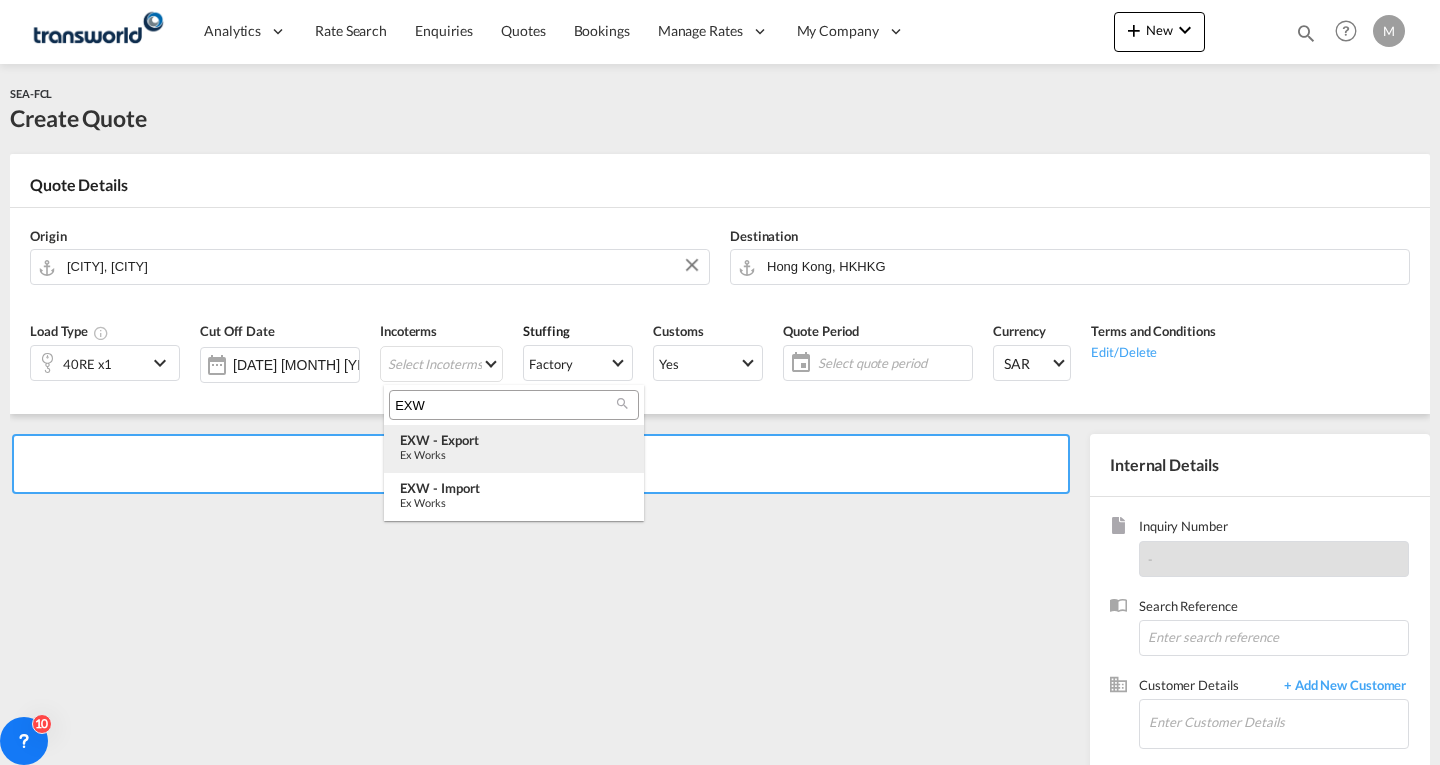 type on "EXW" 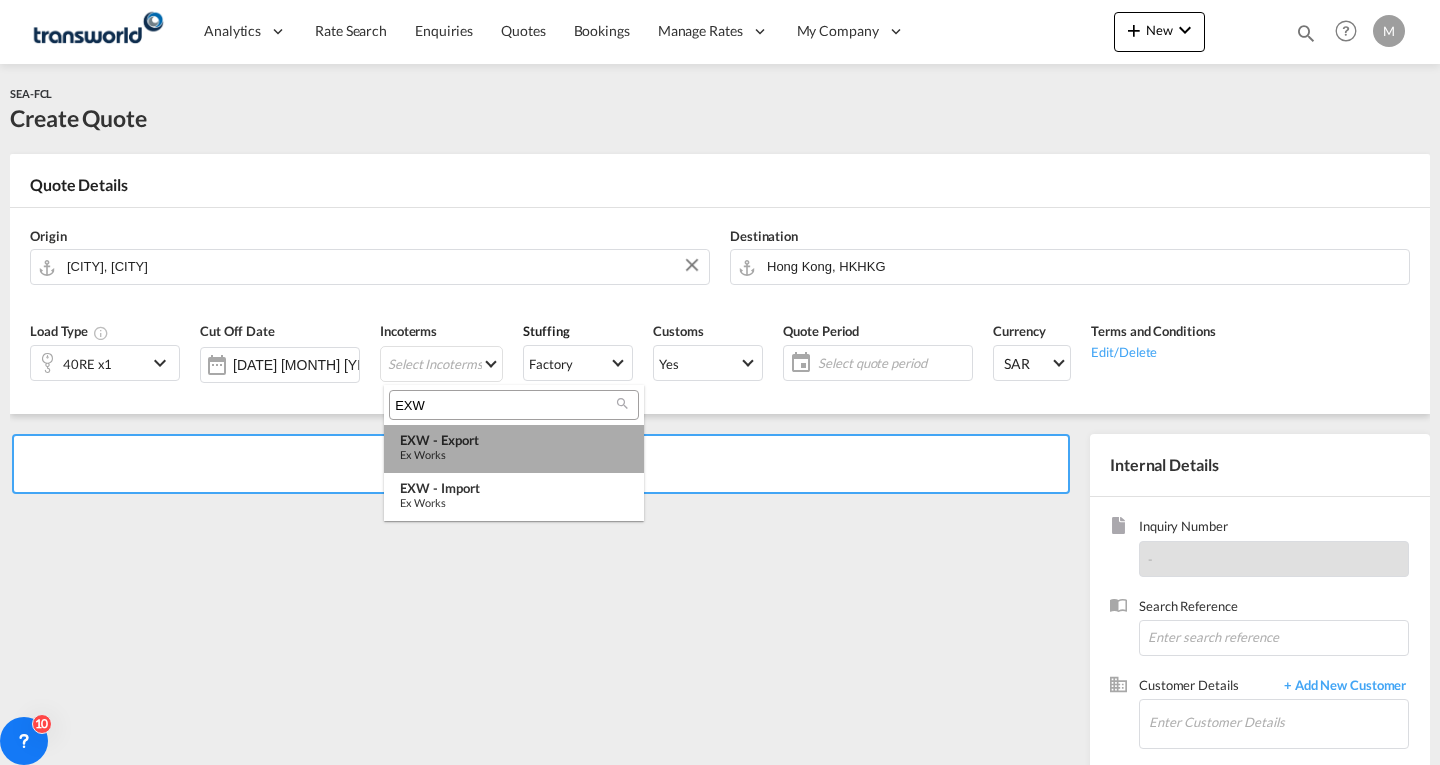 click on "Ex Works" at bounding box center [514, 454] 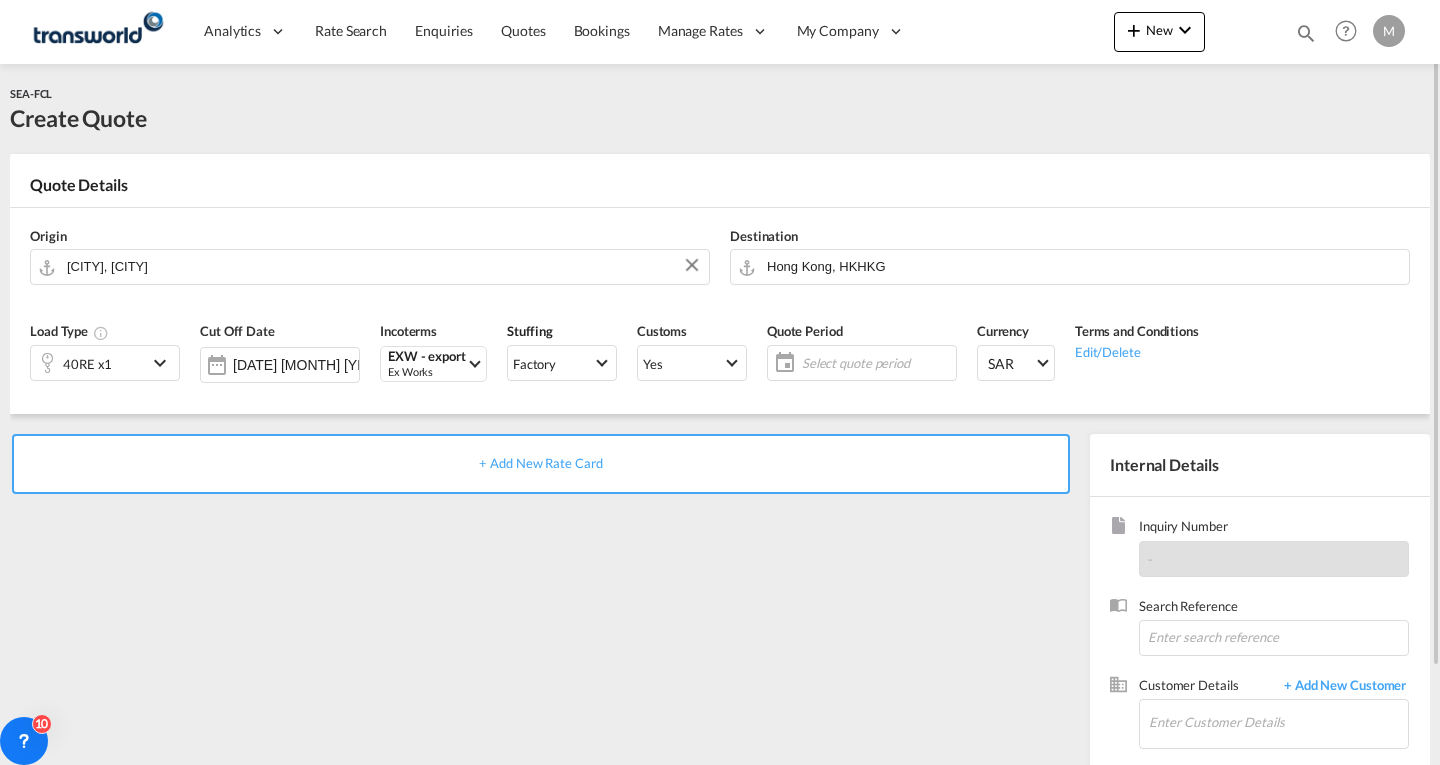 click on "Select quote period" 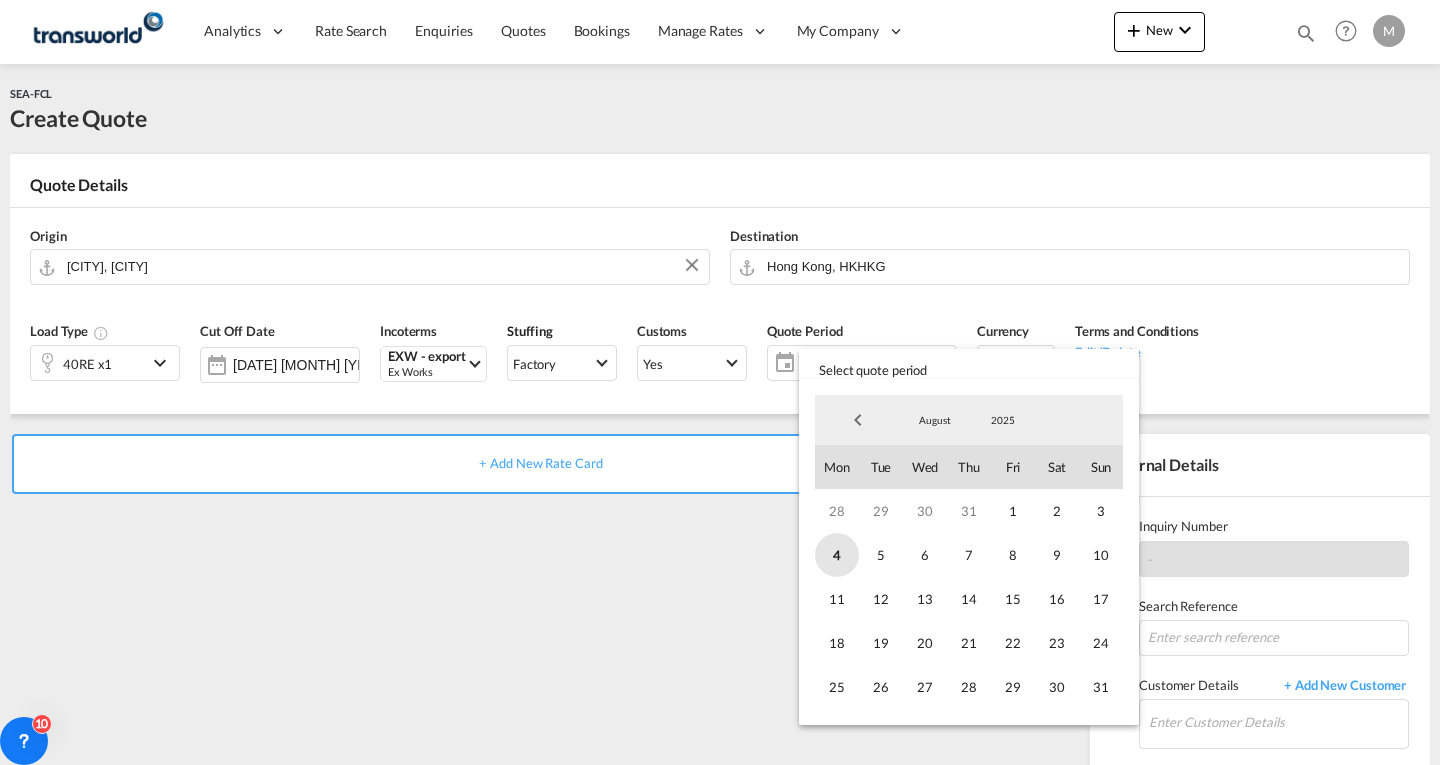 click on "4" at bounding box center [837, 555] 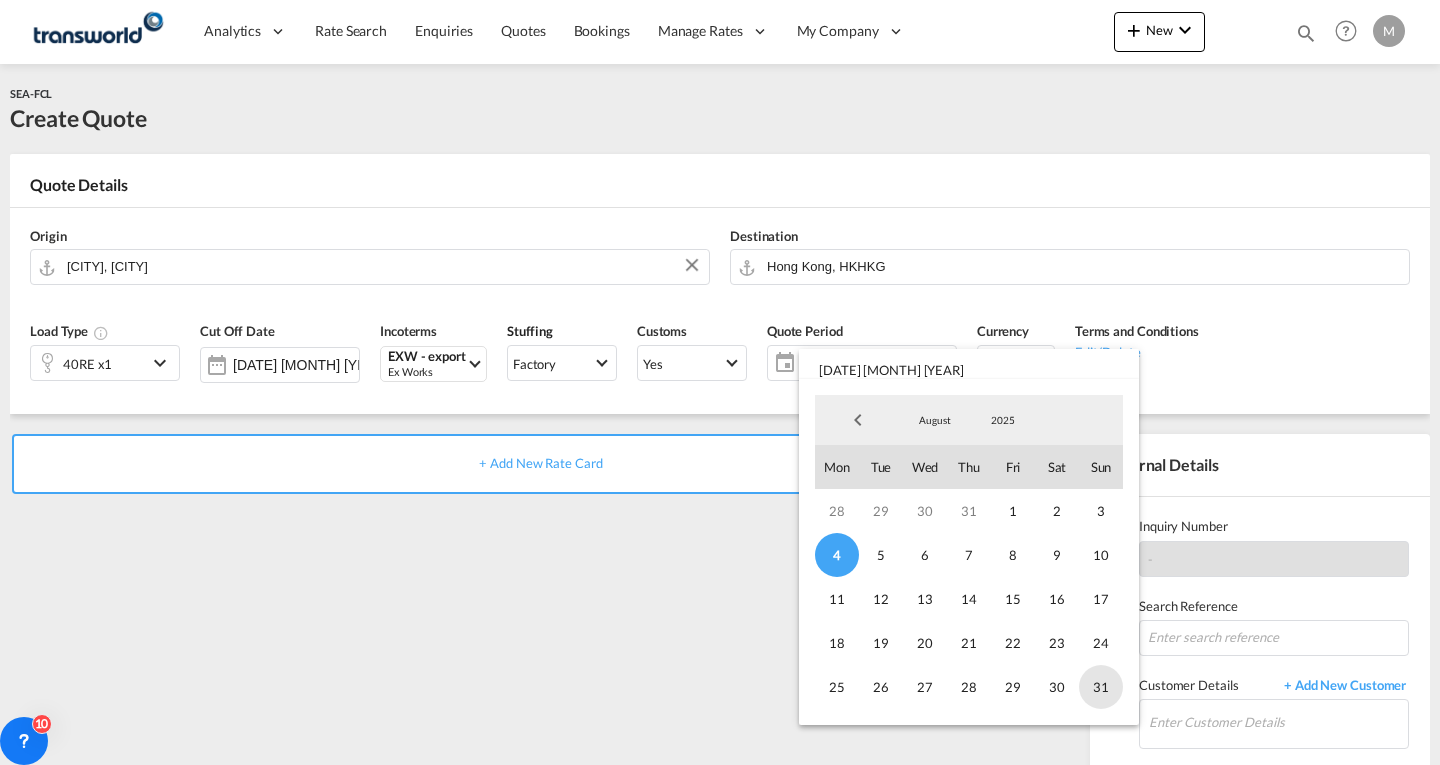 click on "31" at bounding box center [1101, 687] 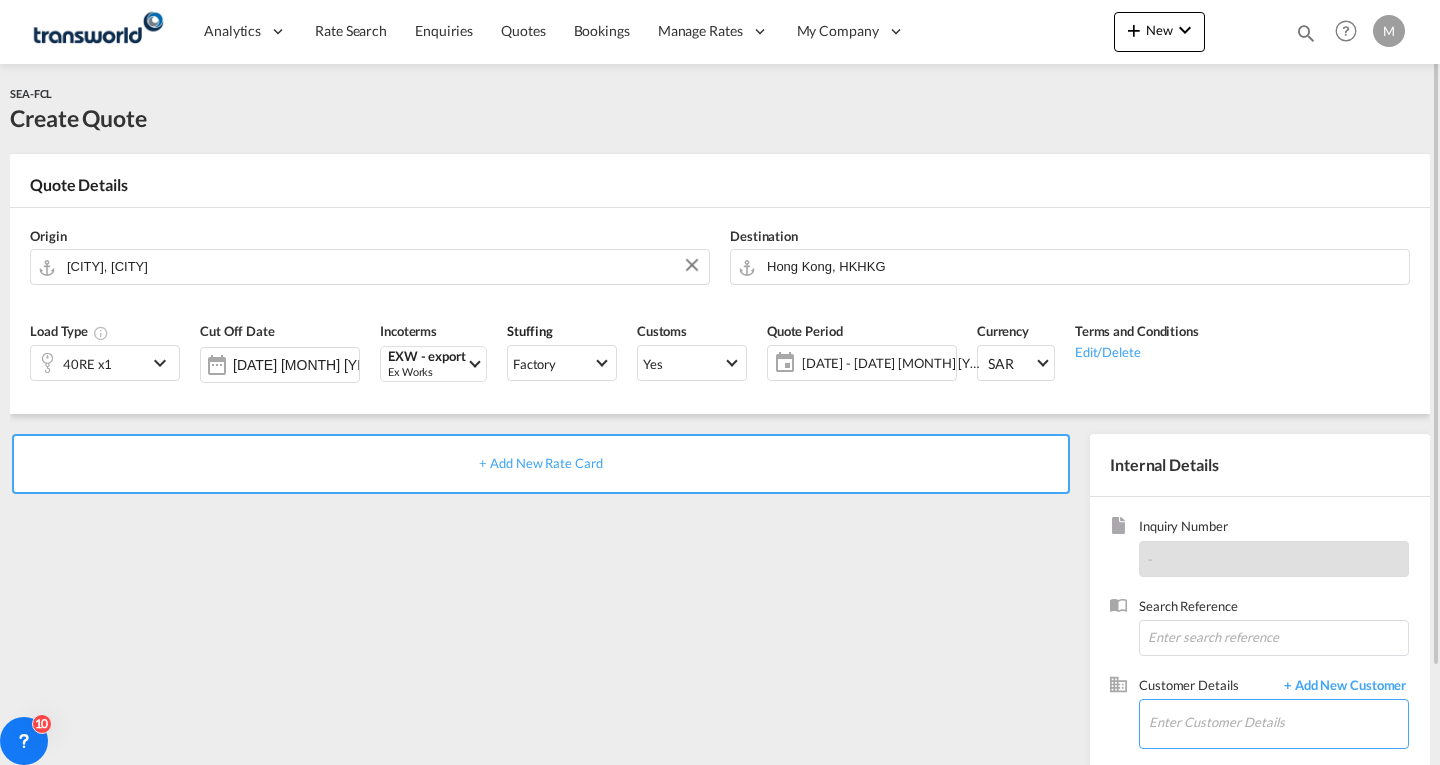 click on "Enter Customer Details" at bounding box center [1278, 722] 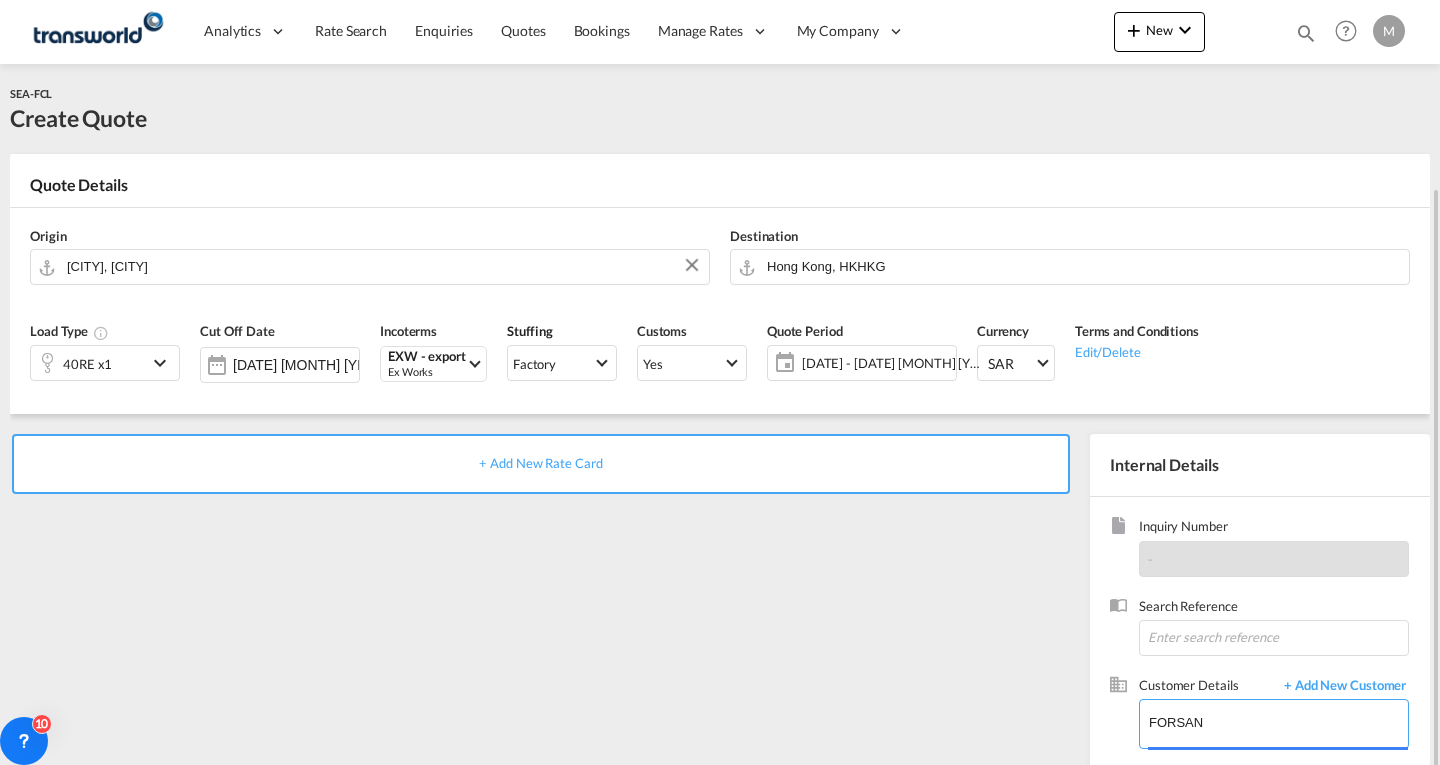 scroll, scrollTop: 112, scrollLeft: 0, axis: vertical 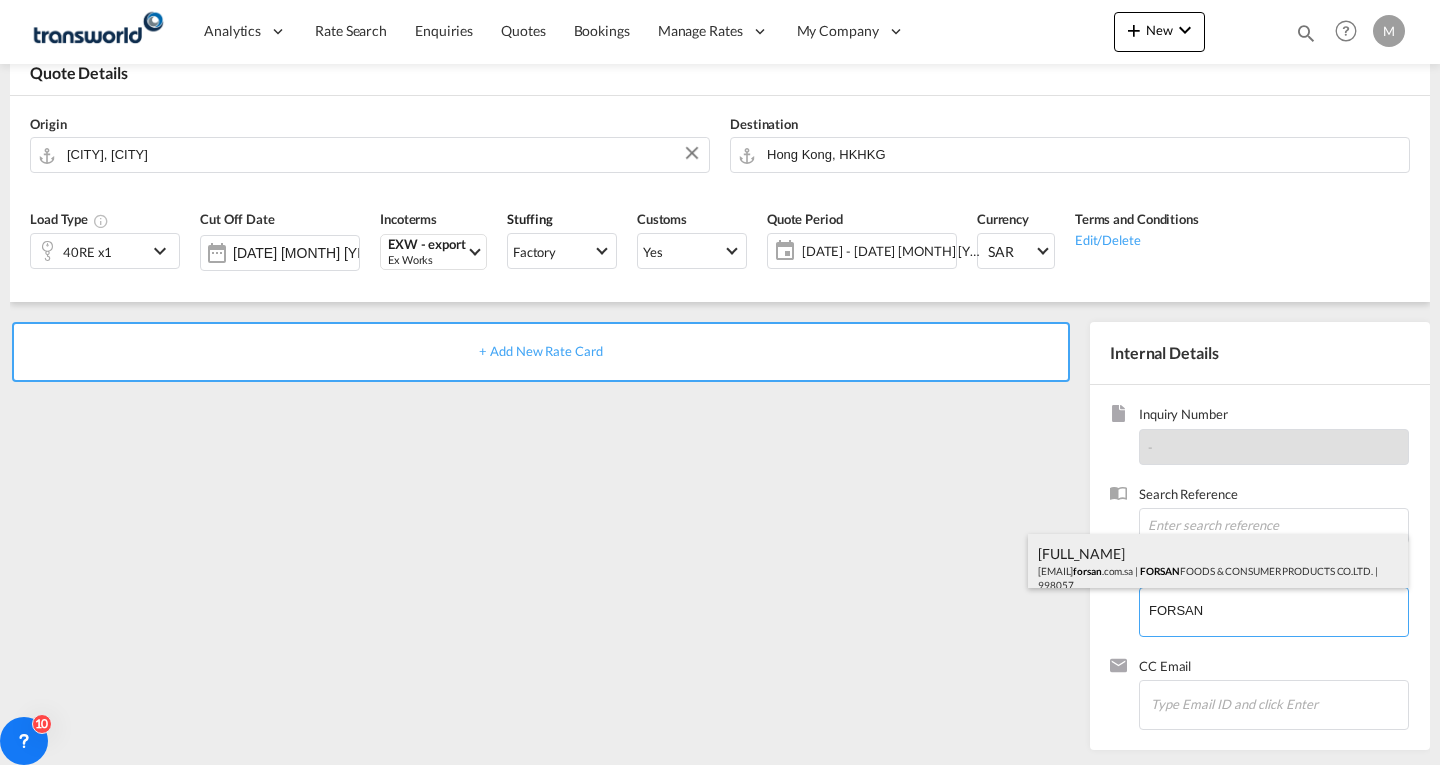 click on "[FULL_NAME] [EMAIL]    |    FORSAN  FOODS & CONSUMER PRODUCTS CO.LTD.
&nbsp;  |  &nbsp;   [NUMBER]" at bounding box center (1218, 568) 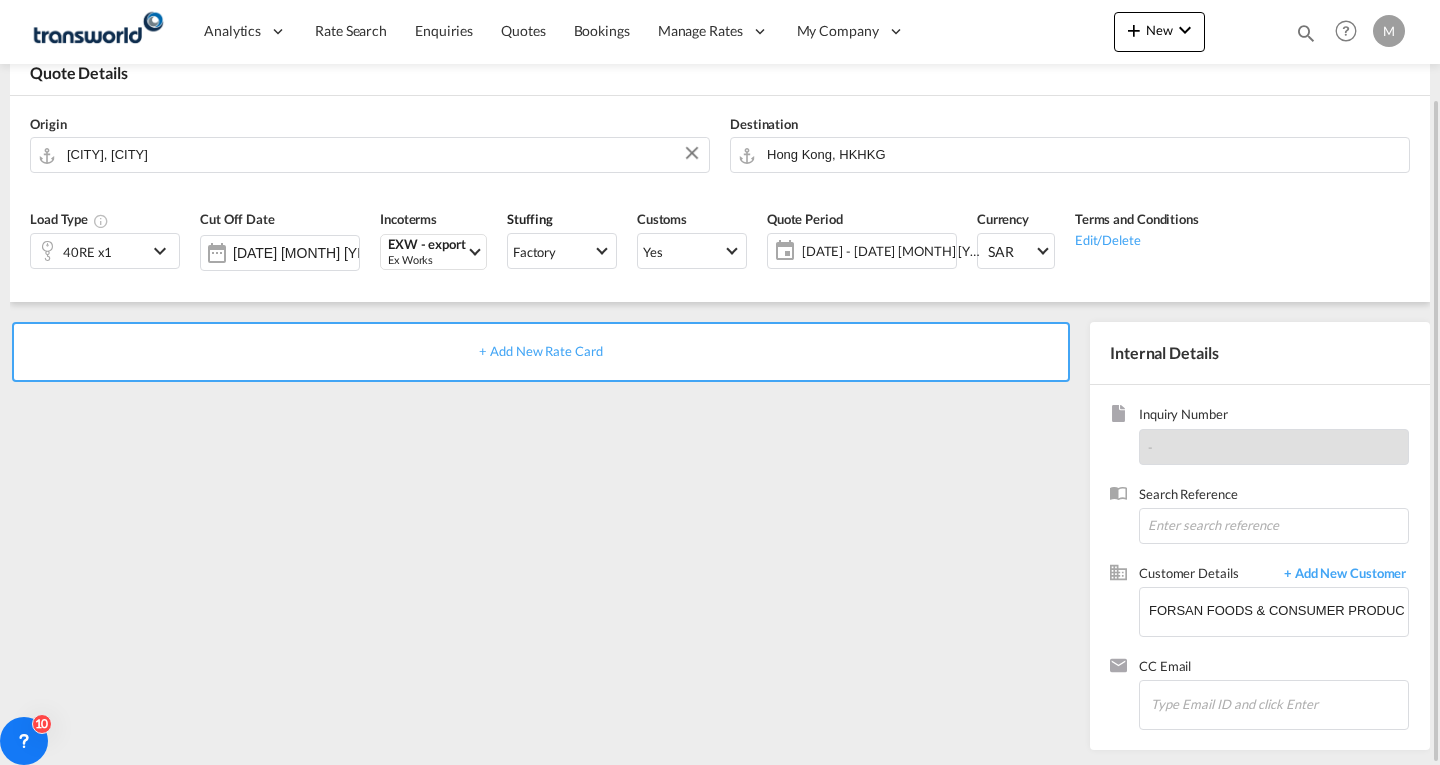 click on "+ Add New Rate Card" at bounding box center [540, 351] 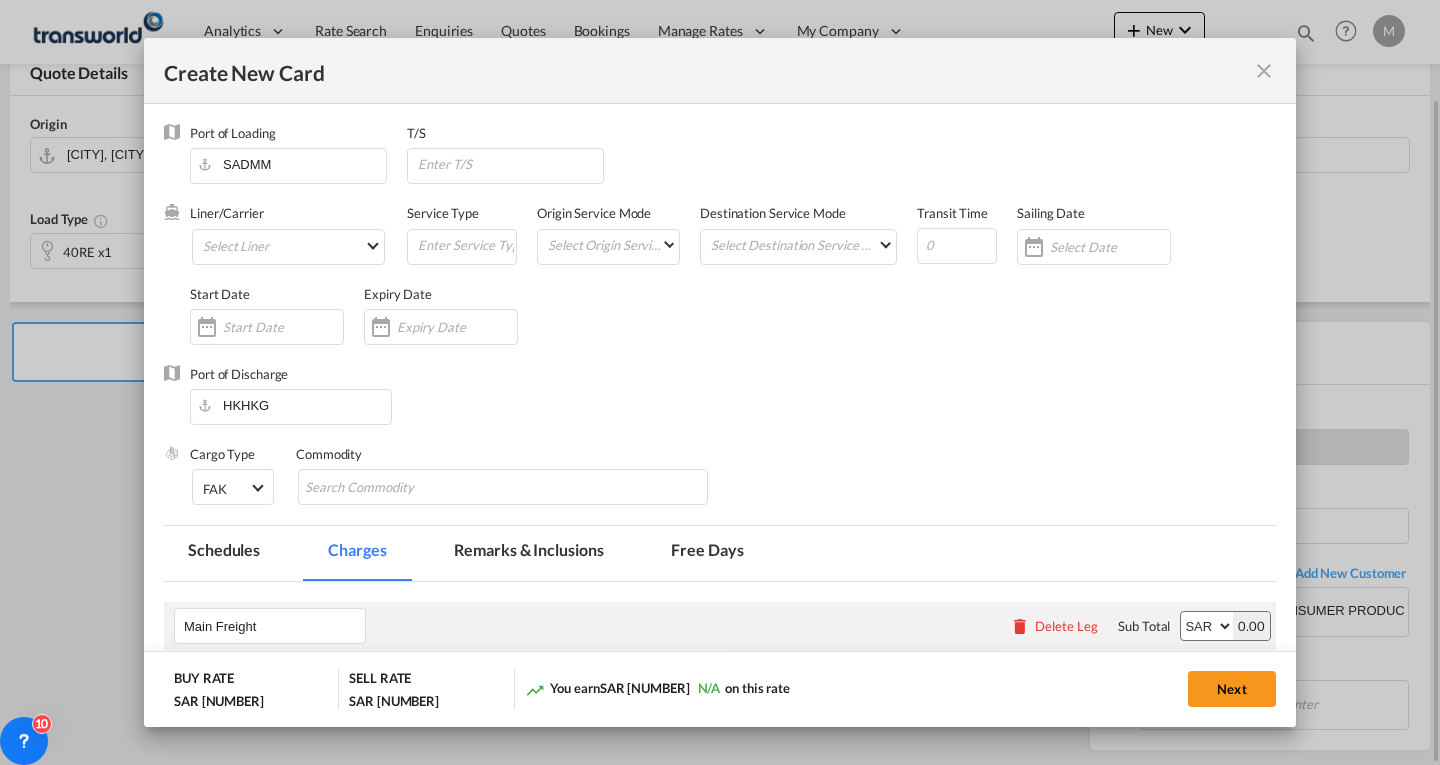 type on "Basic Ocean Freight" 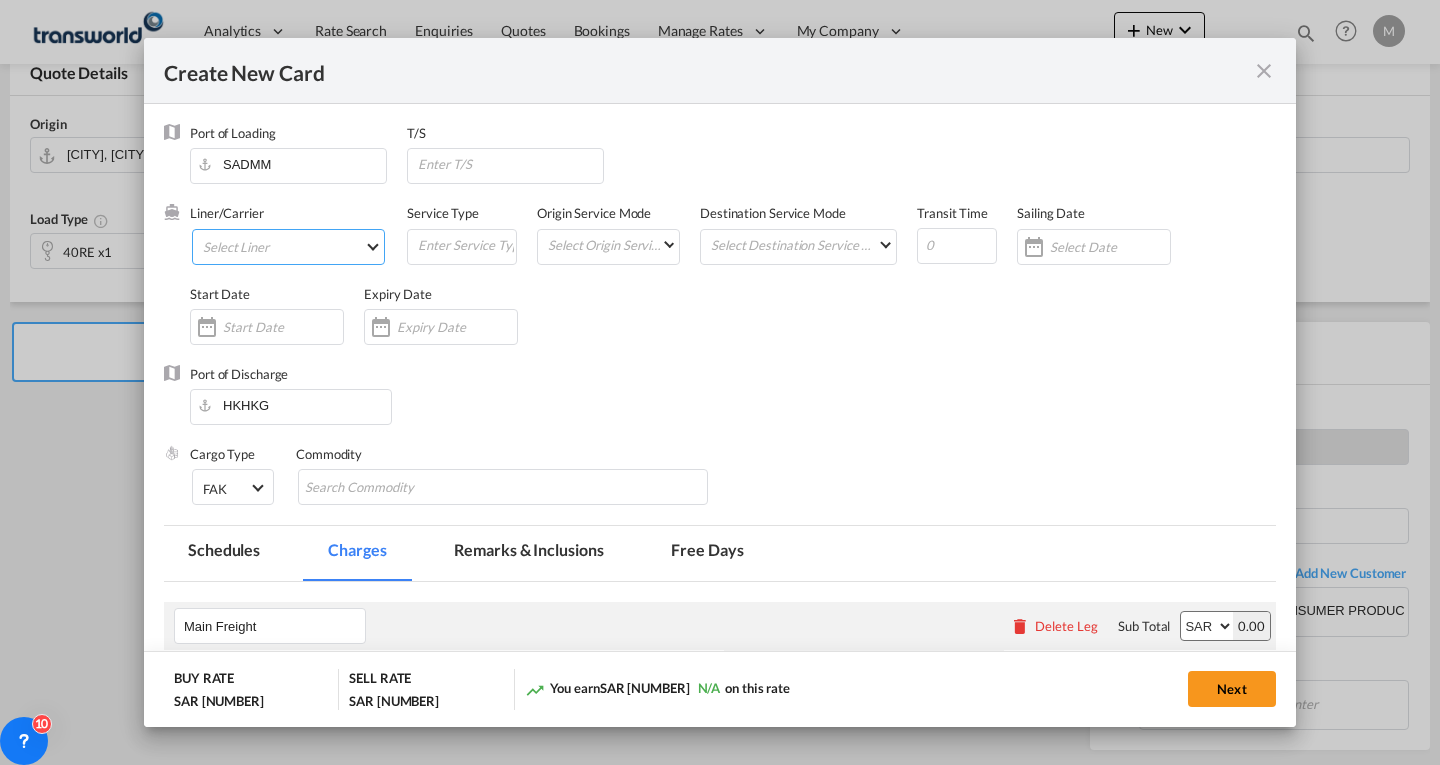 click on "Select Liner   2HM LOGISTICS D.O.O 2HM LOGISTICS D.O.O. / TWKS-KOPER 3P LOGISTICS / TWKS-LITHUANIA A J WORLDWIDE SERVICES INC / TWKS-LIGHTING WAY A.J WORLDWIDE SERVICES LTD / TWKS-WESTDRAYTO AA AND S SHIPPING LLC / TWKS-DUBAI AAA CHINA LIMITED / TWKS-SHENZHEN AAS FREIGHT EUROPE GMBH / TWKS-FRANKFURT AAS SHIPPING LLC / TWKS-DUBAI AAXL GLOBAL SHIPPING LINES LLC ABDALLAH AL OBAILI CUSTOM CLEARANCE ES / TWKS-DAMM ABDUL MUHSEN SHIPPING LLC Abdul Razzaq Al Tahir For Custom Clear / TWKS-RIYA ABDULLA FOUAD COMPANY / TWKS-DHAHRAN ABDULLAH AL OTHAIM MARKETS COMPANY / TWKS-RIYADH ABOU SHAHEEN FOR CUSTOMS CLEARANCE EST / TWKS-JEDD ABRAG AL MENA OFFICE FOR / TWKS-DAMMAM ABX Air / TWKS-UNITED STA ADD CARGO SOLUTIONS SRL / TWKS-NAPOCA ADRIATIC CARGO TRANS D.O.O / TWKS-KOPER ADVANCED AIRSEA S R O / TWKS-PRAHA ADVANCED TRIAD TURBINE SERVICES CO. LTD / TWKS-JED ADVANTAGE WORLDWIDE UK LTD / TWKS-MANCHESTER Aegean Airlines / TWKS-GREECE AEO FREIGHT SDN BHD / TWKS-PENANG Aer Lingus / TWKS-IRELAND Aero Republica / TWKS-COLOMBIA" at bounding box center (288, 247) 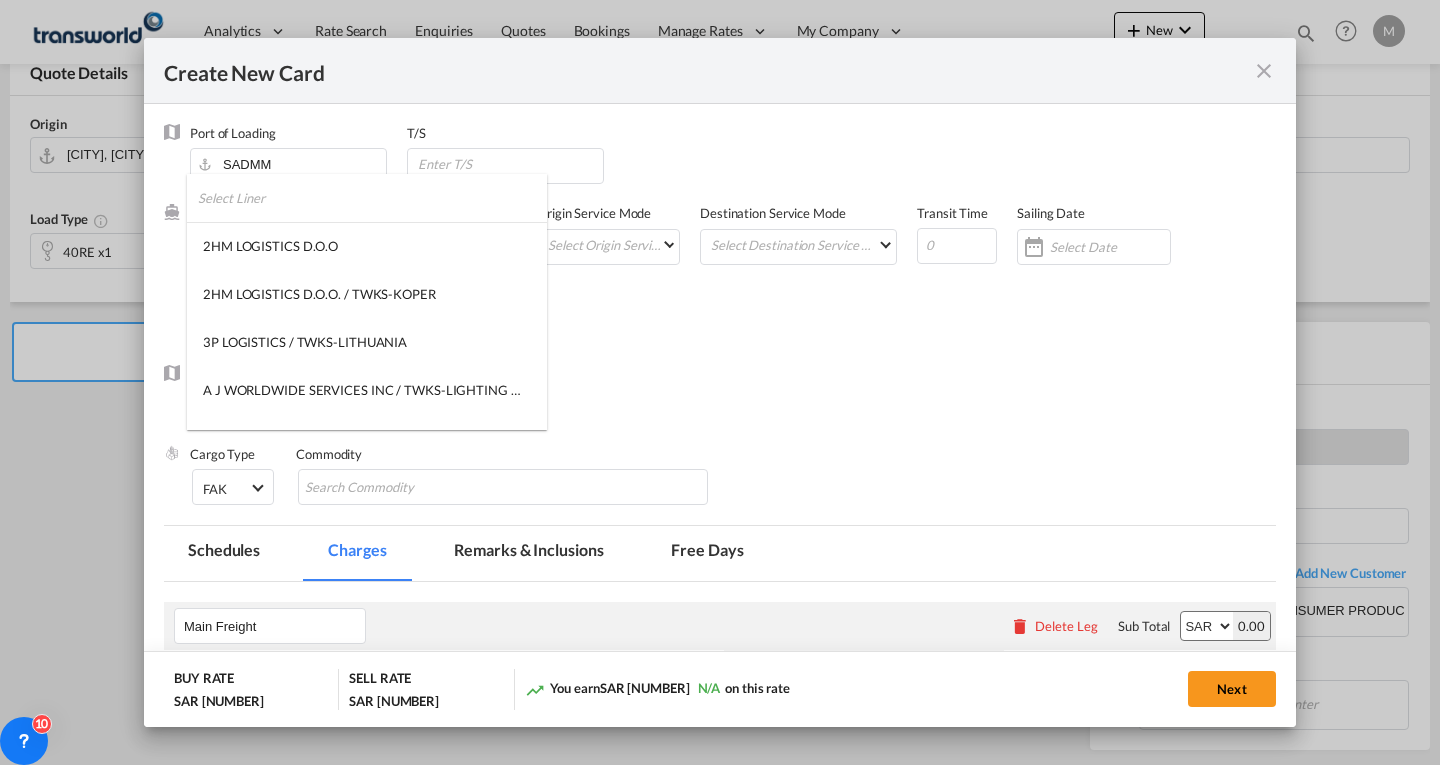 click at bounding box center [372, 198] 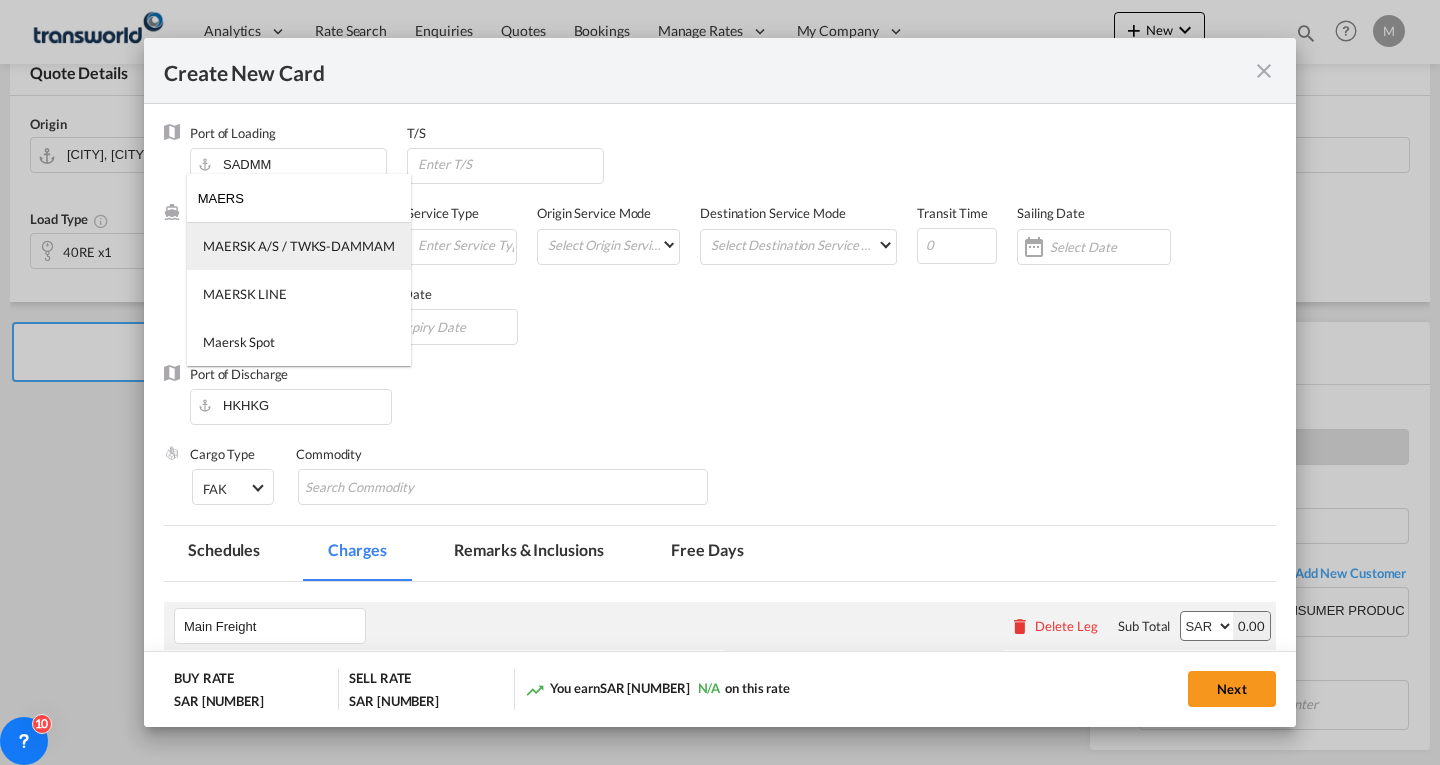 type on "MAERS" 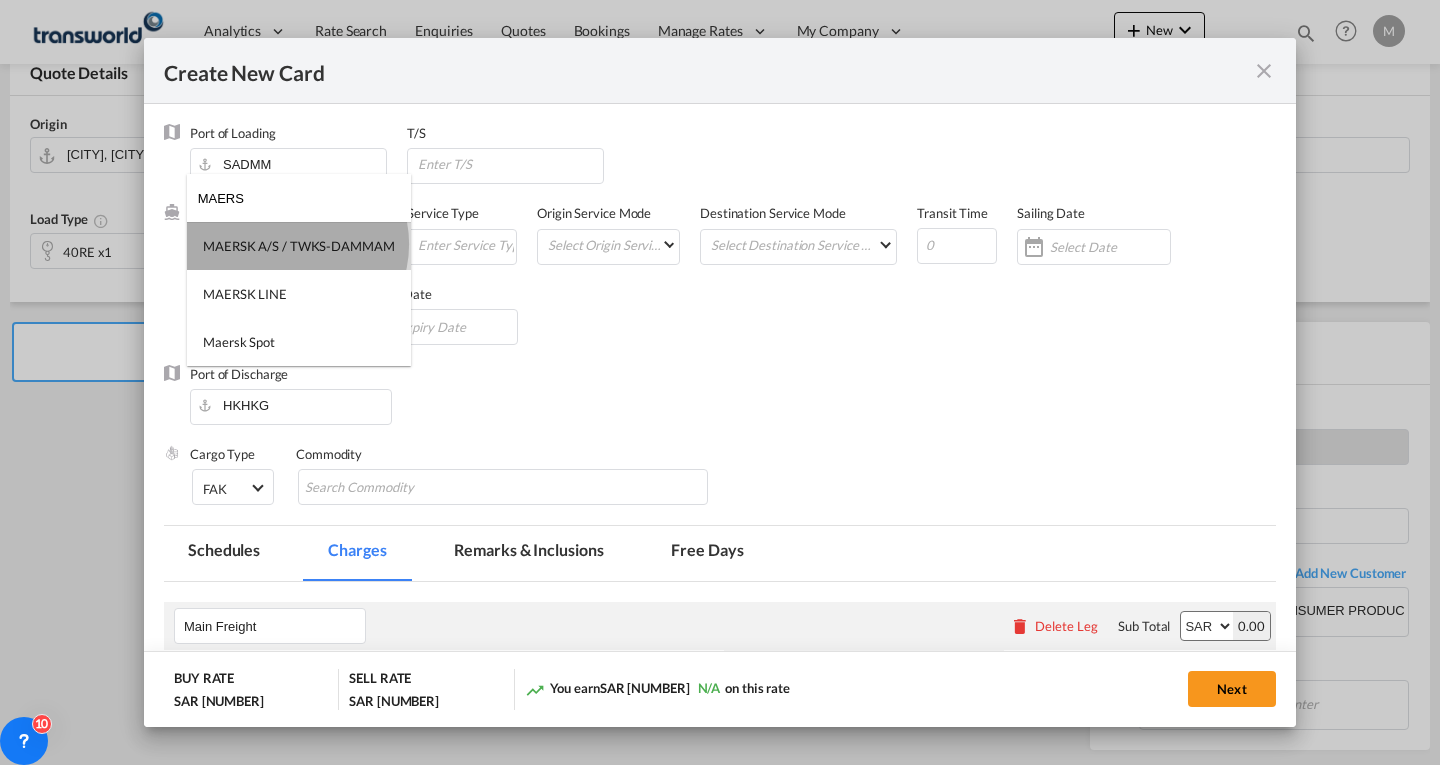 click on "MAERSK A/S / TWKS-DAMMAM" at bounding box center [299, 246] 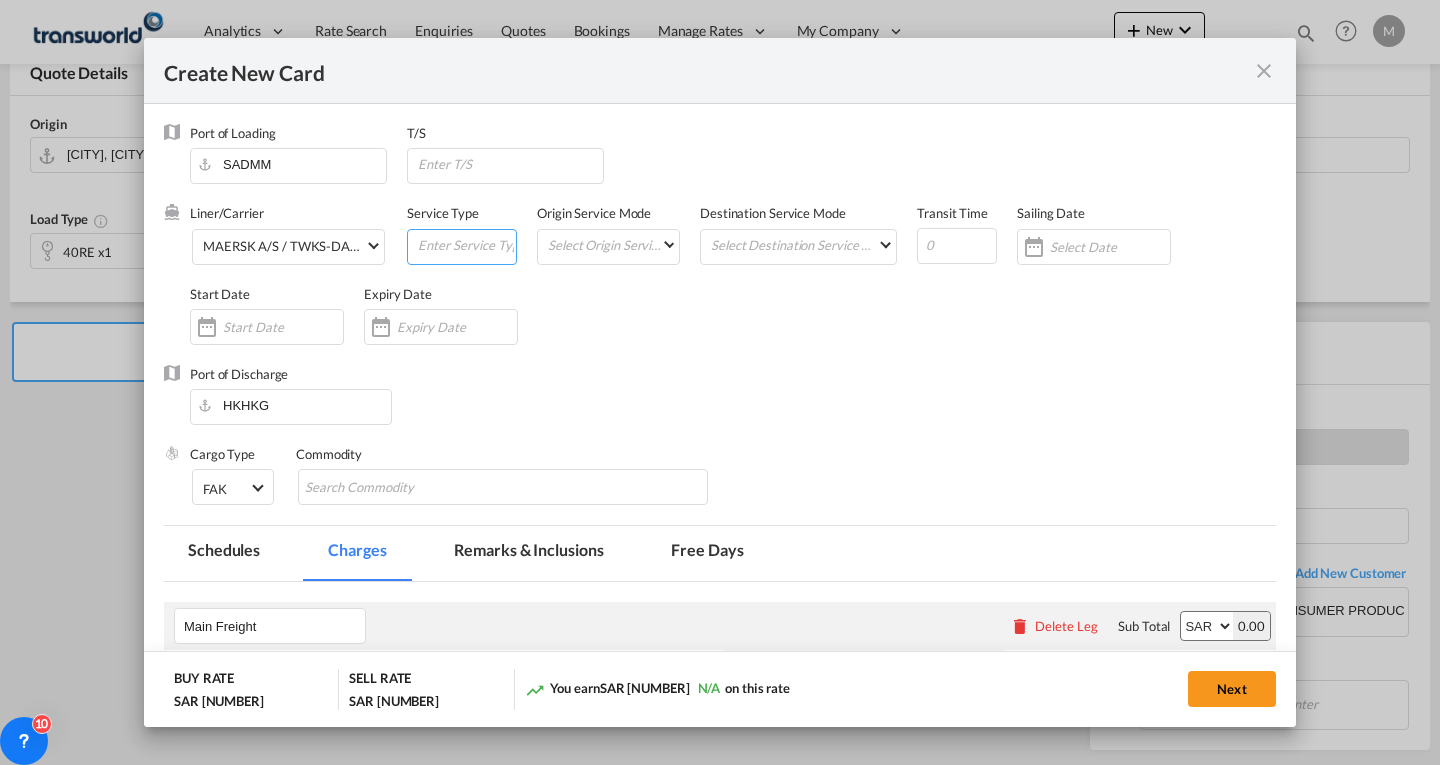 click at bounding box center (466, 245) 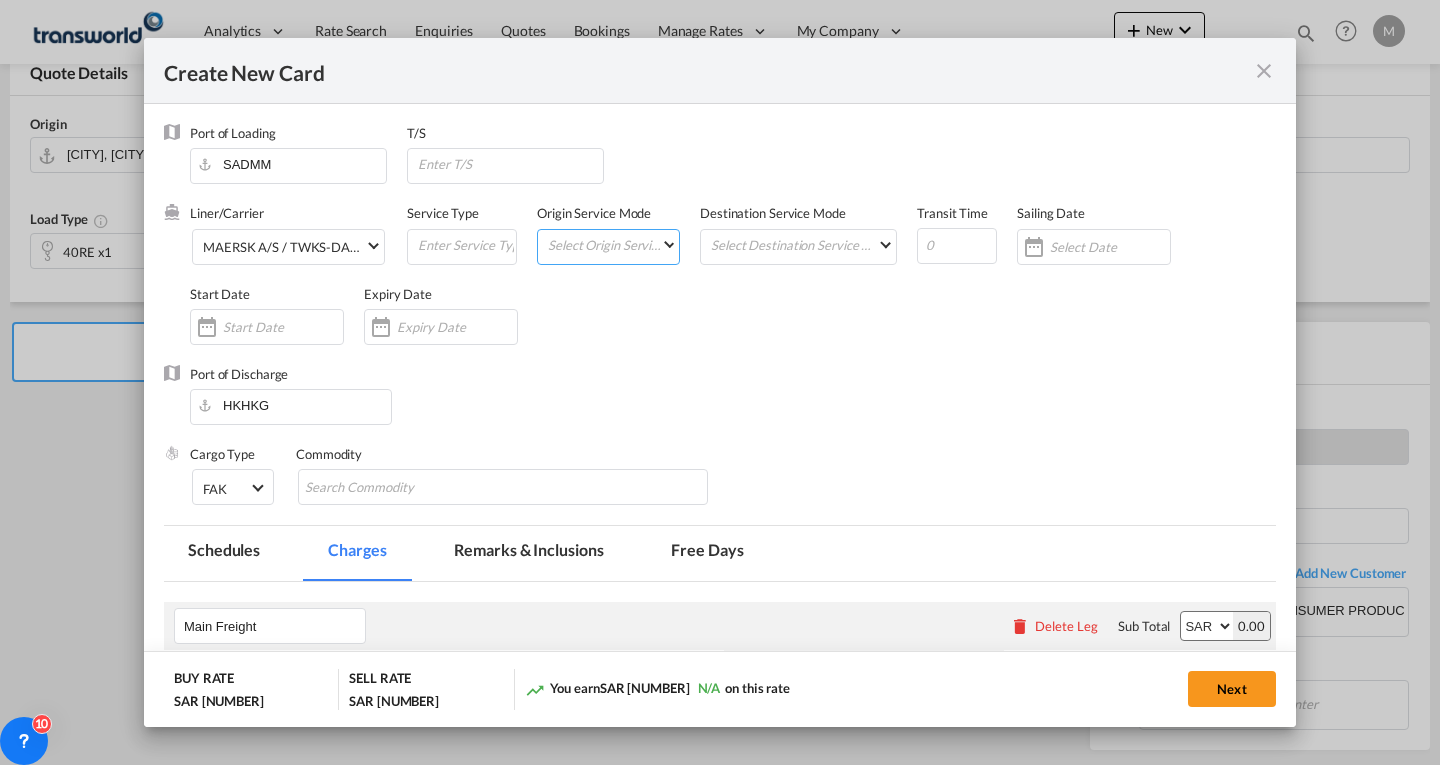 click on "Select Origin Service Mode SD CY" at bounding box center [612, 244] 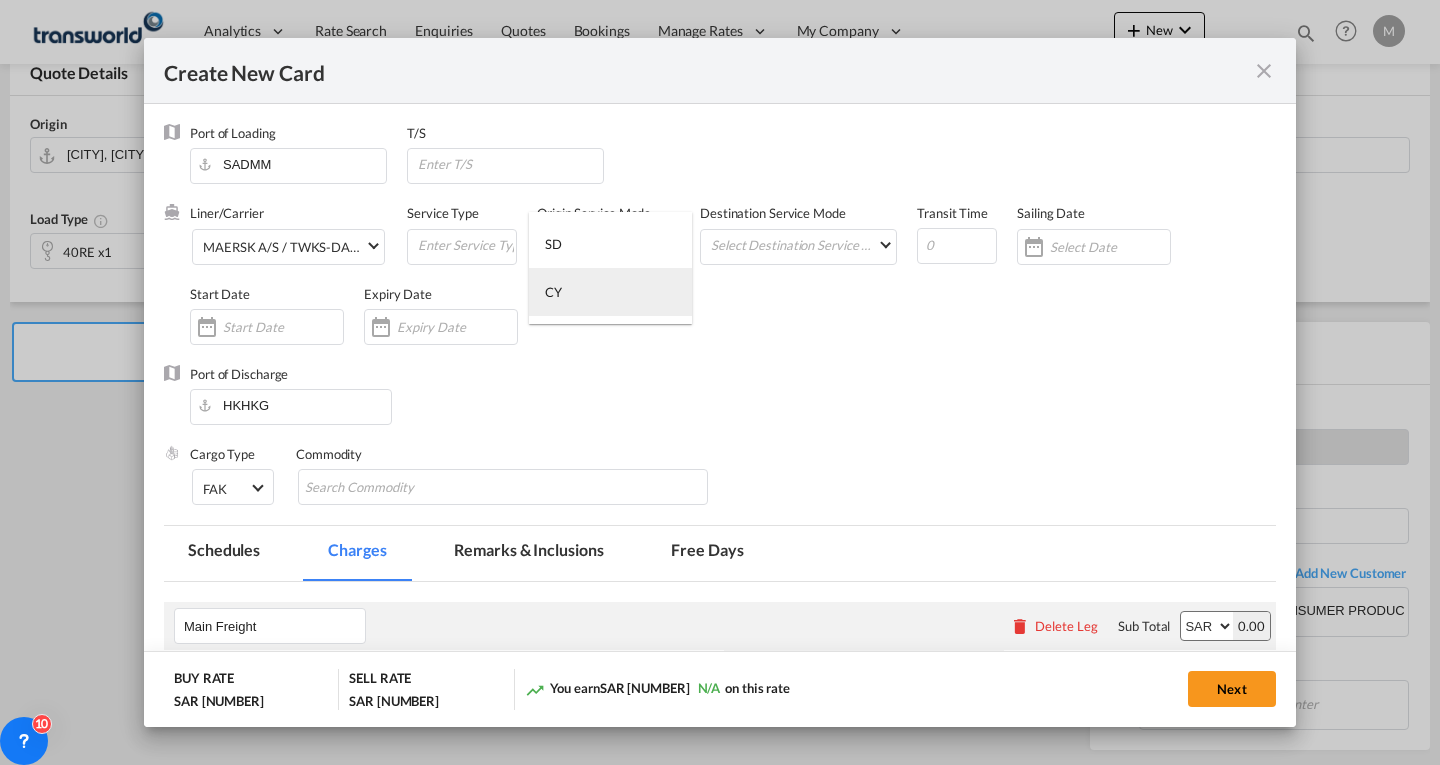 click on "CY" at bounding box center [610, 292] 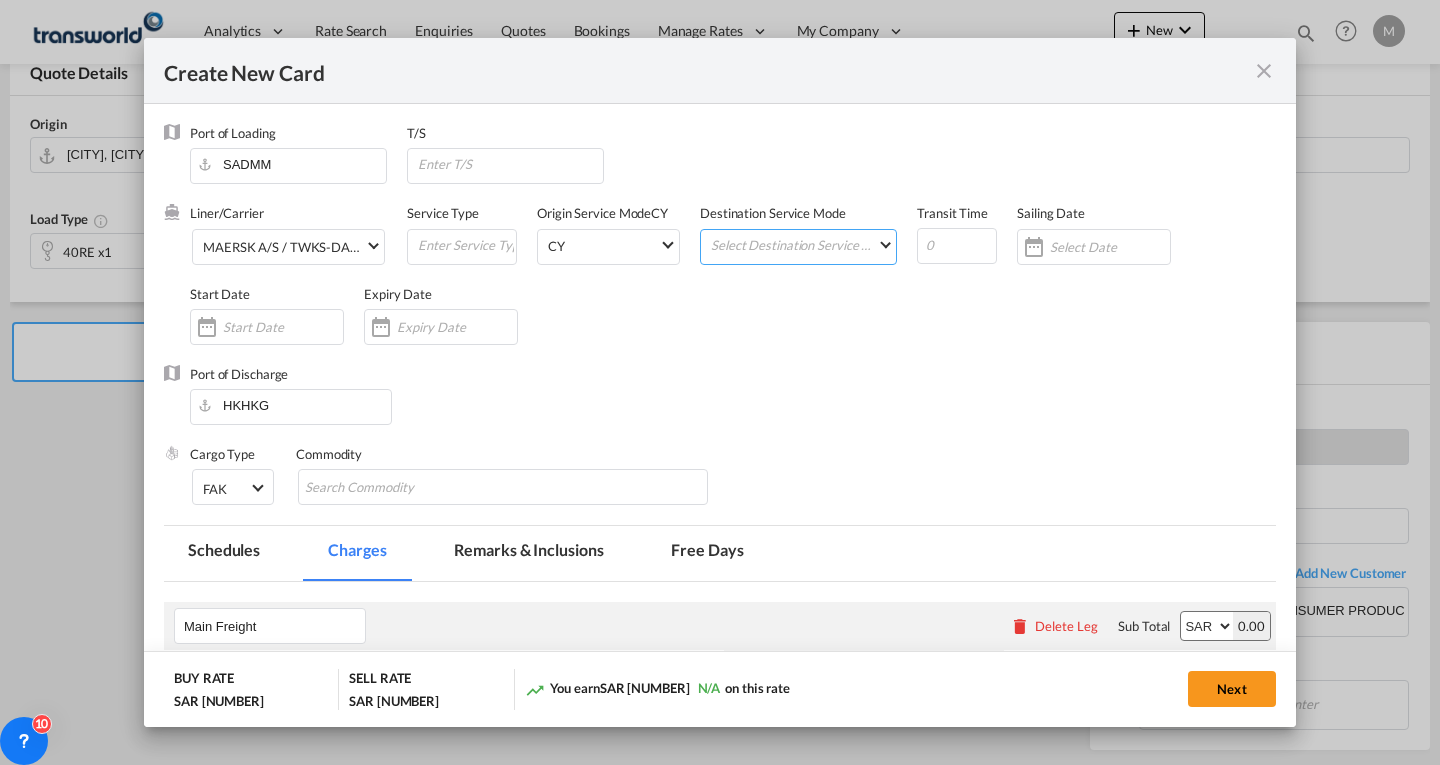 click on "Select Destination Service Mode SD CY" at bounding box center (802, 244) 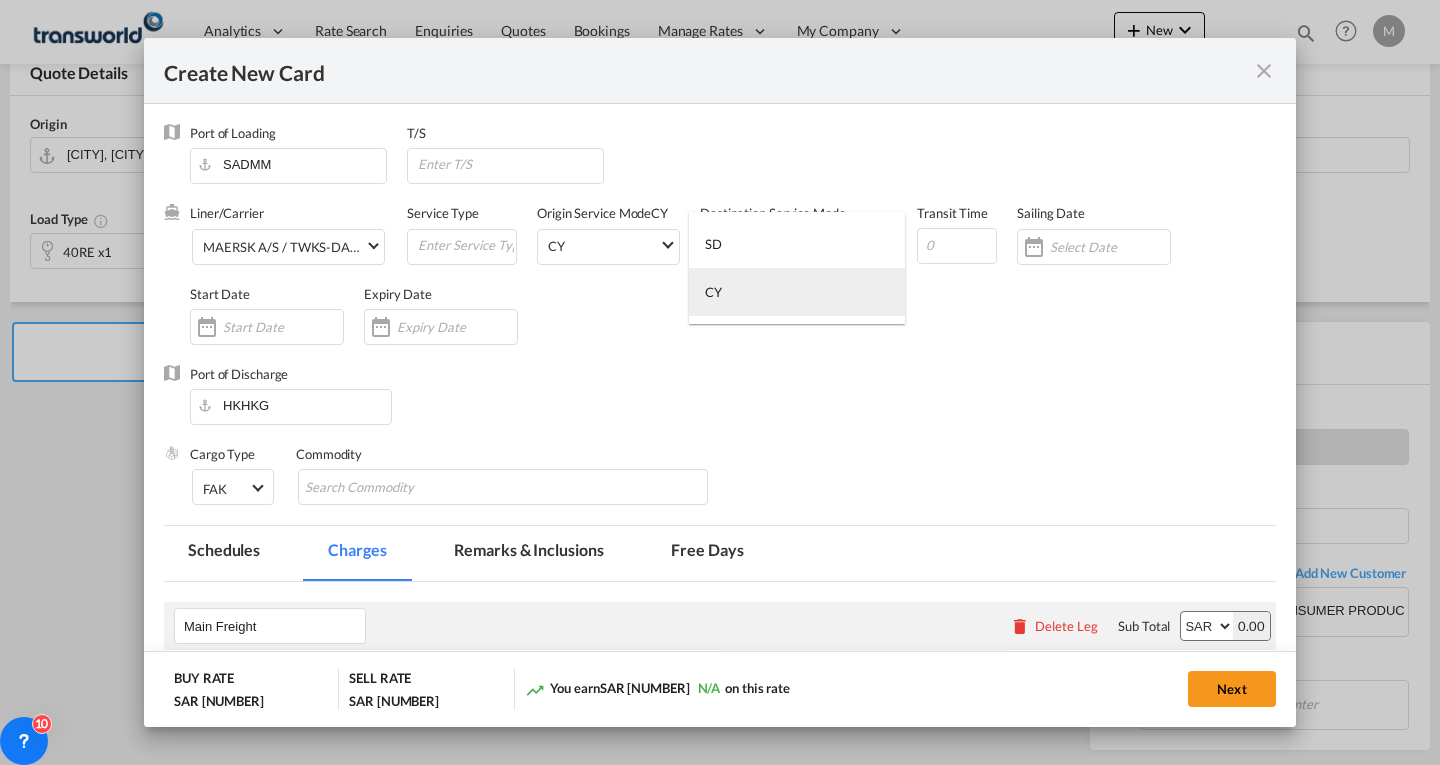 click on "CY" at bounding box center [713, 292] 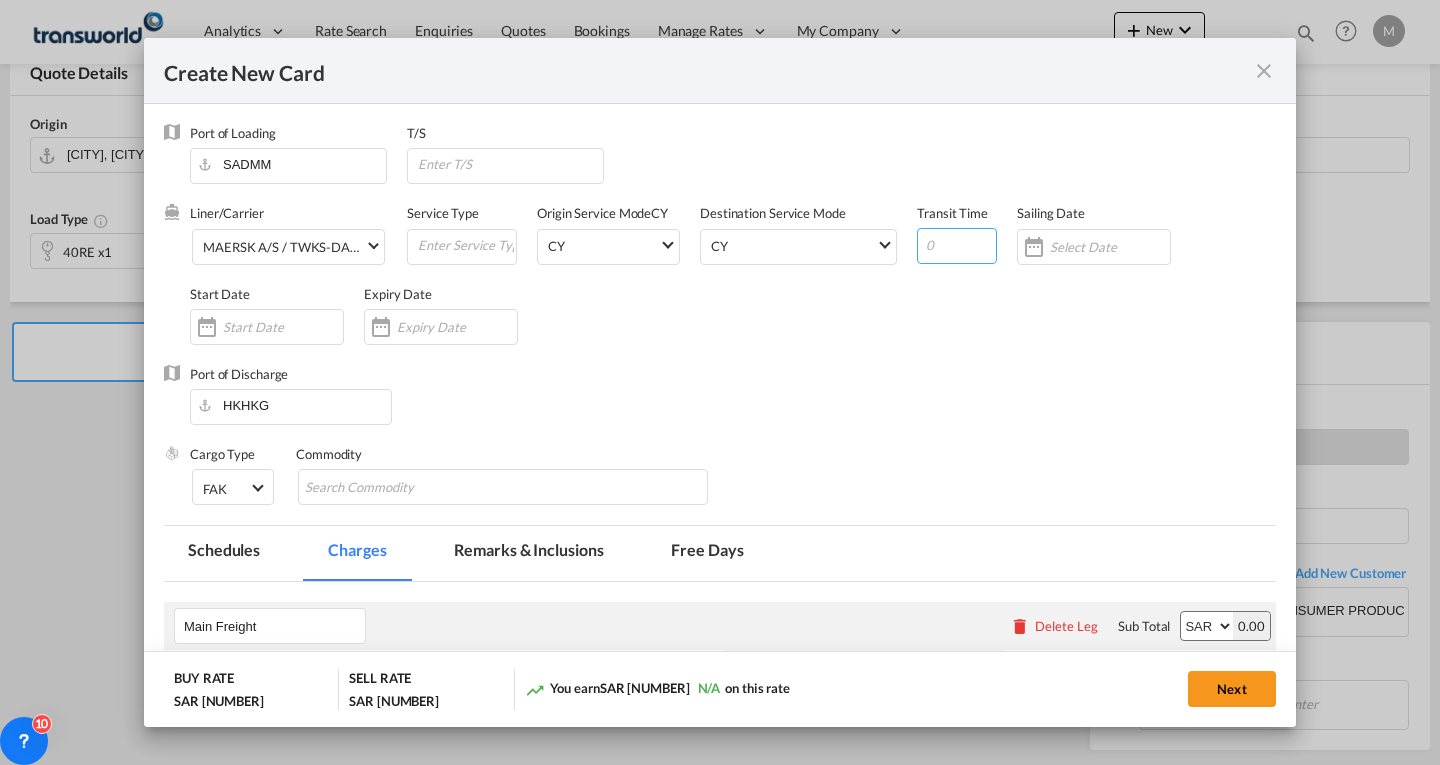 click at bounding box center (957, 246) 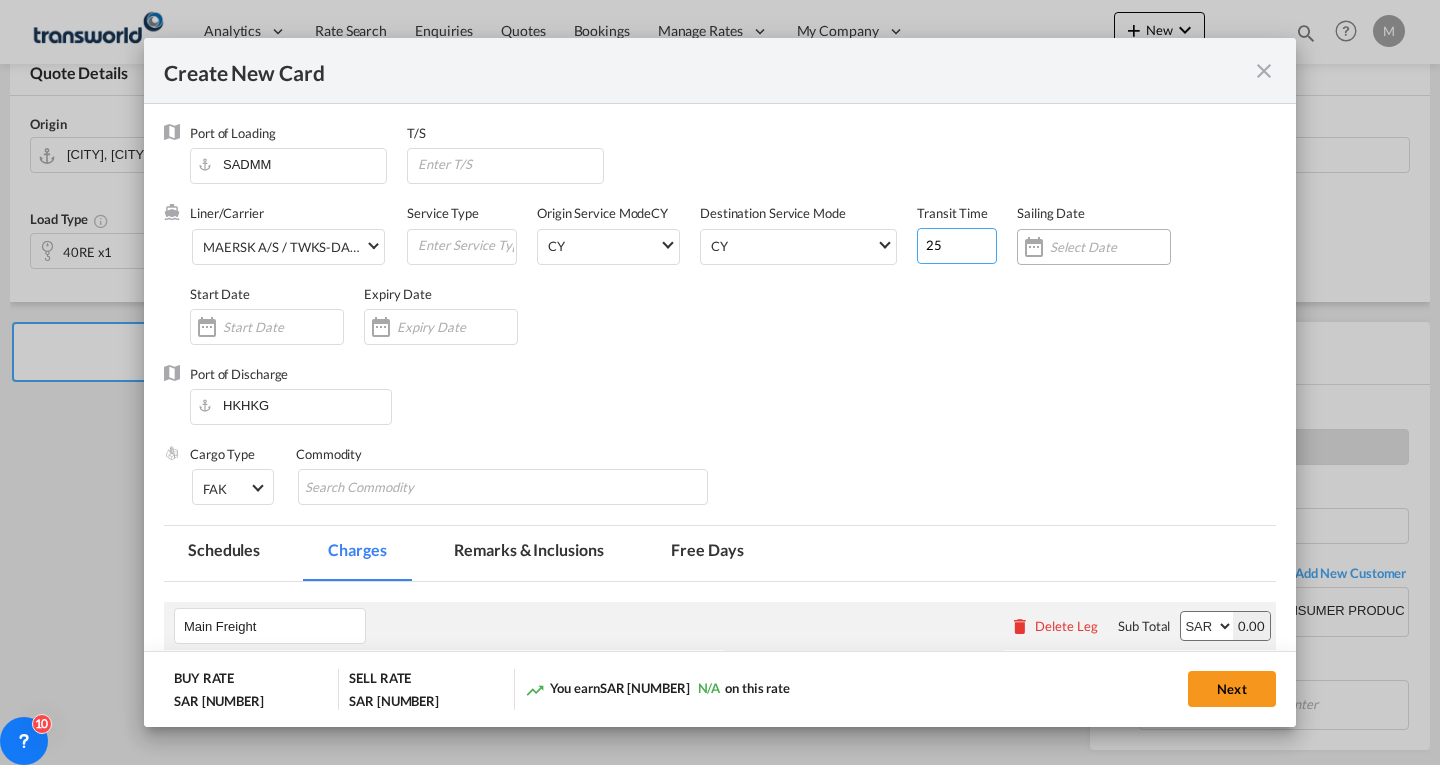 type on "25" 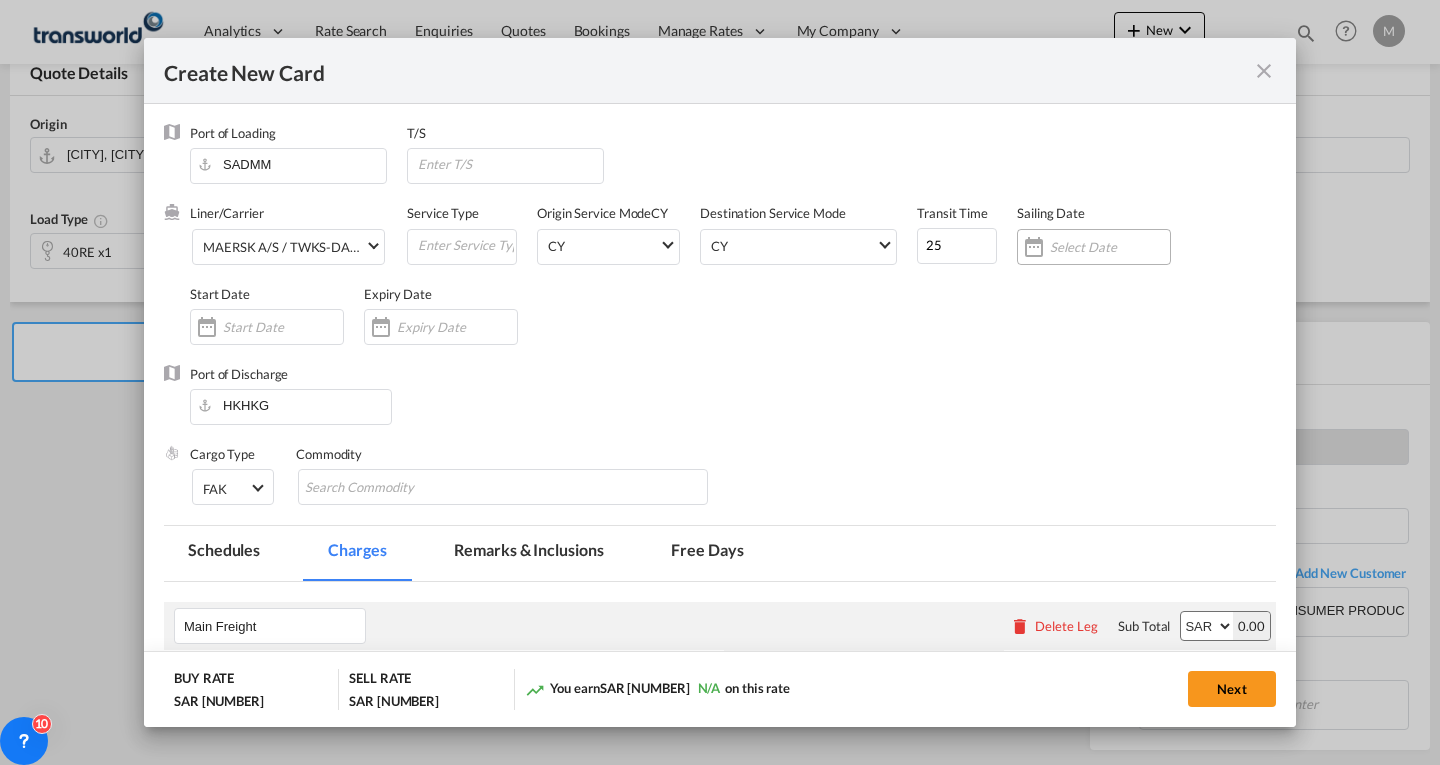 click at bounding box center [1110, 247] 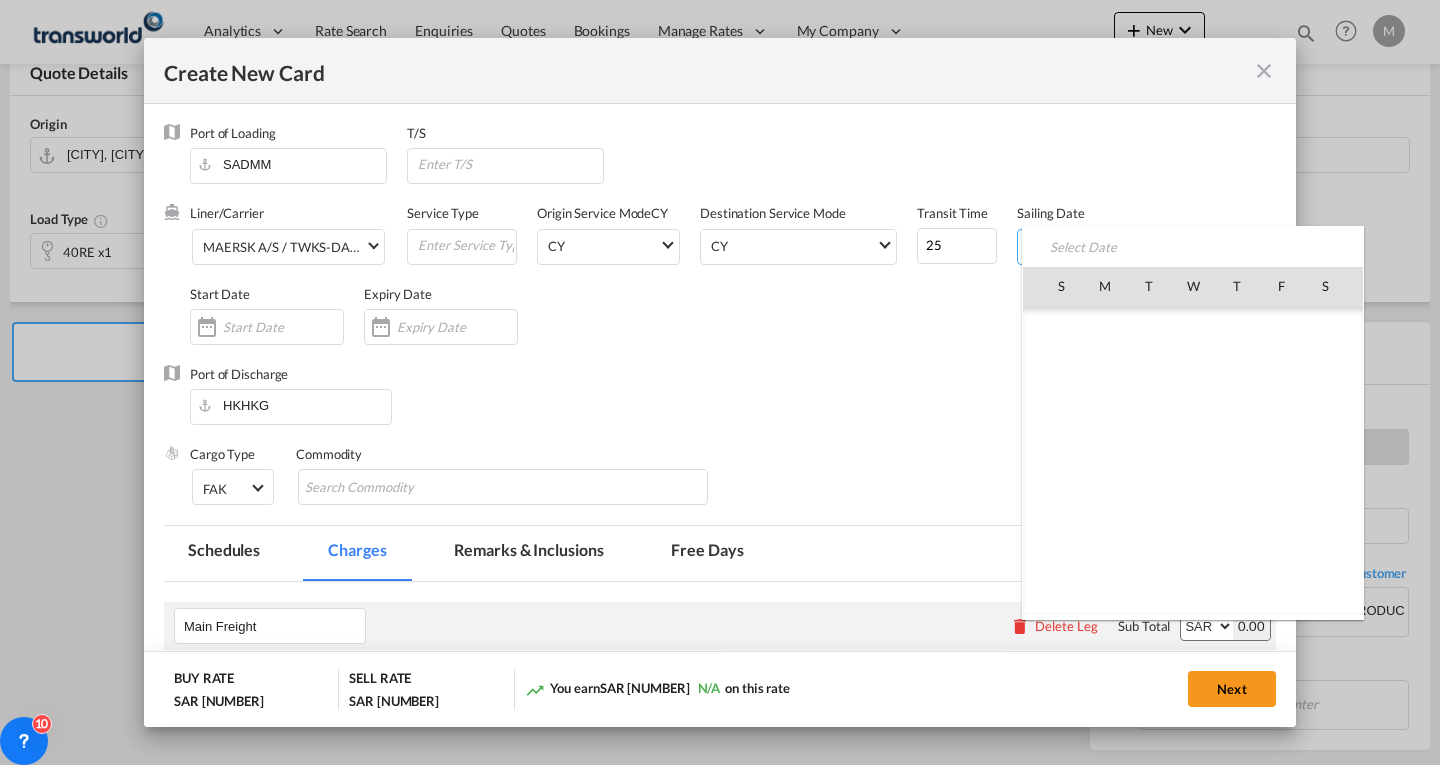 scroll, scrollTop: 462955, scrollLeft: 0, axis: vertical 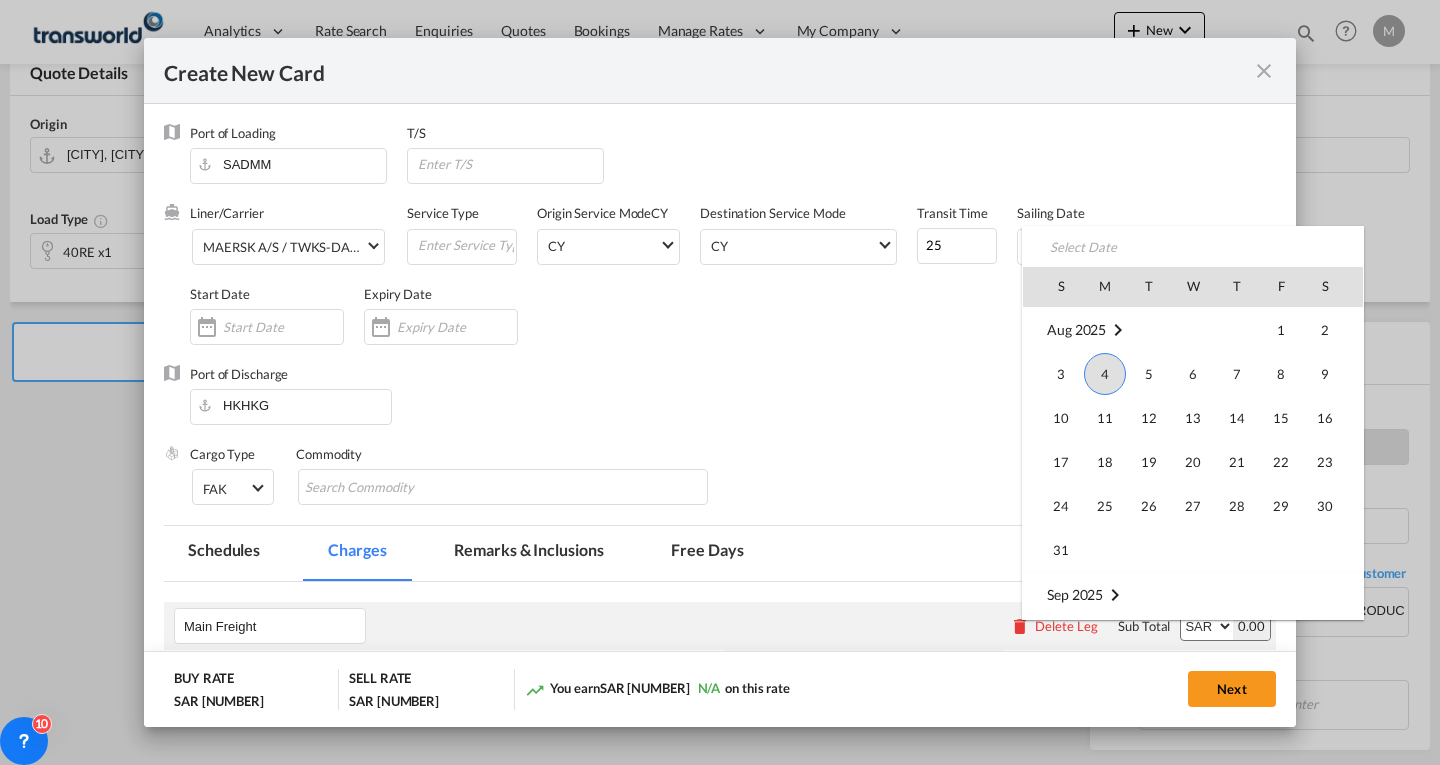 click on "4" at bounding box center [1105, 374] 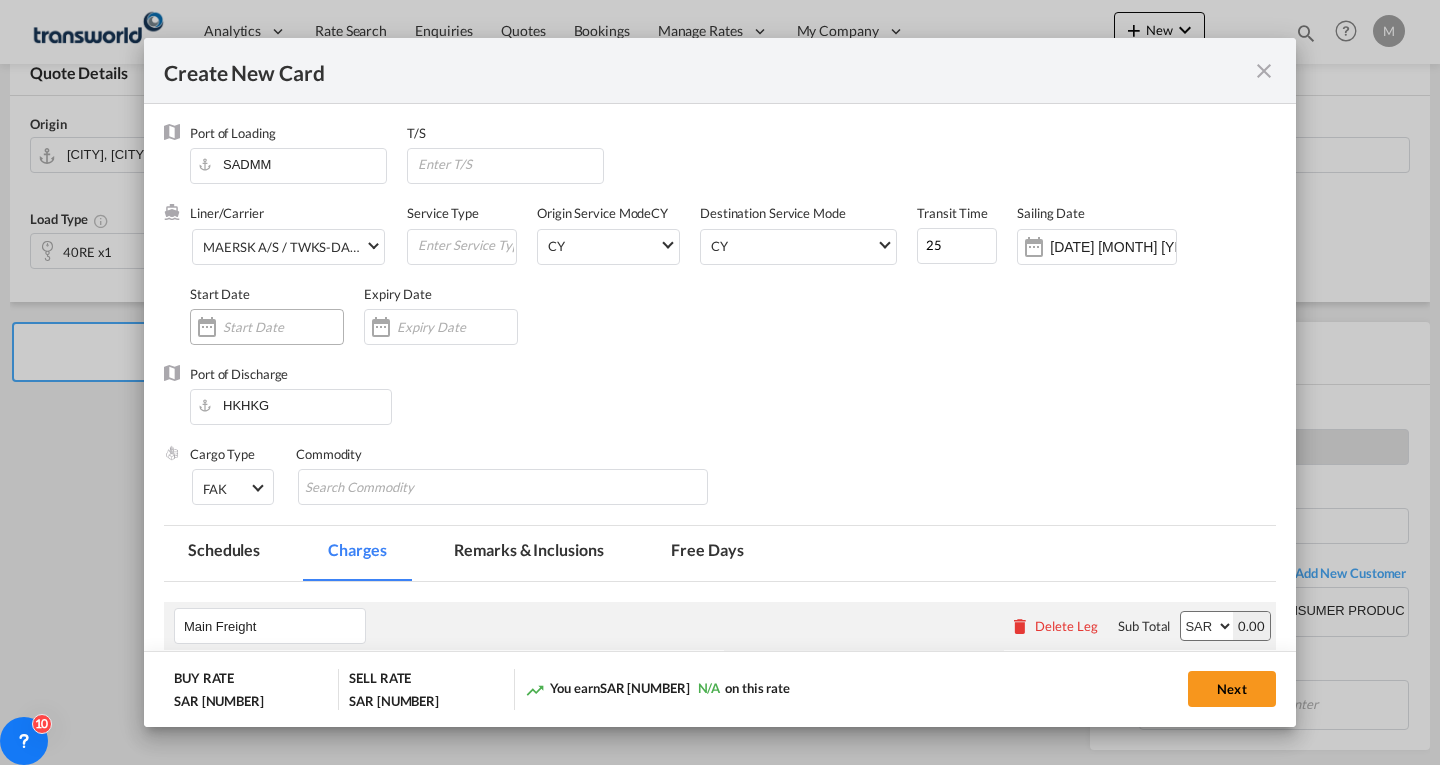 click at bounding box center (267, 327) 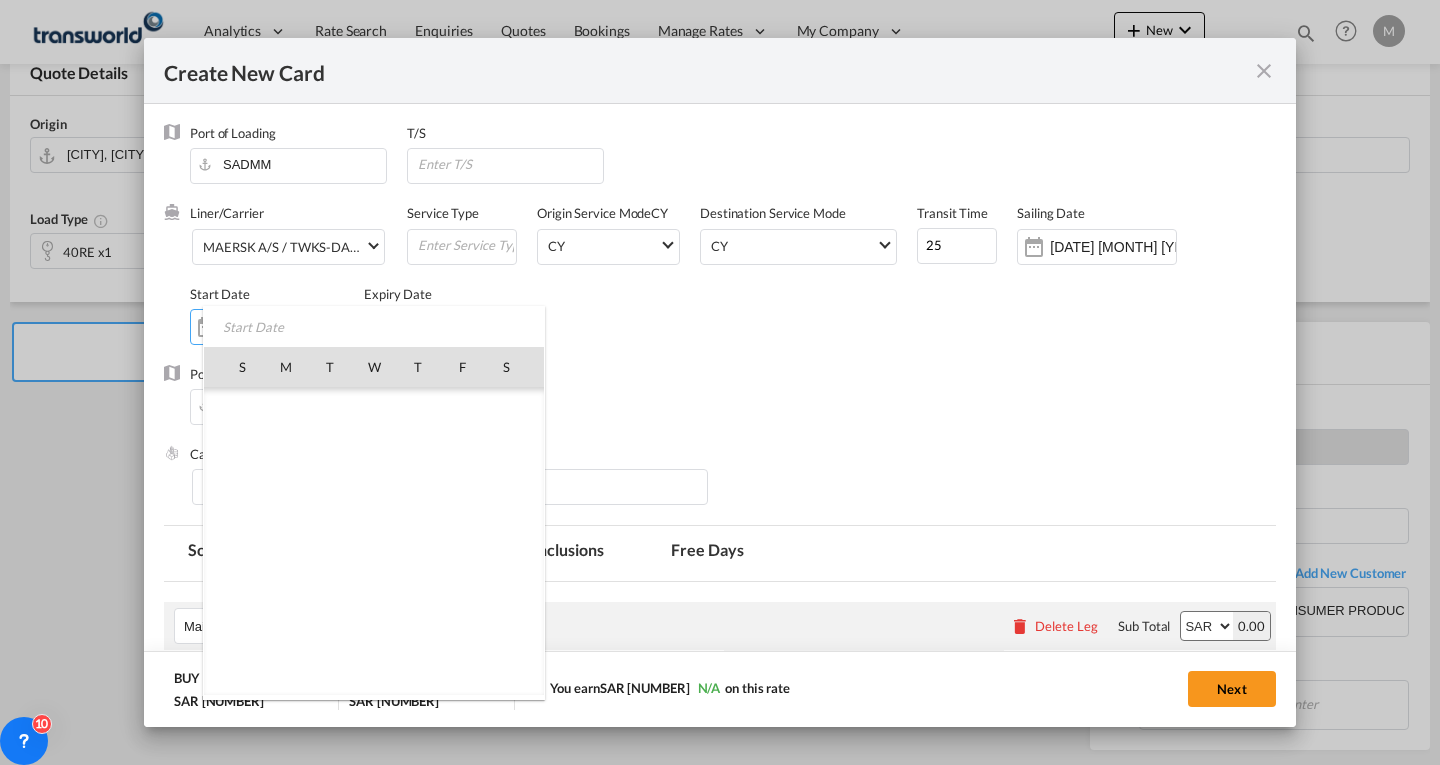 scroll, scrollTop: 462955, scrollLeft: 0, axis: vertical 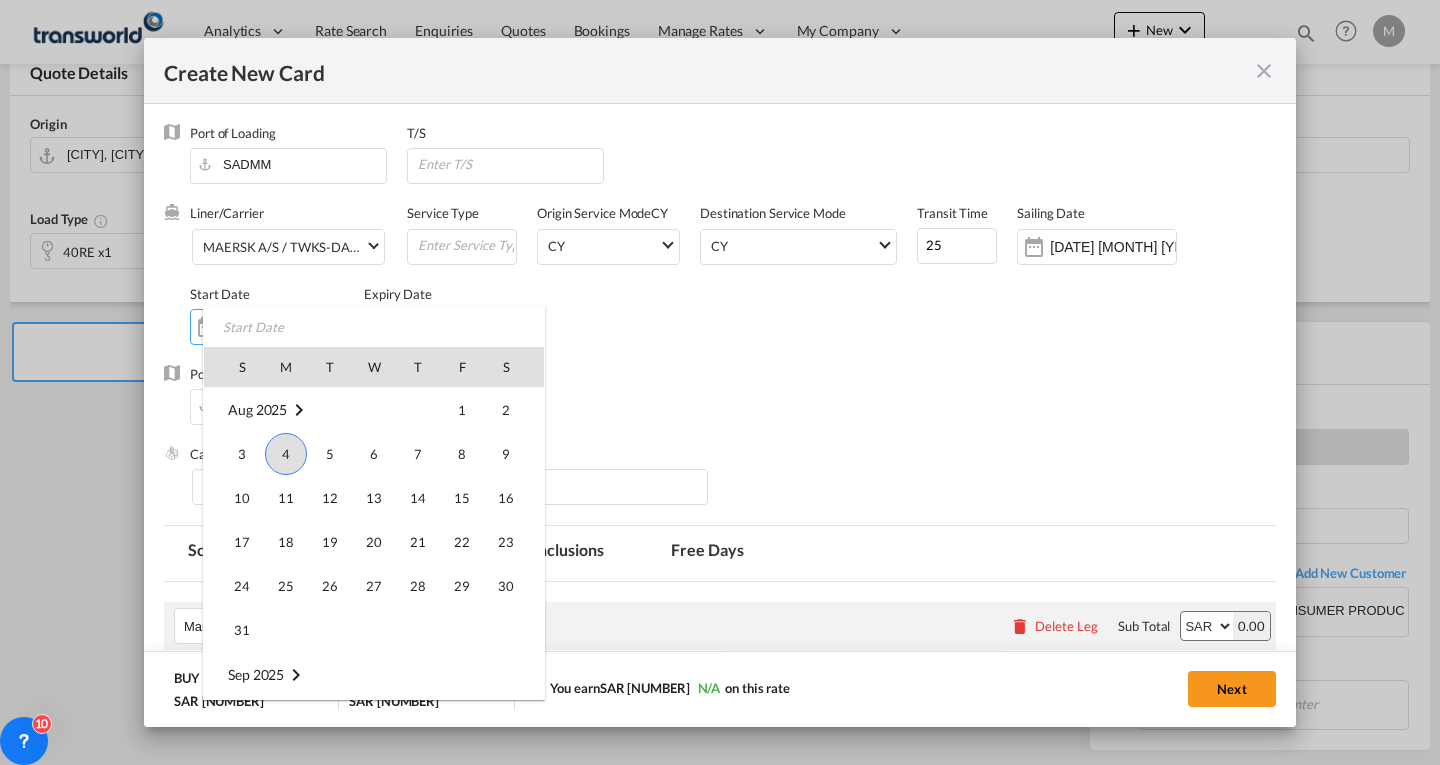click on "4" at bounding box center [286, 454] 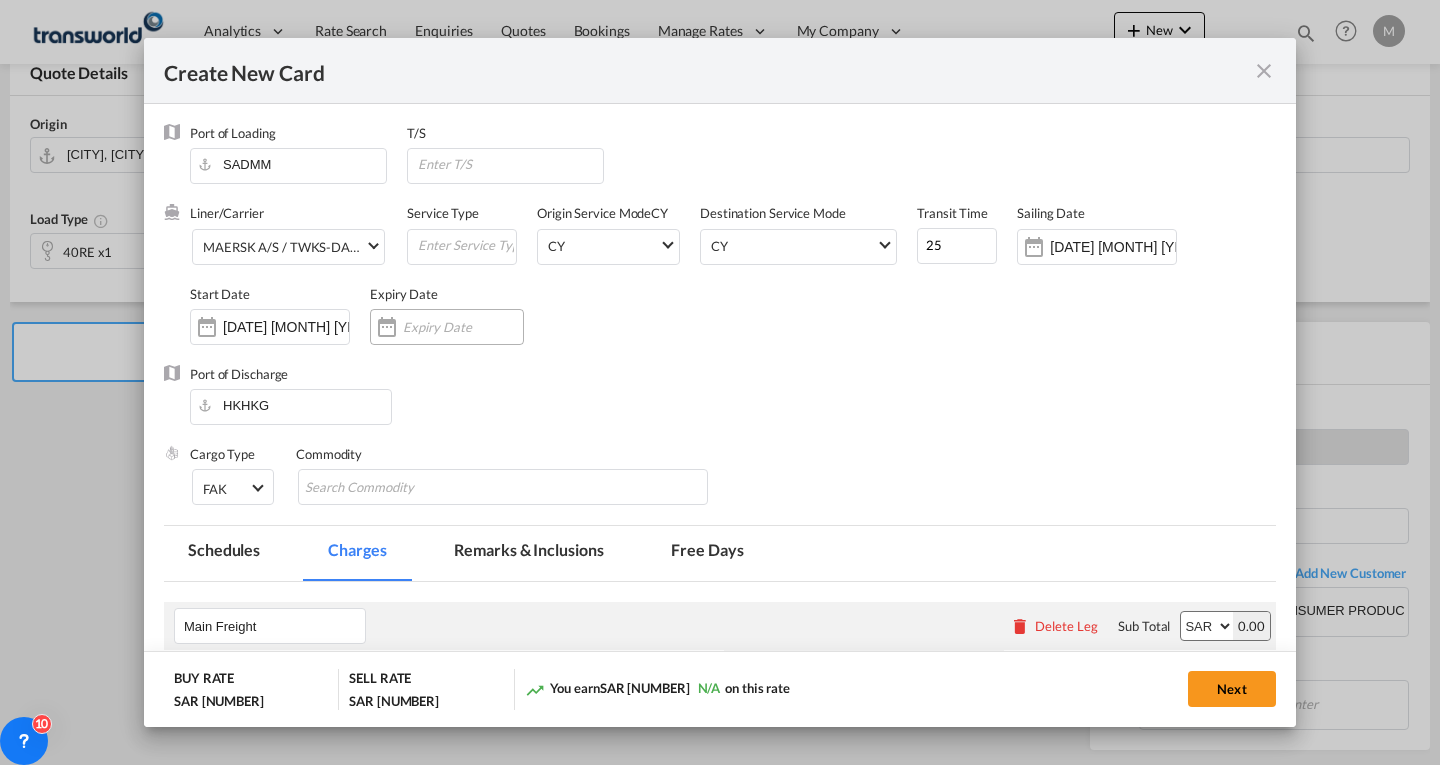 click at bounding box center [463, 327] 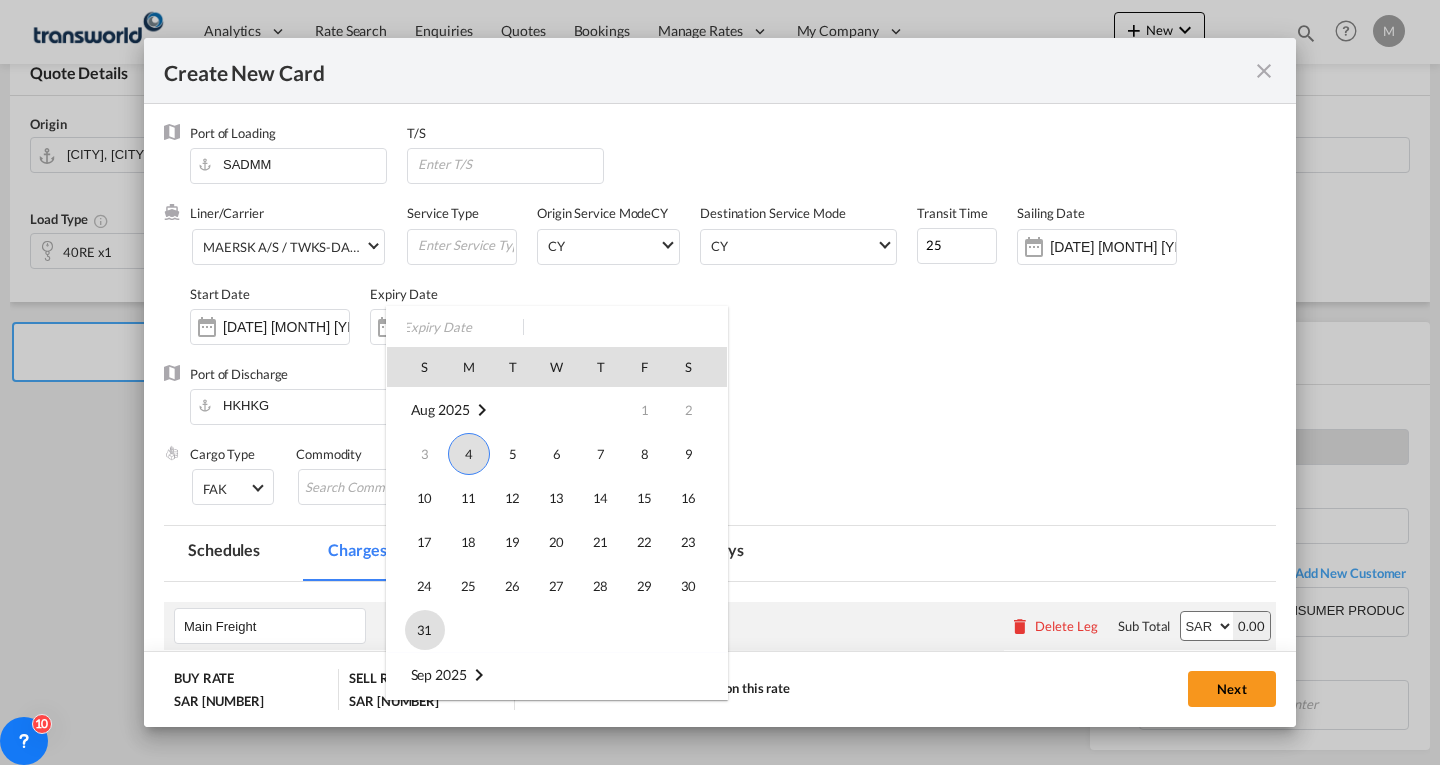 click on "31" at bounding box center (425, 630) 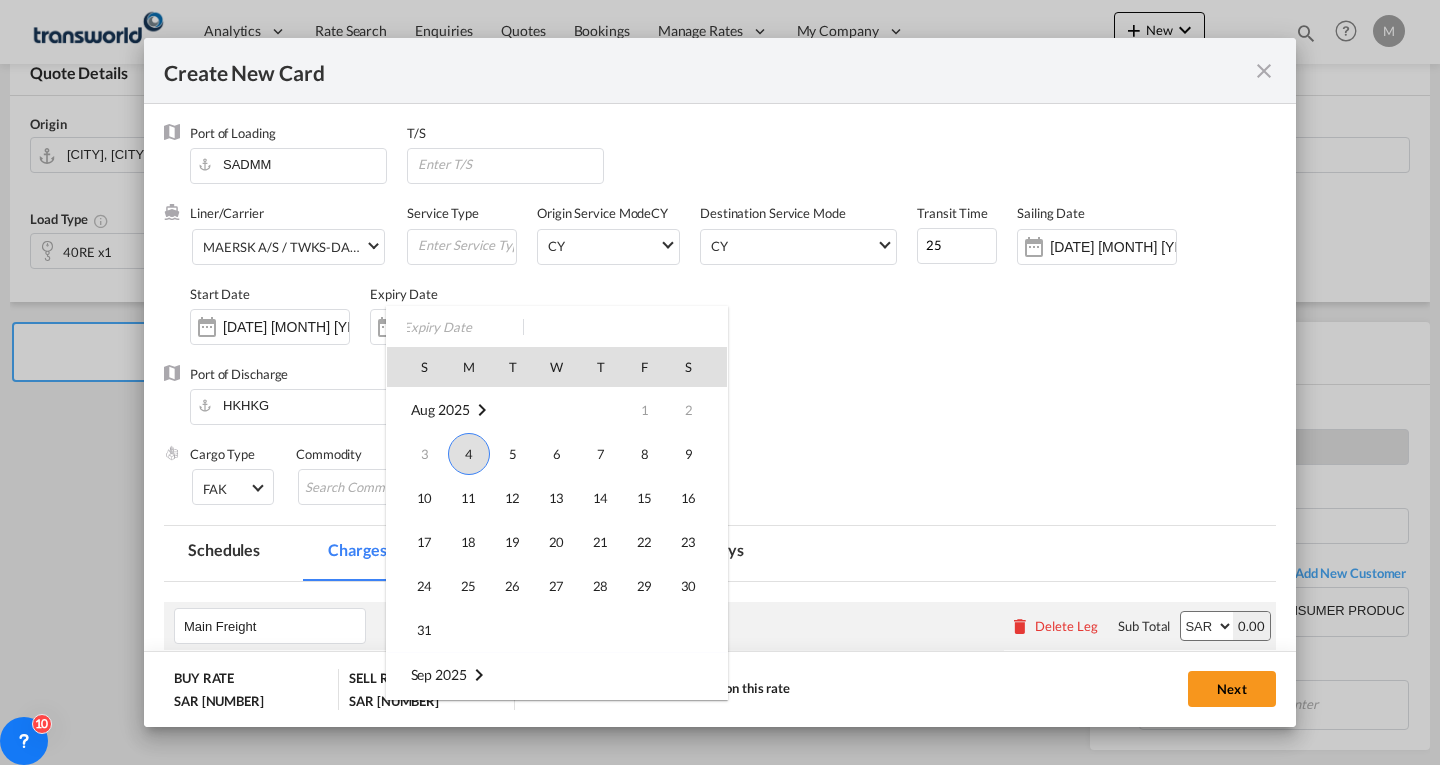type on "31 Aug 2025" 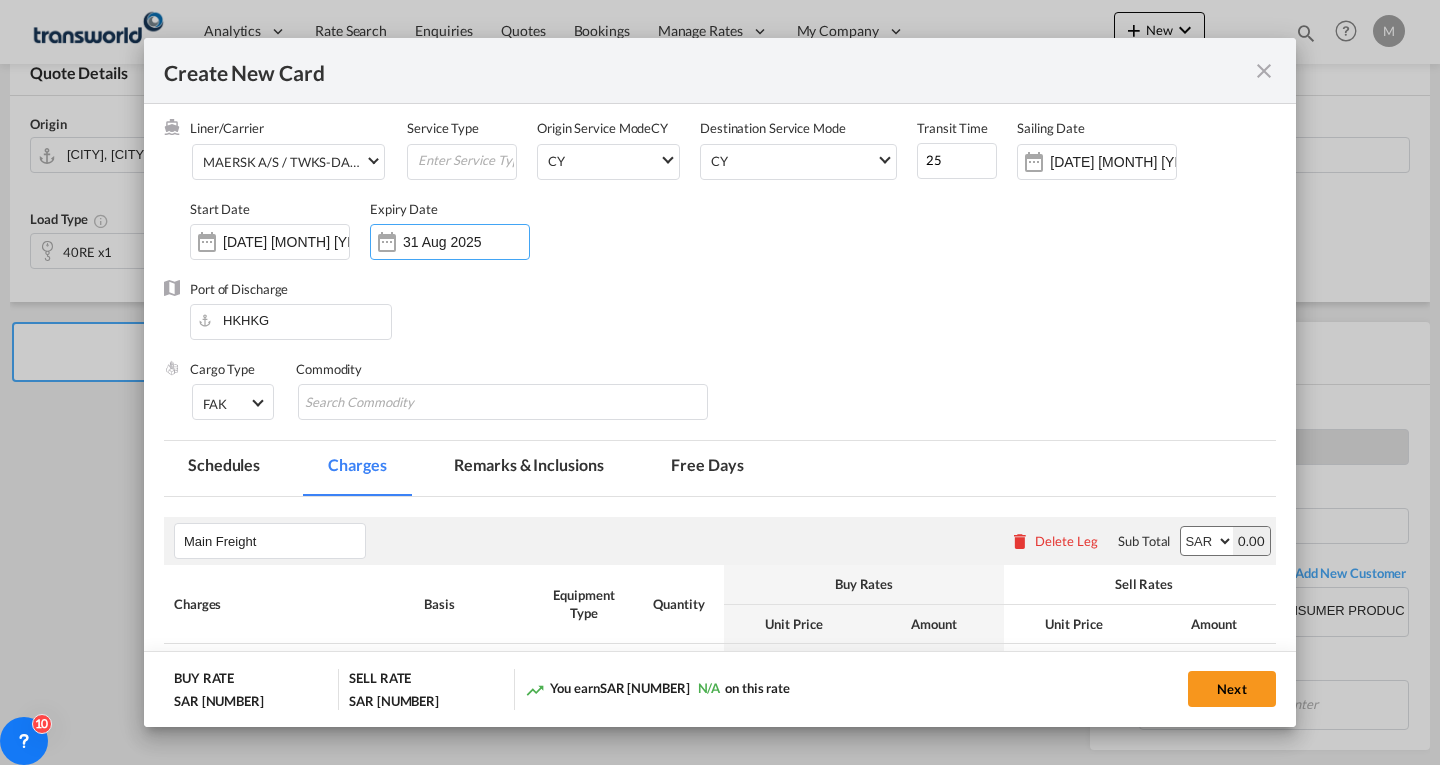 scroll, scrollTop: 100, scrollLeft: 0, axis: vertical 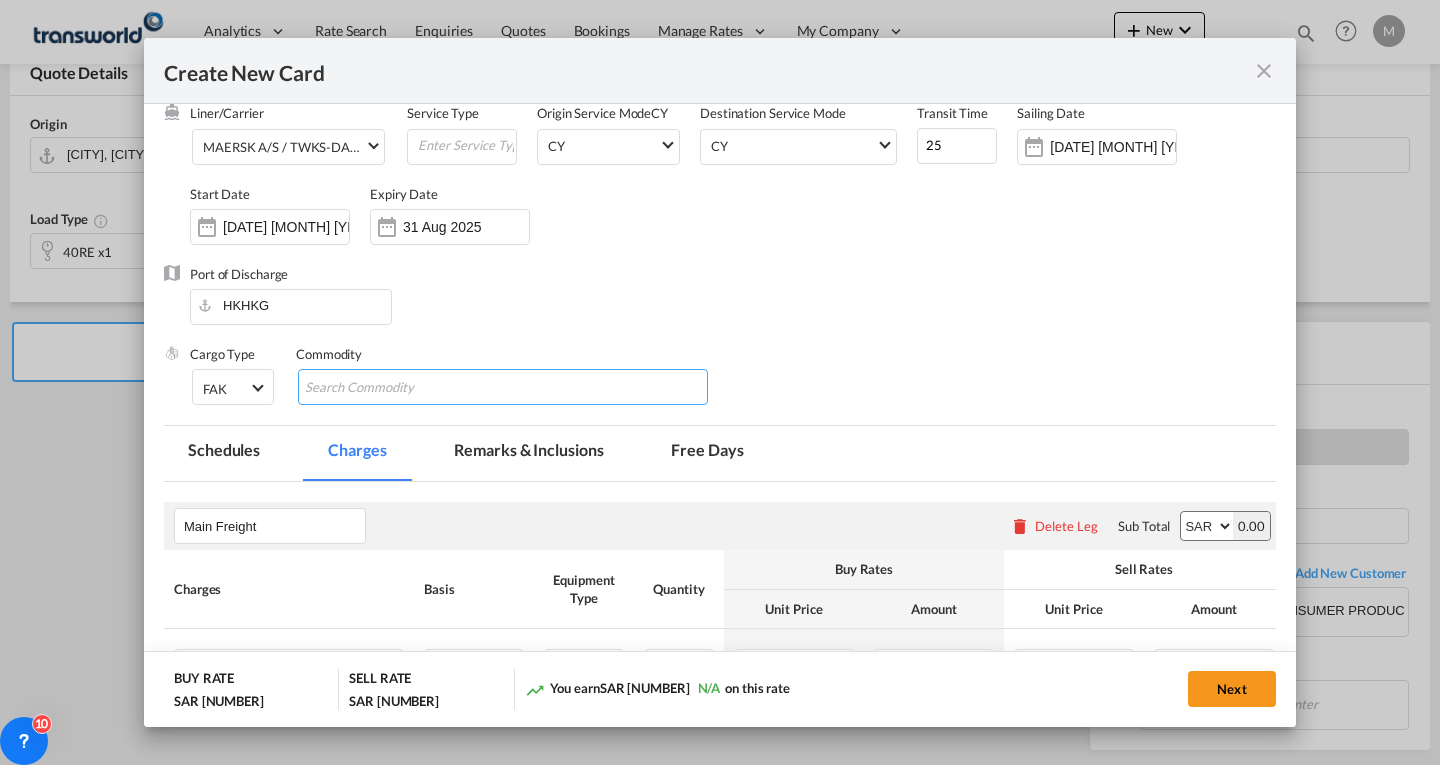 click at bounding box center (396, 388) 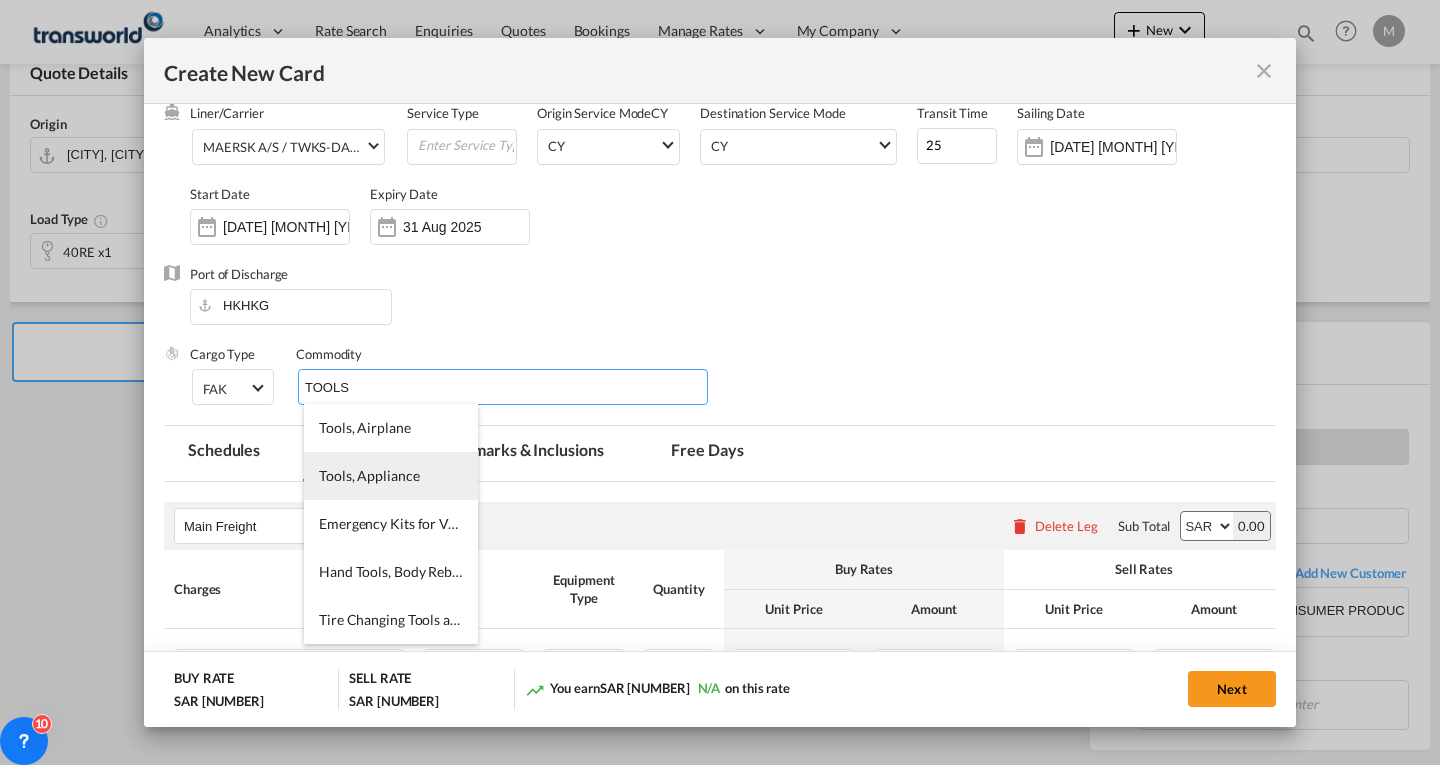 type on "TOOLS" 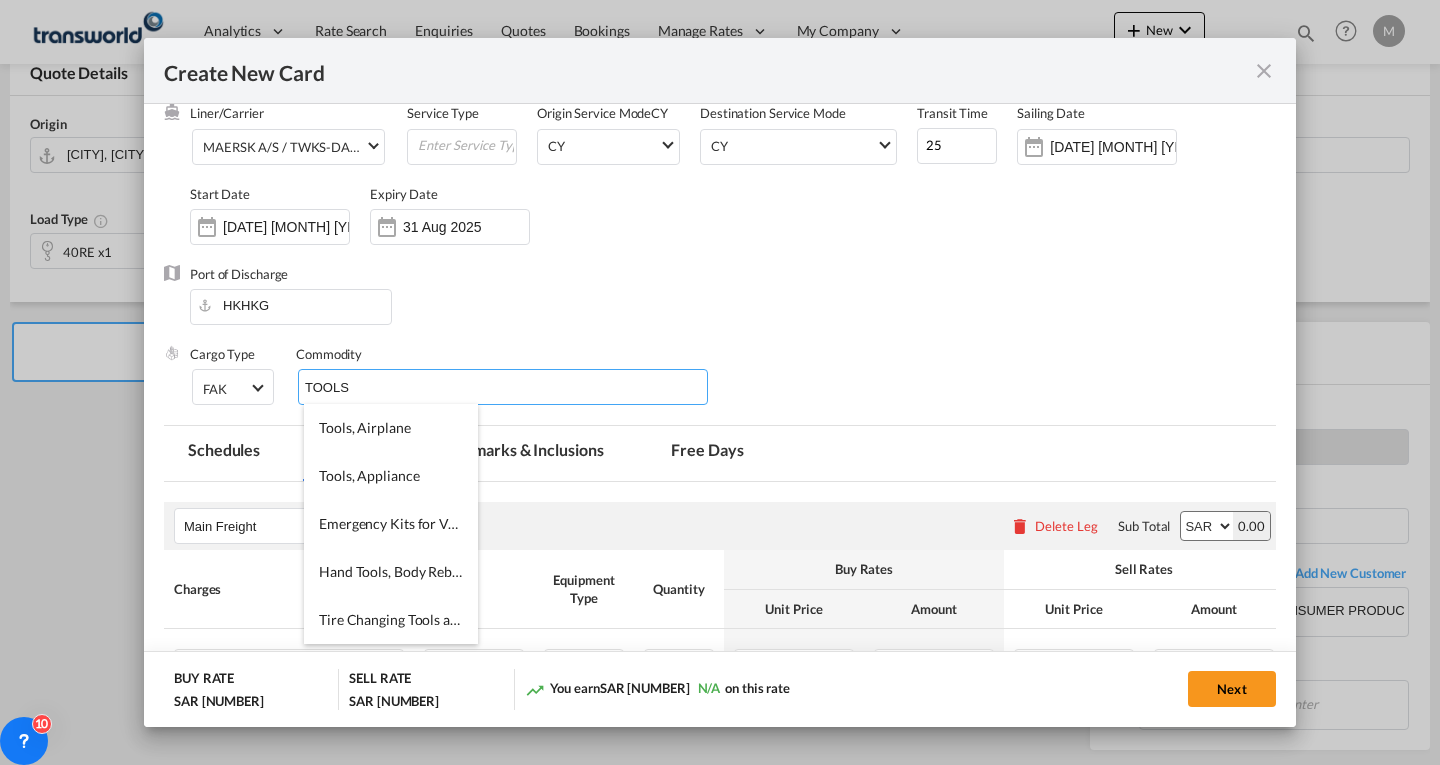 type 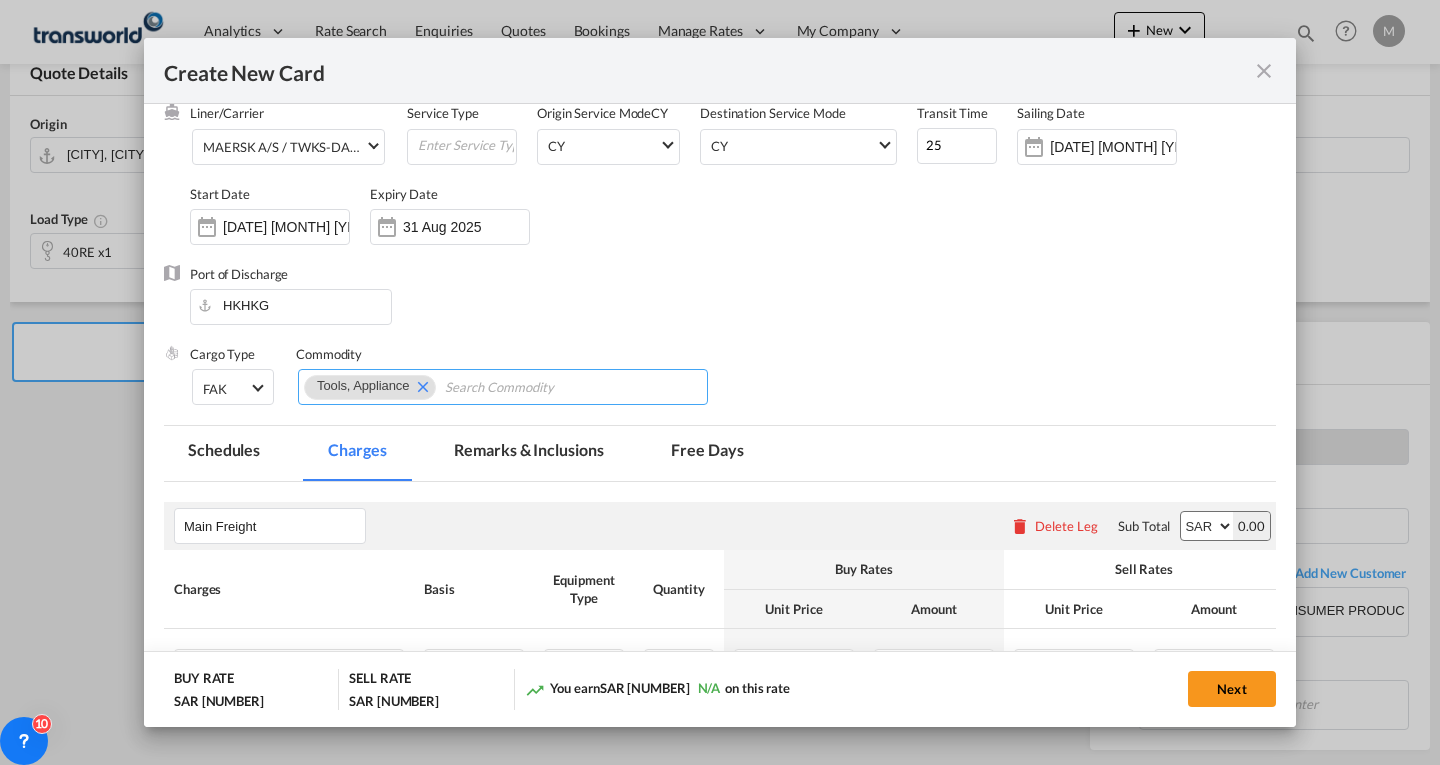 scroll, scrollTop: 320, scrollLeft: 0, axis: vertical 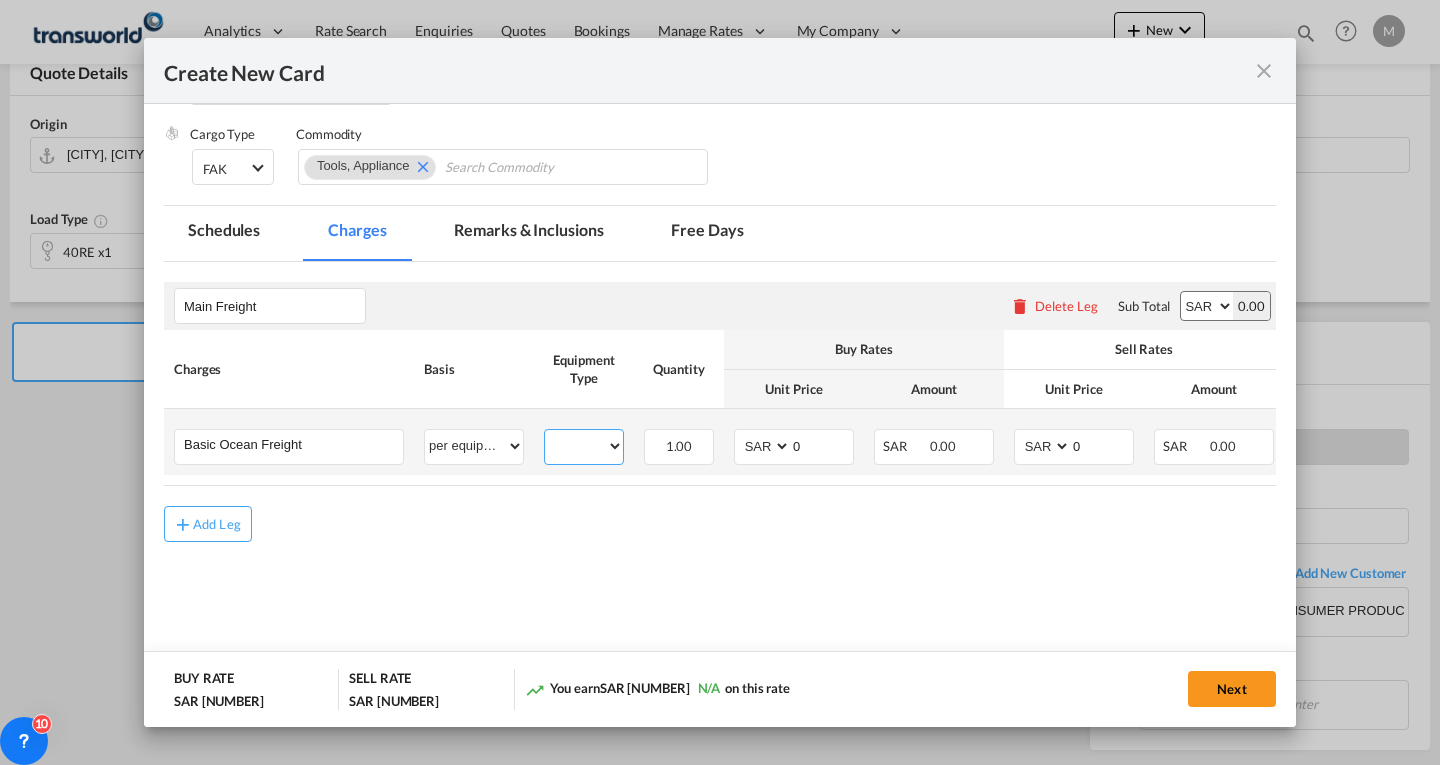 click on "40RE" at bounding box center (584, 446) 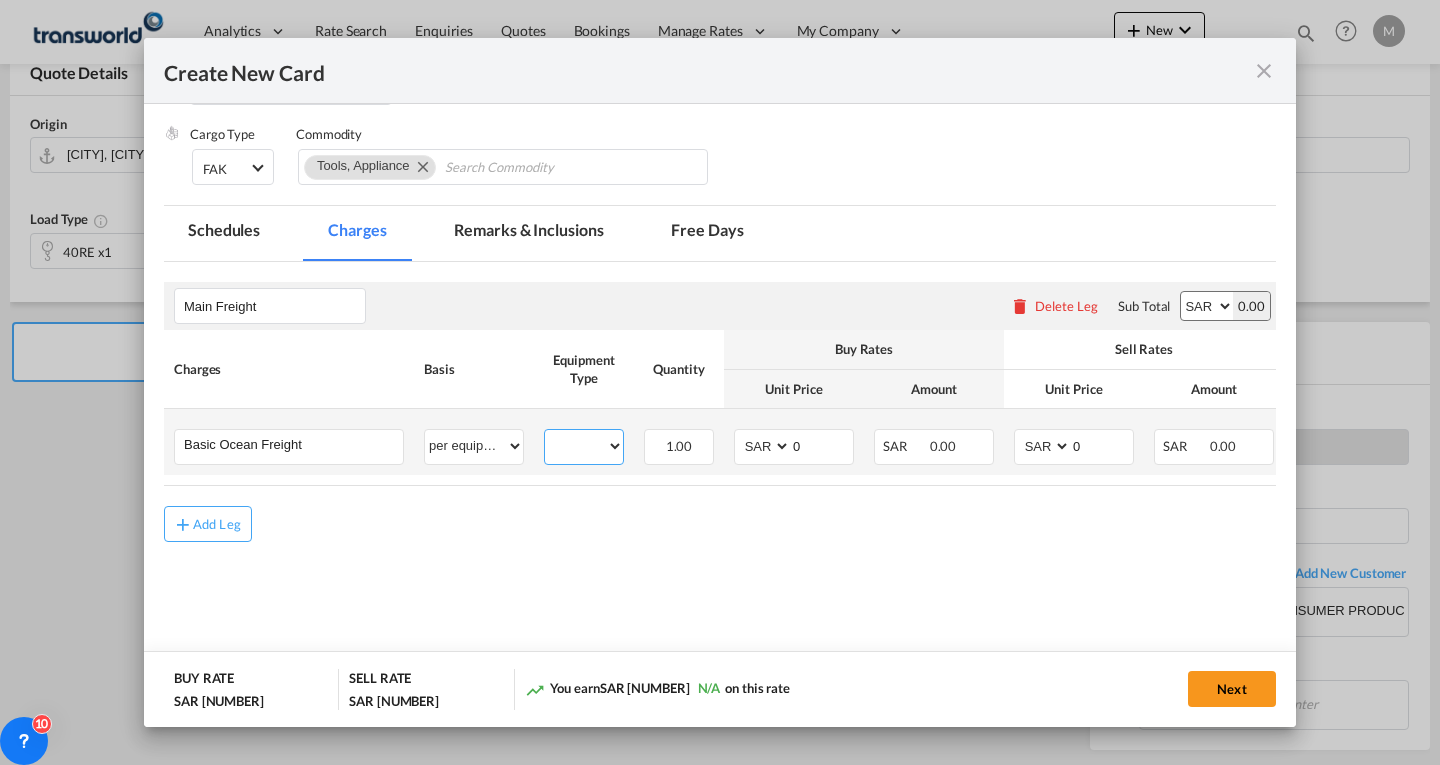 select on "40RE" 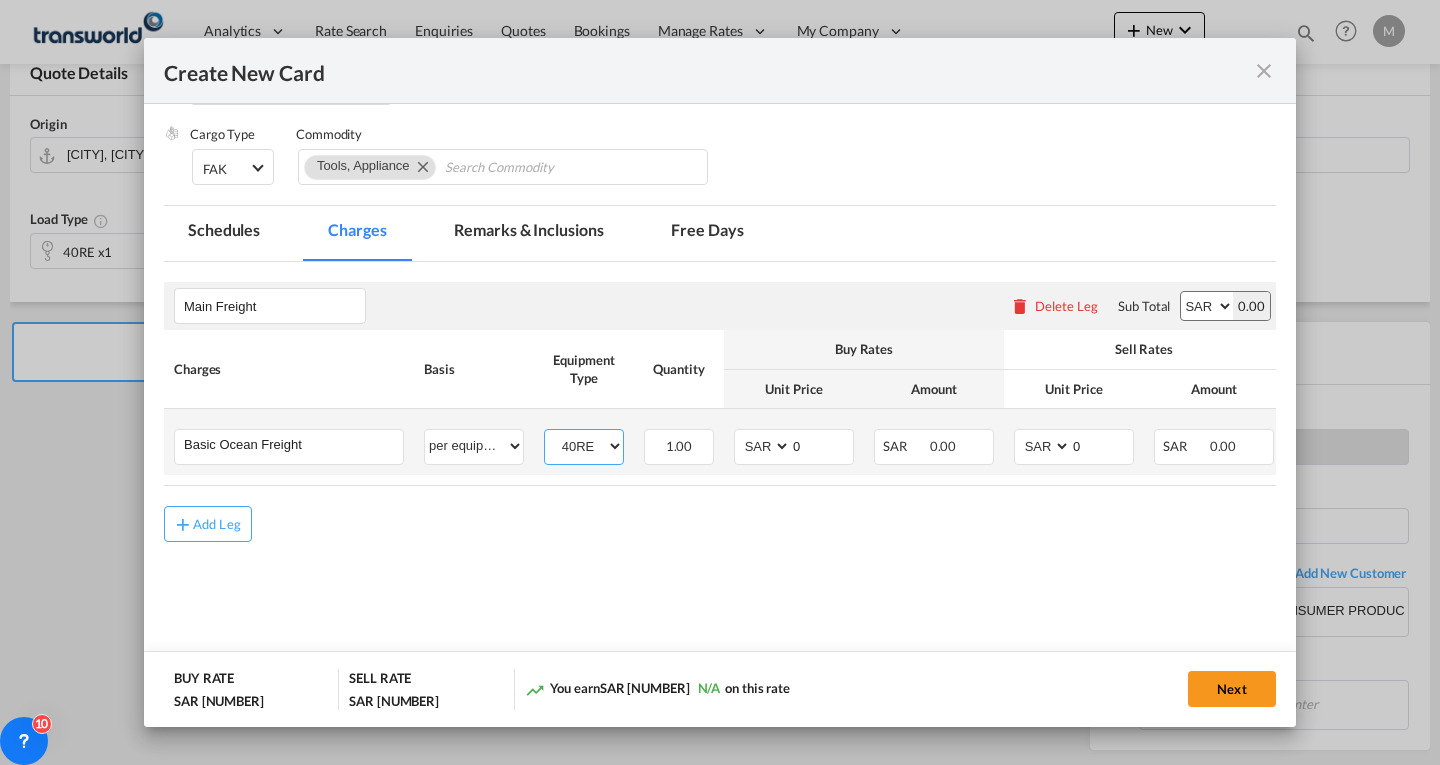 click on "40RE" at bounding box center (584, 446) 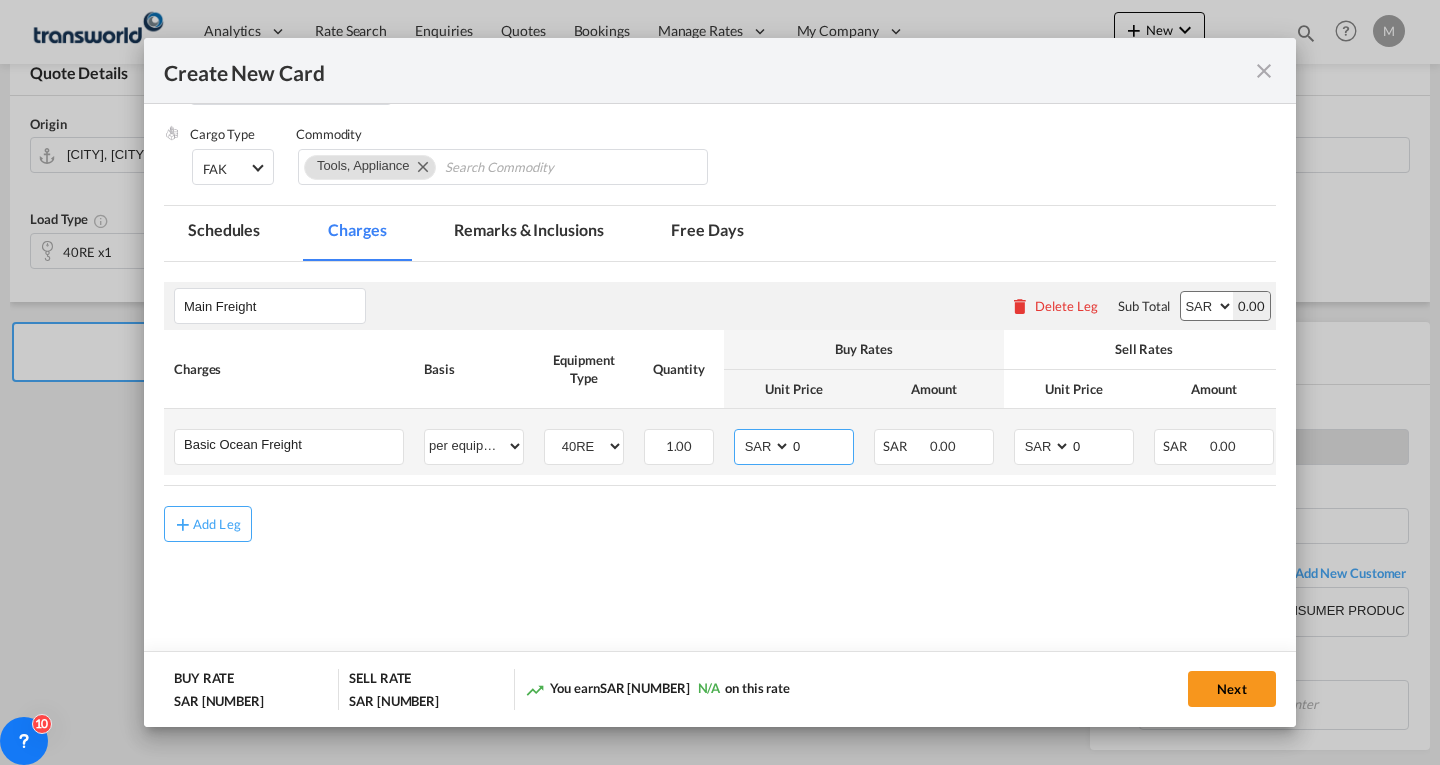 click on "AED AFN ALL AMD ANG AOA ARS AUD AWG AZN BAM BBD BDT BGN BHD BIF BMD BND BOB BRL BSD BTN BWP BYN BZD CAD CDF CHF CLP CNY COP CRC CUC CUP CVE CZK DJF DKK DOP DZD EGP ERN ETB EUR FJD FKP FOK GBP GEL GGP GHS GIP GMD GNF GTQ GYD HKD HNL HRK HTG HUF IDR ILS IMP INR IQD IRR ISK JMD JOD JPY KES KGS KHR KID KMF KRW KWD KYD KZT LAK LBP LKR LRD LSL LYD MAD MDL MGA MKD MMK MNT MOP MRU MUR MVR MWK MXN MYR MZN NAD NGN NIO NOK NPR NZD OMR PAB PEN PGK PHP PKR PLN PYG QAR RON RSD RUB RWF SAR SBD SCR SDG SEK SGD SHP SLL SOS SRD SSP STN SYP SZL THB TJS TMT TND TOP TRY TTD TVD TWD TZS UAH UGX USD UYU UZS VES VND VUV WST XAF XCD XDR XOF XPF YER ZAR ZMW" at bounding box center (764, 446) 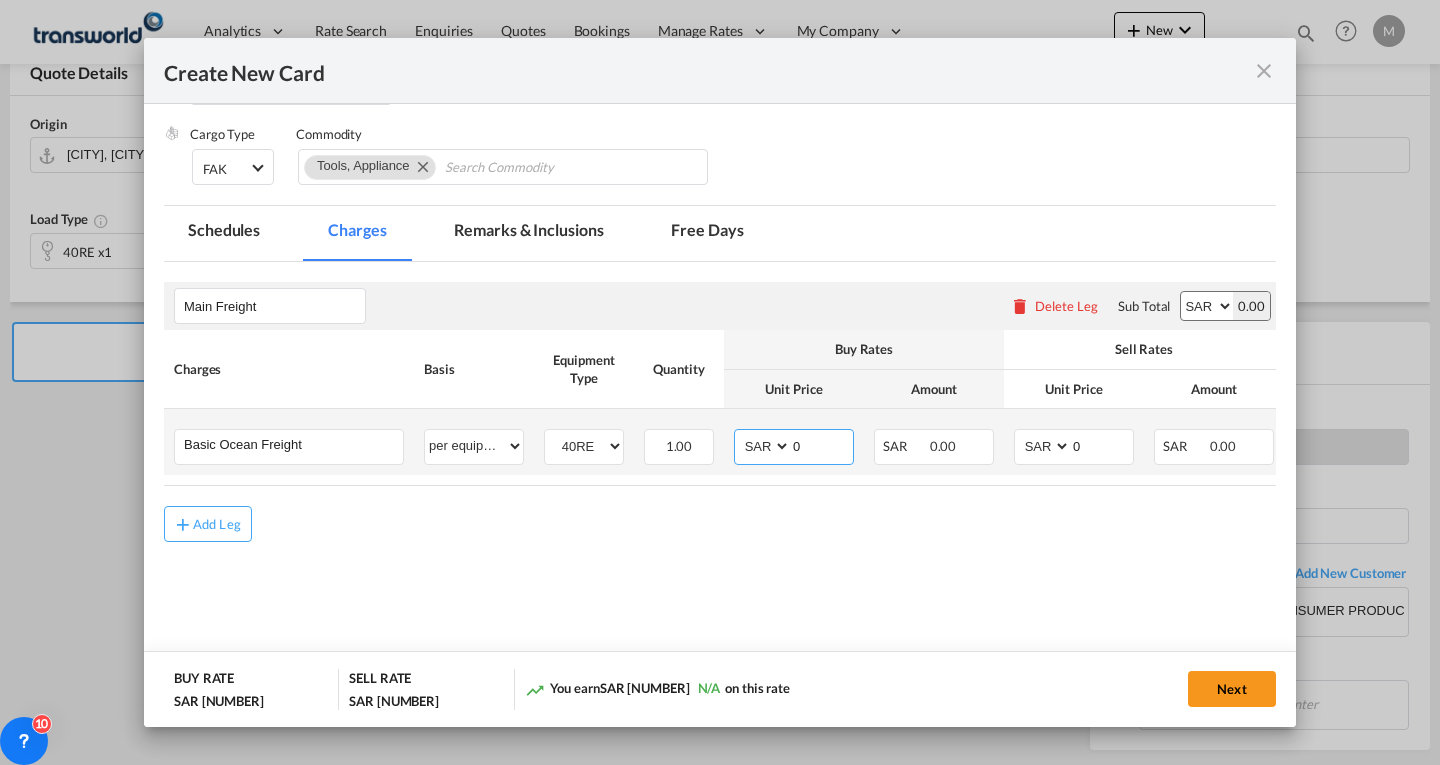 select on "string:USD" 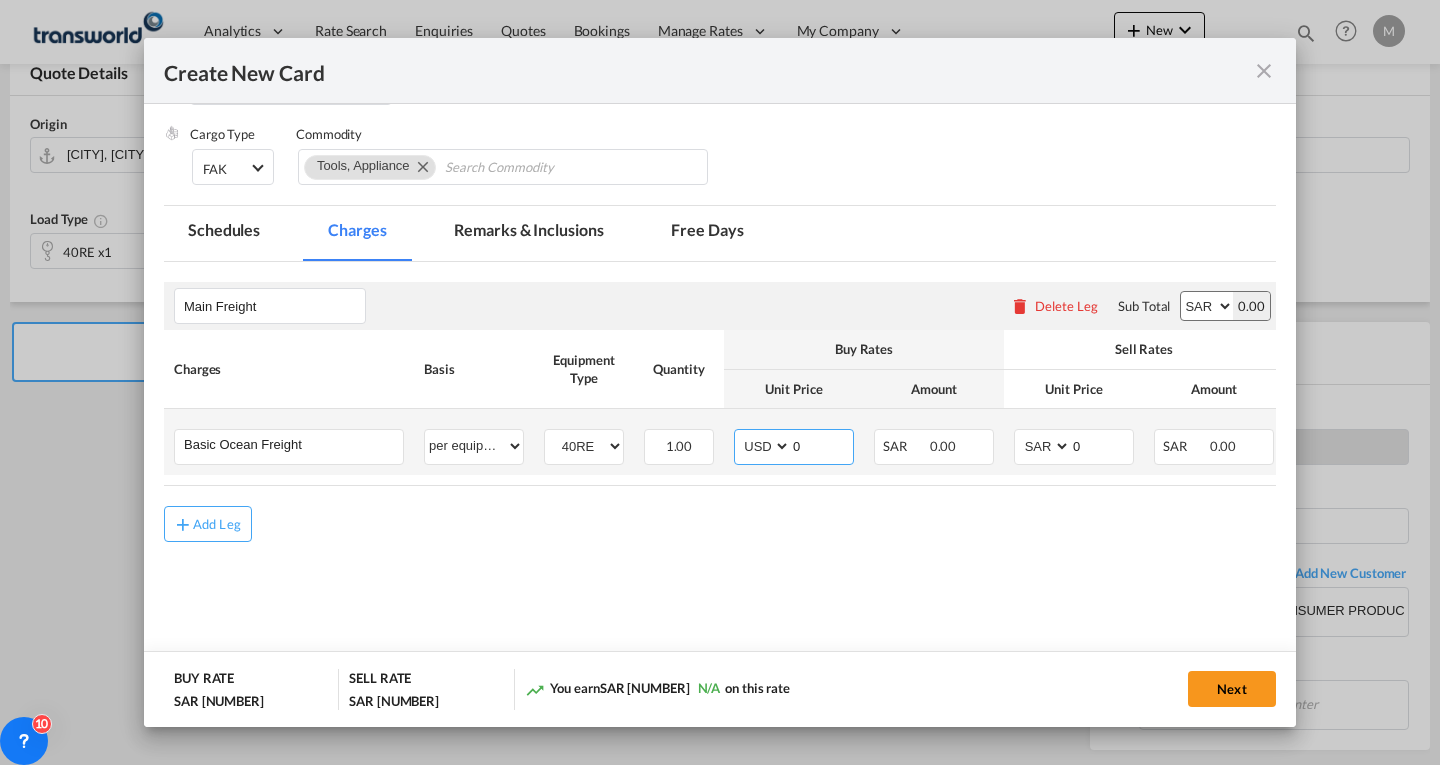 click on "AED AFN ALL AMD ANG AOA ARS AUD AWG AZN BAM BBD BDT BGN BHD BIF BMD BND BOB BRL BSD BTN BWP BYN BZD CAD CDF CHF CLP CNY COP CRC CUC CUP CVE CZK DJF DKK DOP DZD EGP ERN ETB EUR FJD FKP FOK GBP GEL GGP GHS GIP GMD GNF GTQ GYD HKD HNL HRK HTG HUF IDR ILS IMP INR IQD IRR ISK JMD JOD JPY KES KGS KHR KID KMF KRW KWD KYD KZT LAK LBP LKR LRD LSL LYD MAD MDL MGA MKD MMK MNT MOP MRU MUR MVR MWK MXN MYR MZN NAD NGN NIO NOK NPR NZD OMR PAB PEN PGK PHP PKR PLN PYG QAR RON RSD RUB RWF SAR SBD SCR SDG SEK SGD SHP SLL SOS SRD SSP STN SYP SZL THB TJS TMT TND TOP TRY TTD TVD TWD TZS UAH UGX USD UYU UZS VES VND VUV WST XAF XCD XDR XOF XPF YER ZAR ZMW" at bounding box center [764, 446] 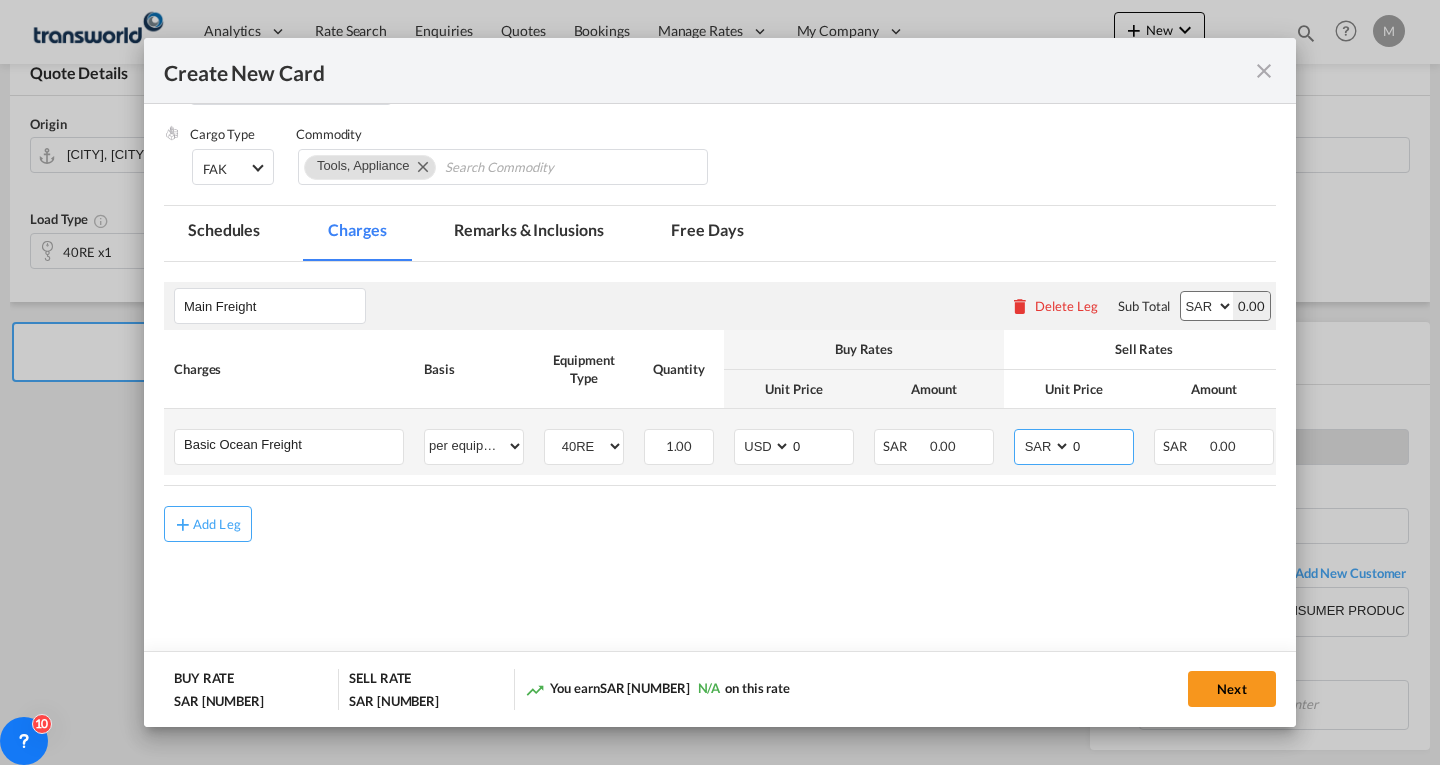 click on "AED AFN ALL AMD ANG AOA ARS AUD AWG AZN BAM BBD BDT BGN BHD BIF BMD BND BOB BRL BSD BTN BWP BYN BZD CAD CDF CHF CLP CNY COP CRC CUC CUP CVE CZK DJF DKK DOP DZD EGP ERN ETB EUR FJD FKP FOK GBP GEL GGP GHS GIP GMD GNF GTQ GYD HKD HNL HRK HTG HUF IDR ILS IMP INR IQD IRR ISK JMD JOD JPY KES KGS KHR KID KMF KRW KWD KYD KZT LAK LBP LKR LRD LSL LYD MAD MDL MGA MKD MMK MNT MOP MRU MUR MVR MWK MXN MYR MZN NAD NGN NIO NOK NPR NZD OMR PAB PEN PGK PHP PKR PLN PYG QAR RON RSD RUB RWF SAR SBD SCR SDG SEK SGD SHP SLL SOS SRD SSP STN SYP SZL THB TJS TMT TND TOP TRY TTD TVD TWD TZS UAH UGX USD UYU UZS VES VND VUV WST XAF XCD XDR XOF XPF YER ZAR ZMW" at bounding box center [1044, 446] 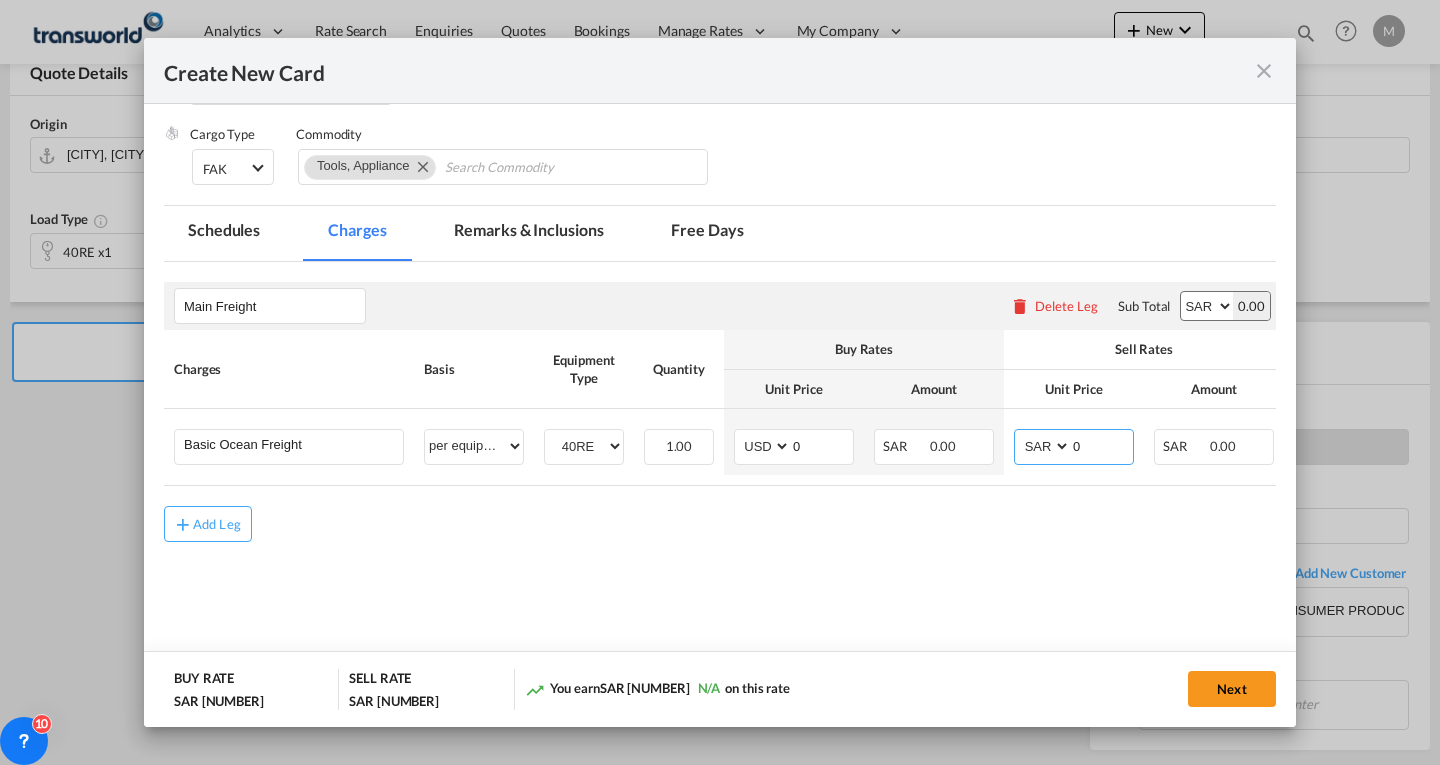 select on "string:USD" 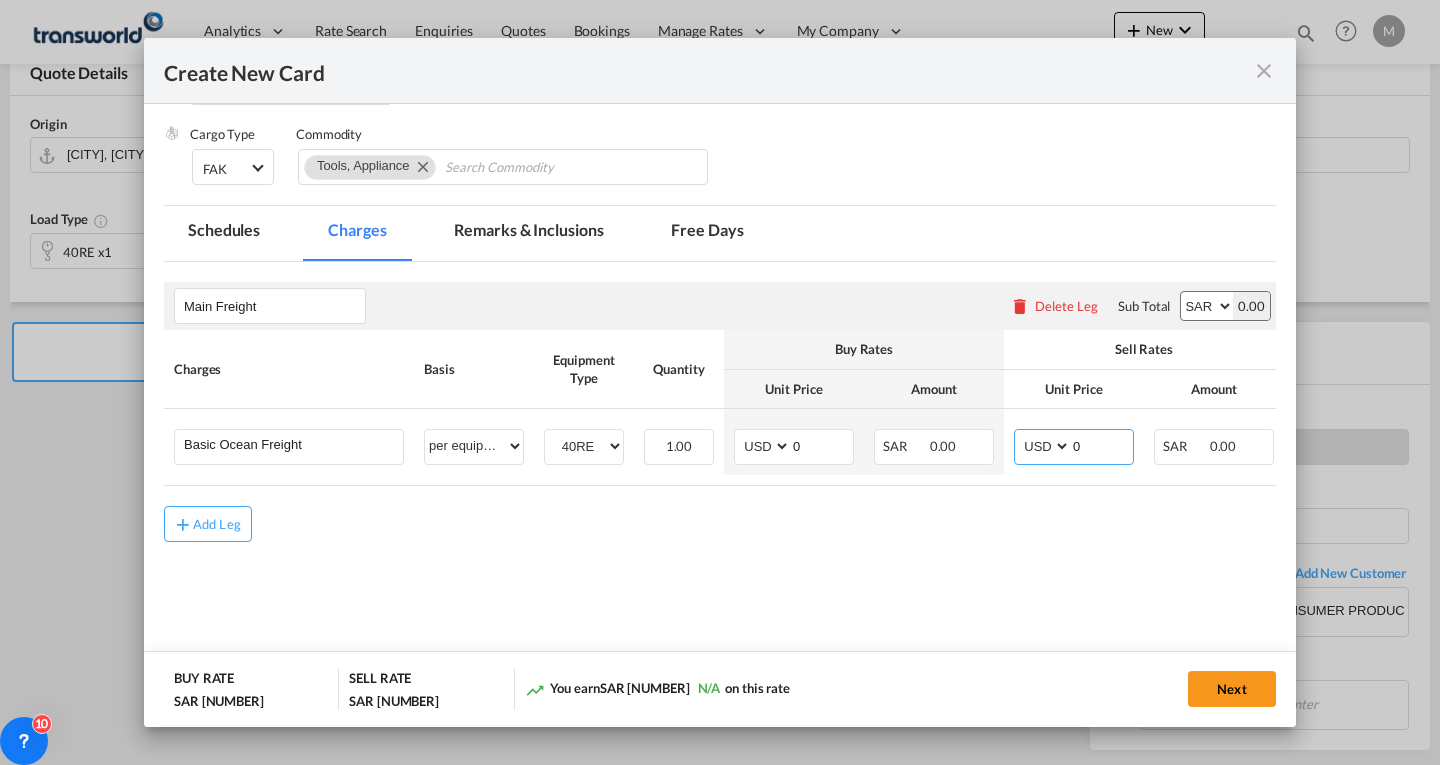 click on "AED AFN ALL AMD ANG AOA ARS AUD AWG AZN BAM BBD BDT BGN BHD BIF BMD BND BOB BRL BSD BTN BWP BYN BZD CAD CDF CHF CLP CNY COP CRC CUC CUP CVE CZK DJF DKK DOP DZD EGP ERN ETB EUR FJD FKP FOK GBP GEL GGP GHS GIP GMD GNF GTQ GYD HKD HNL HRK HTG HUF IDR ILS IMP INR IQD IRR ISK JMD JOD JPY KES KGS KHR KID KMF KRW KWD KYD KZT LAK LBP LKR LRD LSL LYD MAD MDL MGA MKD MMK MNT MOP MRU MUR MVR MWK MXN MYR MZN NAD NGN NIO NOK NPR NZD OMR PAB PEN PGK PHP PKR PLN PYG QAR RON RSD RUB RWF SAR SBD SCR SDG SEK SGD SHP SLL SOS SRD SSP STN SYP SZL THB TJS TMT TND TOP TRY TTD TVD TWD TZS UAH UGX USD UYU UZS VES VND VUV WST XAF XCD XDR XOF XPF YER ZAR ZMW" at bounding box center [1044, 446] 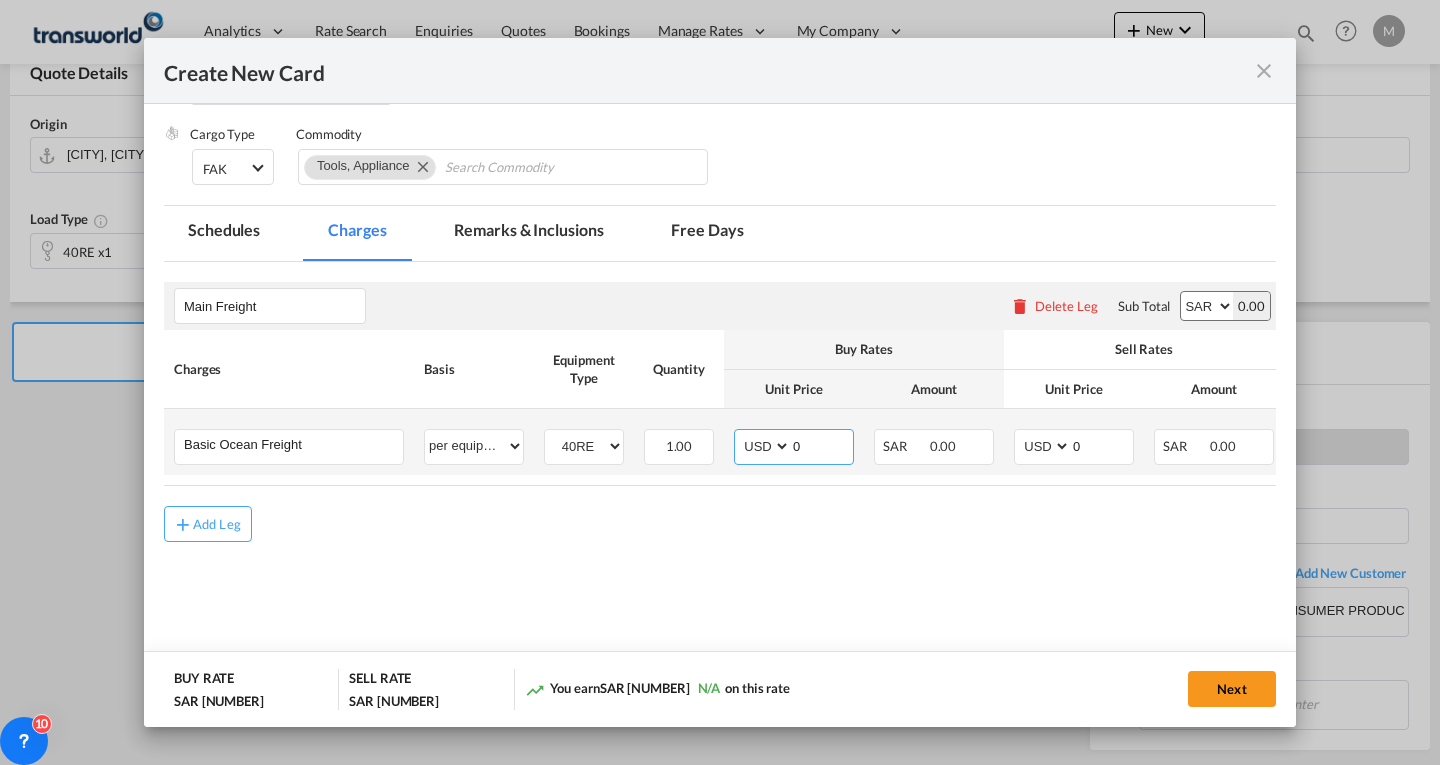 click on "0" at bounding box center [822, 445] 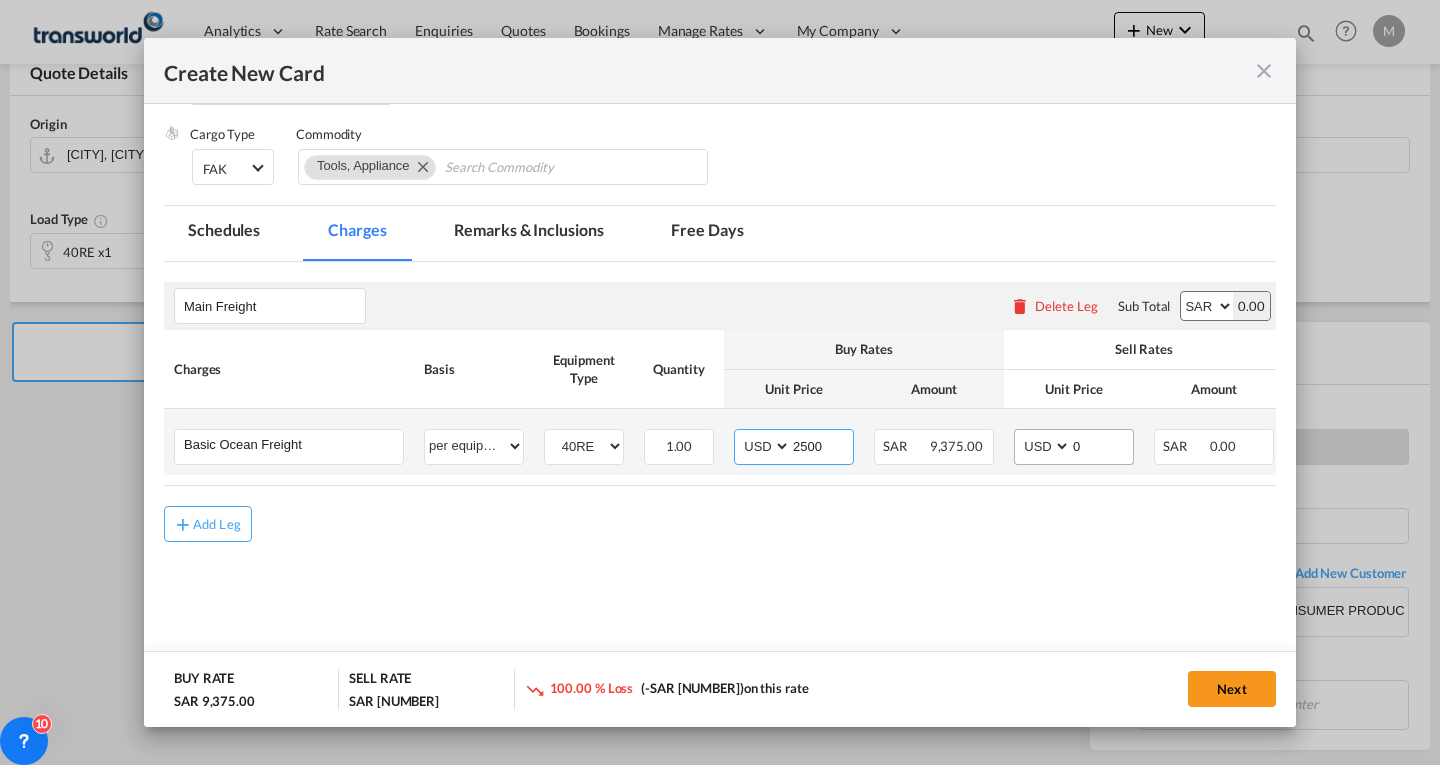 type on "2500" 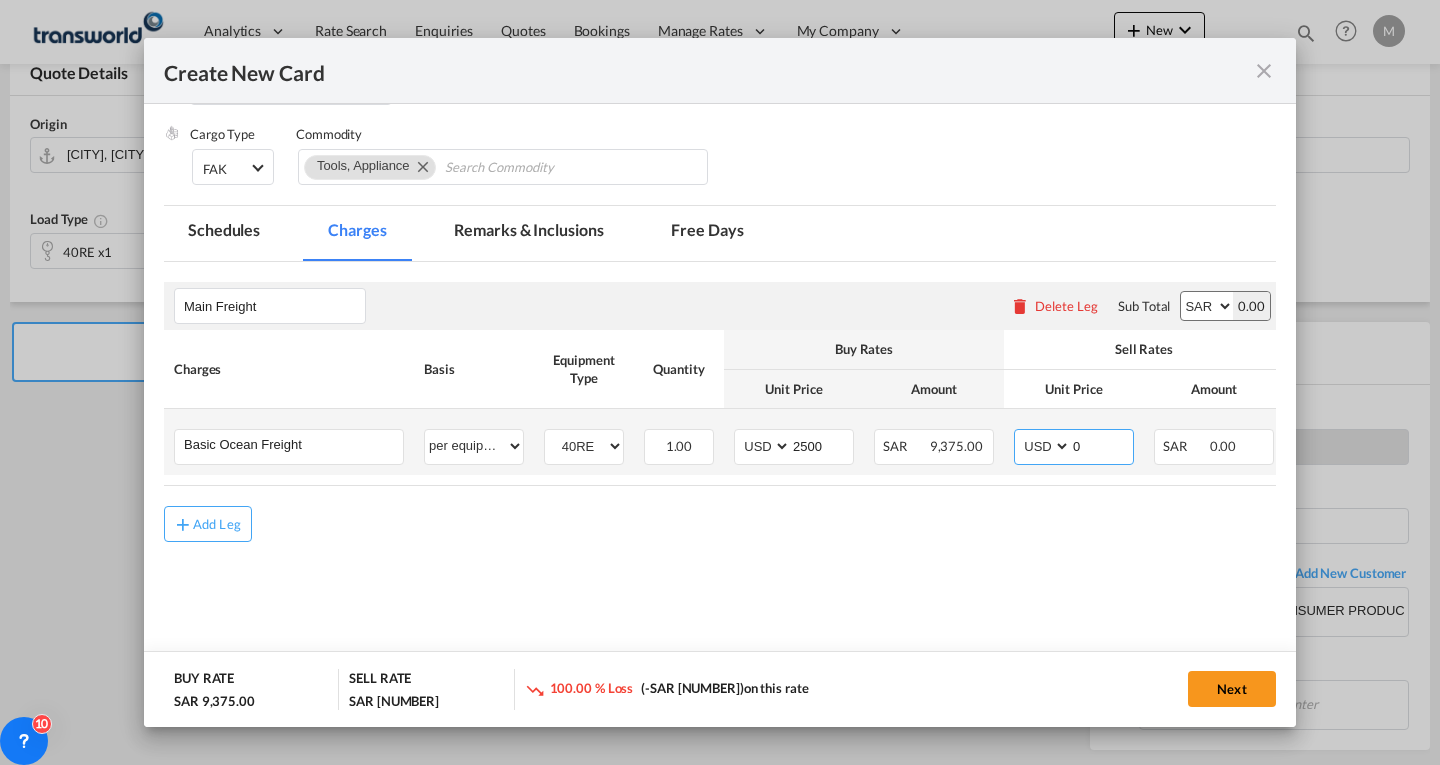 click on "0" at bounding box center (1102, 445) 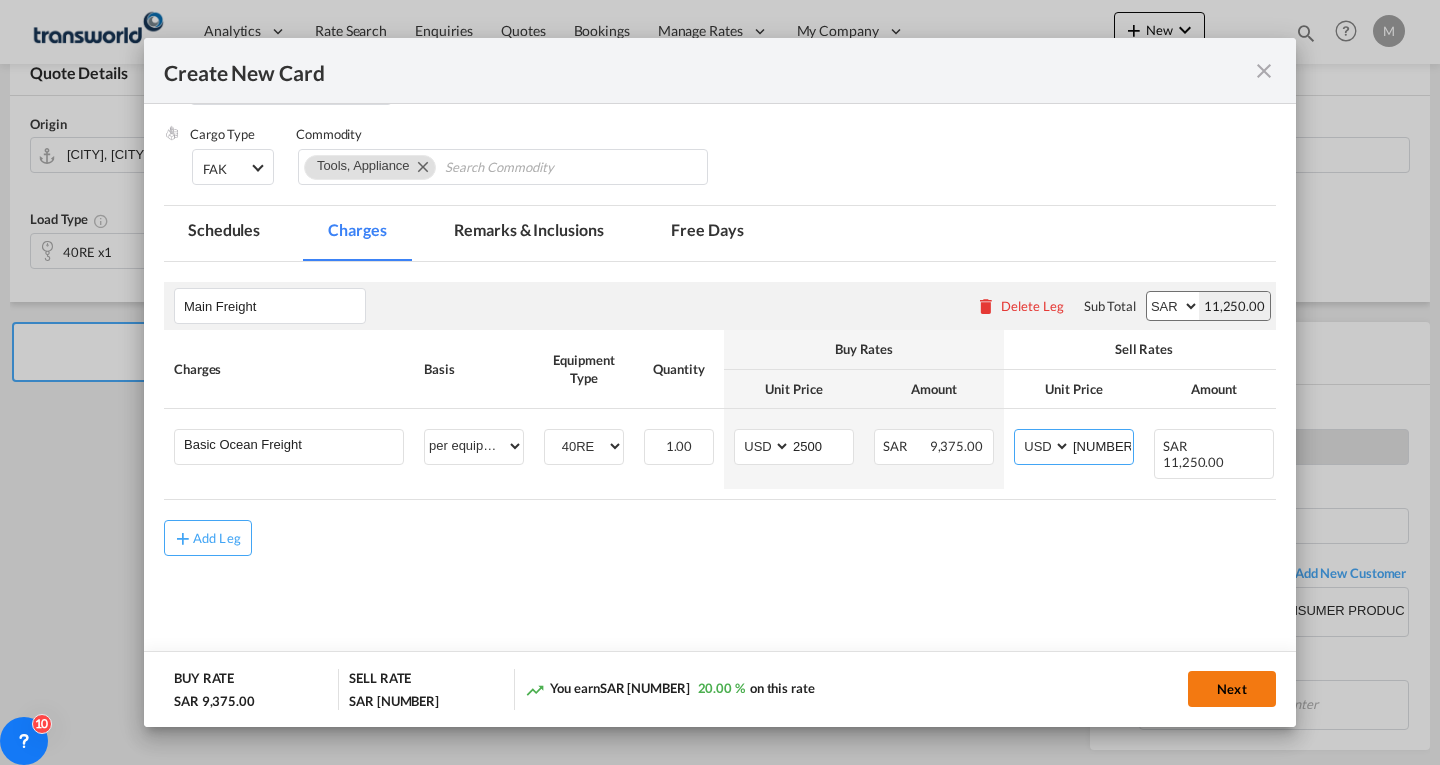 type on "[NUMBER]" 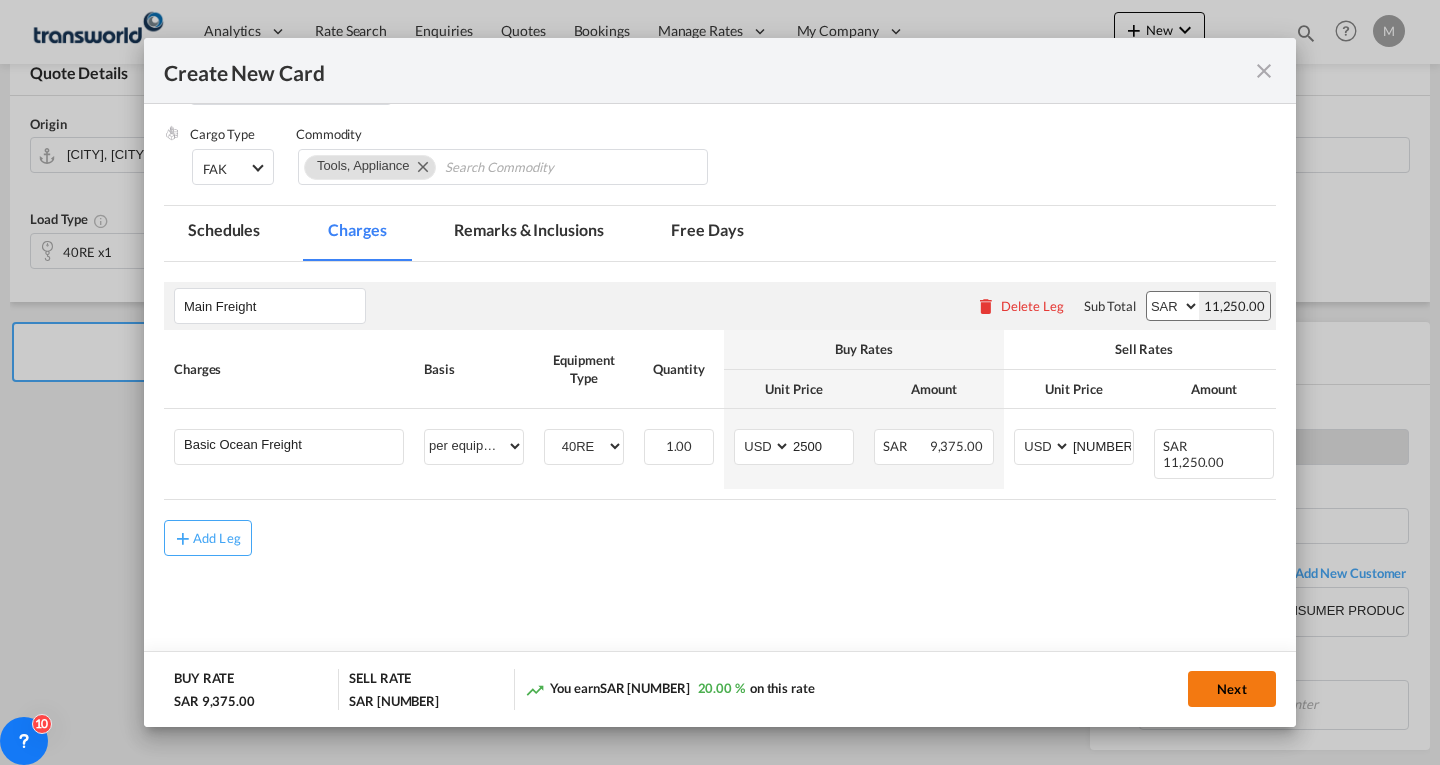 click on "Next" 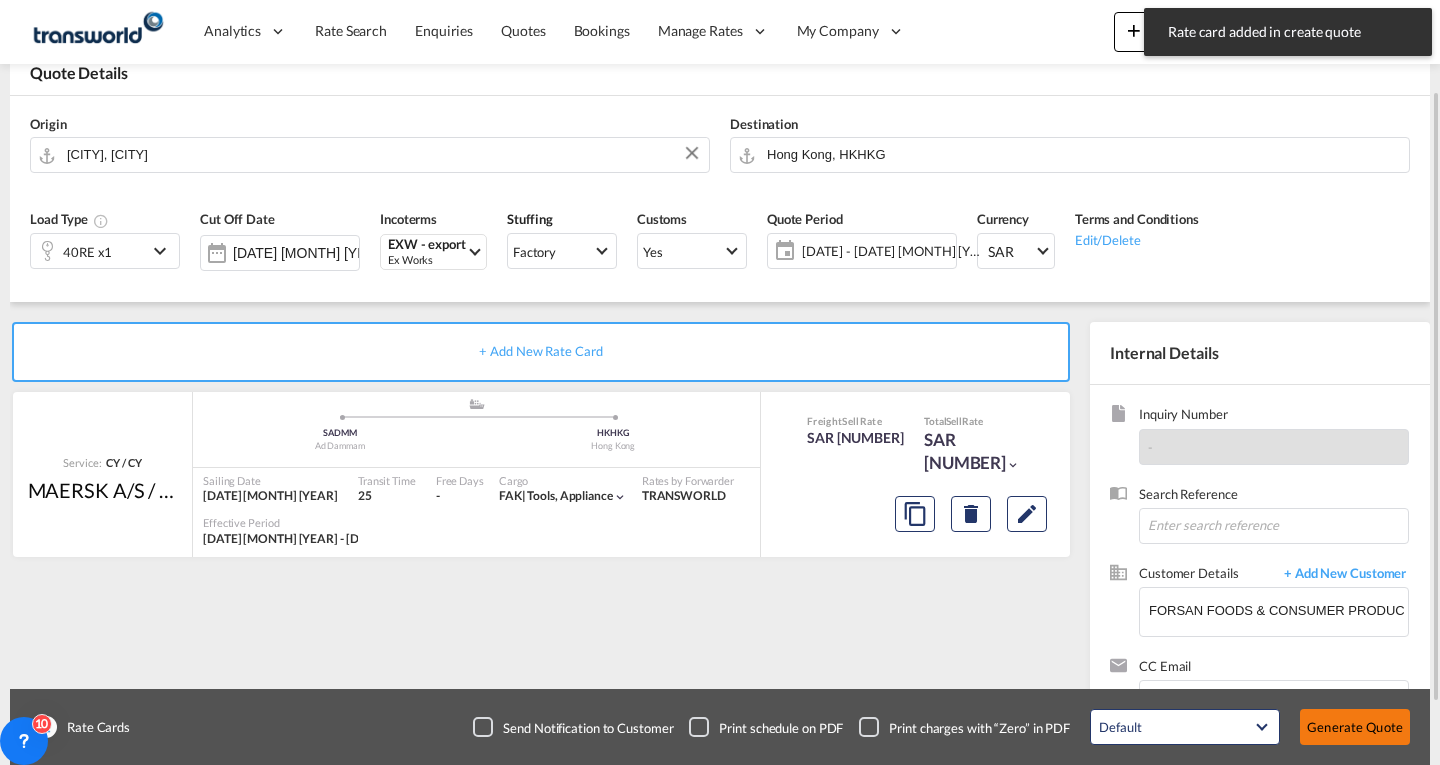 click on "Generate Quote" at bounding box center (1355, 727) 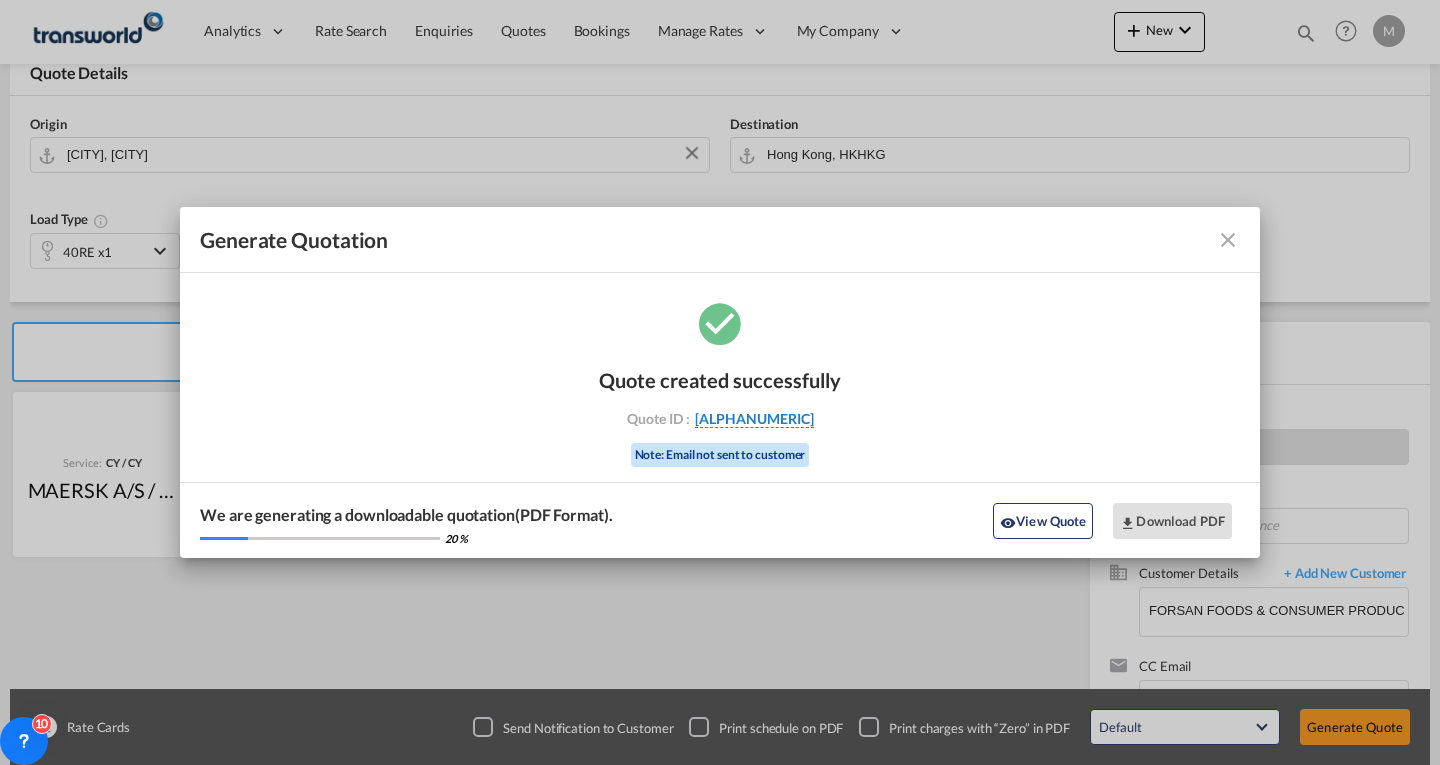 click on "[ALPHANUMERIC]" at bounding box center [754, 419] 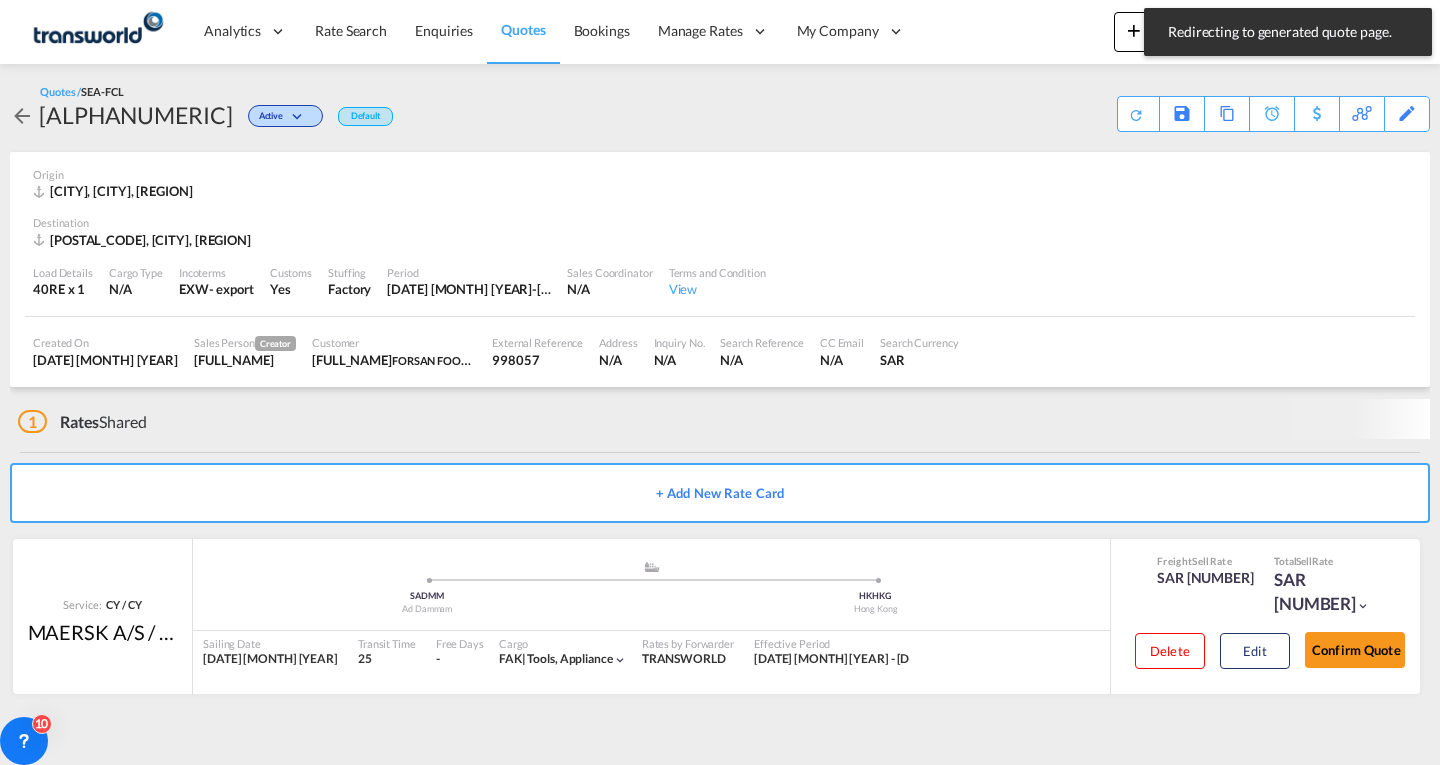 scroll, scrollTop: 0, scrollLeft: 0, axis: both 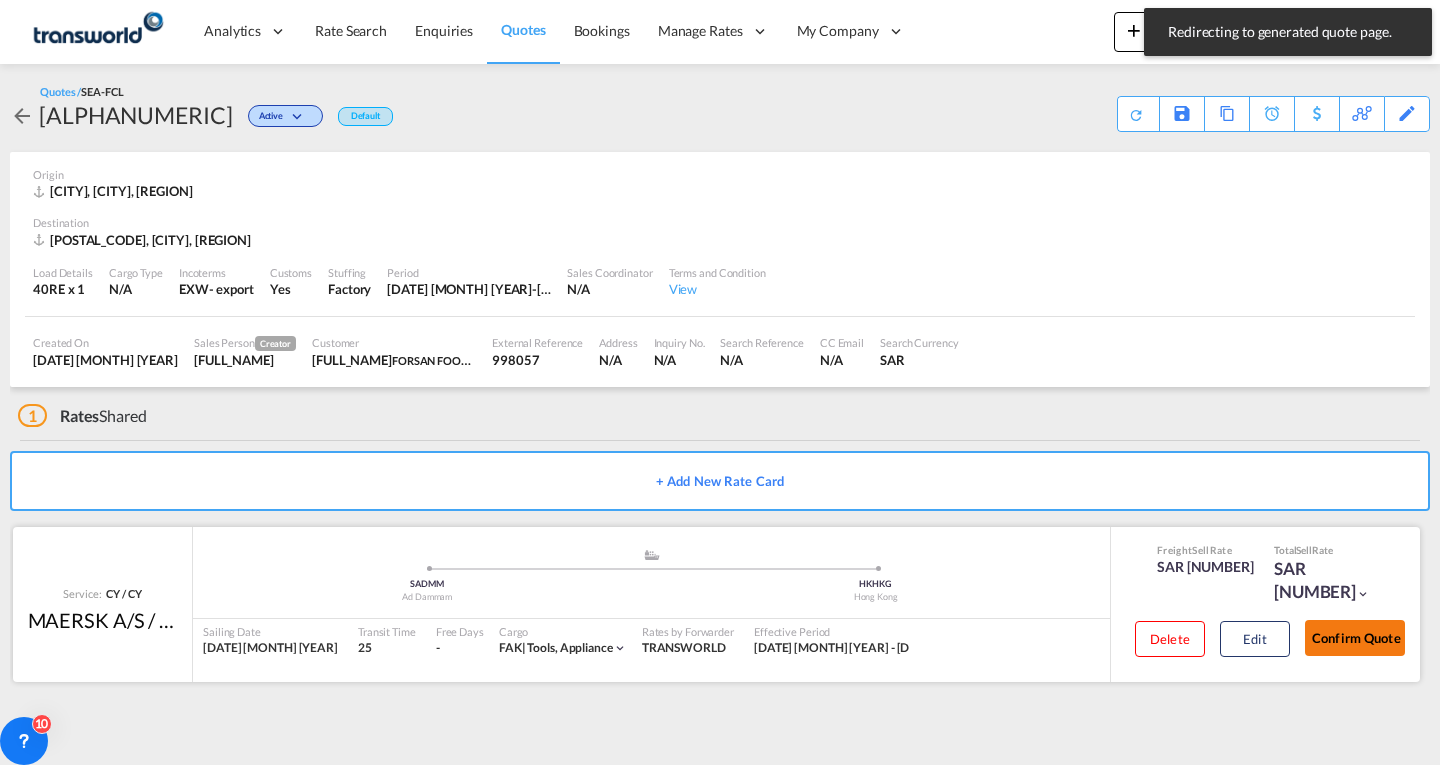 click on "Confirm Quote" at bounding box center (1355, 638) 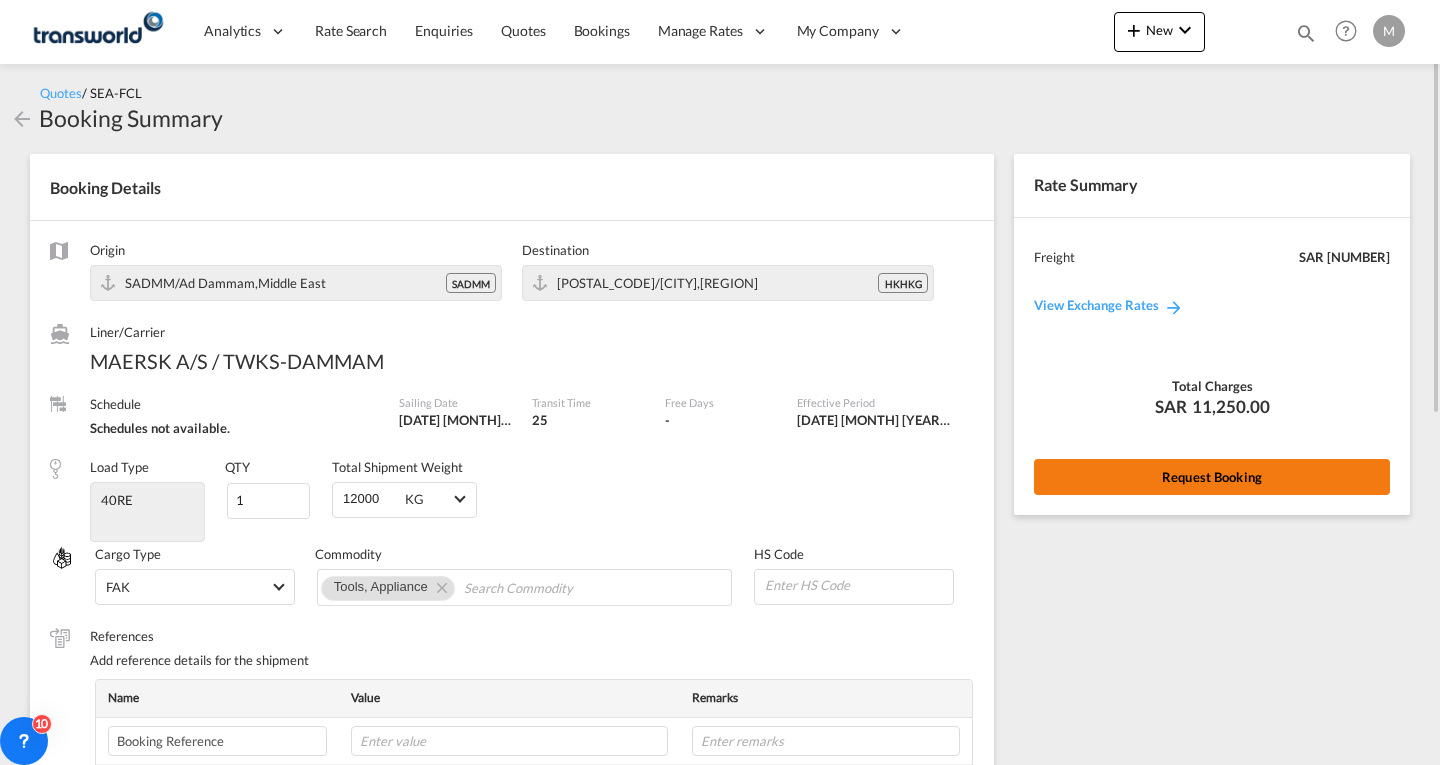 click on "Request Booking" at bounding box center [1212, 477] 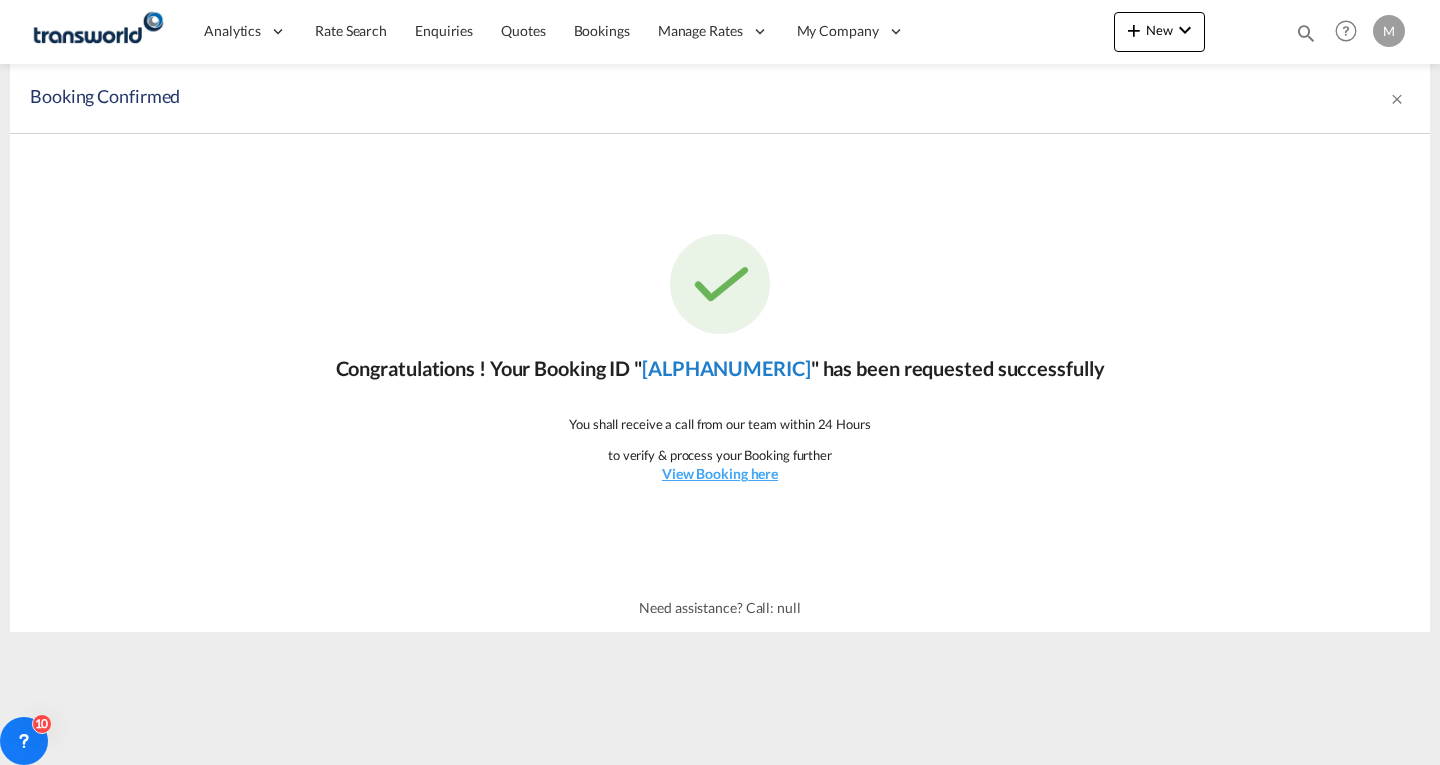 click on "[ALPHANUMERIC]" 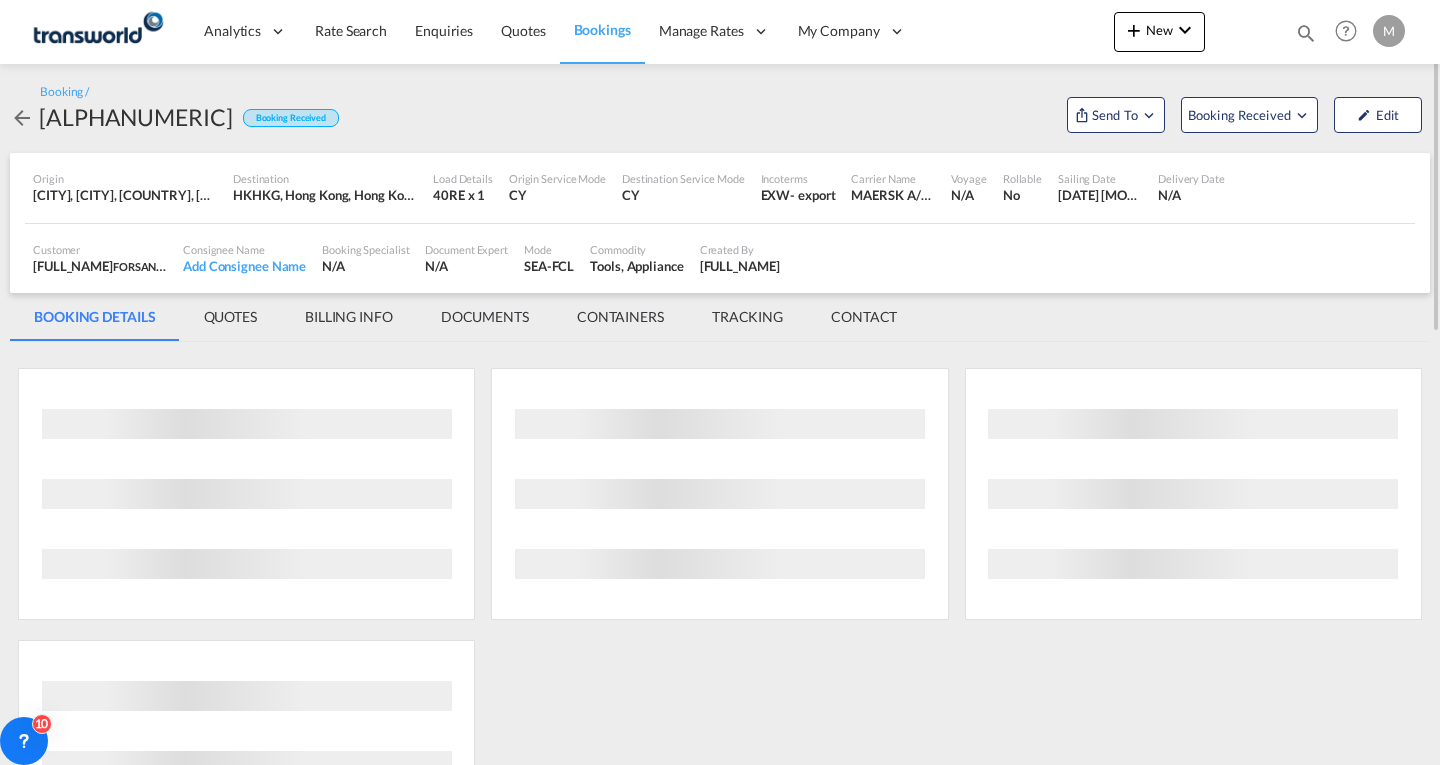 scroll, scrollTop: 0, scrollLeft: 0, axis: both 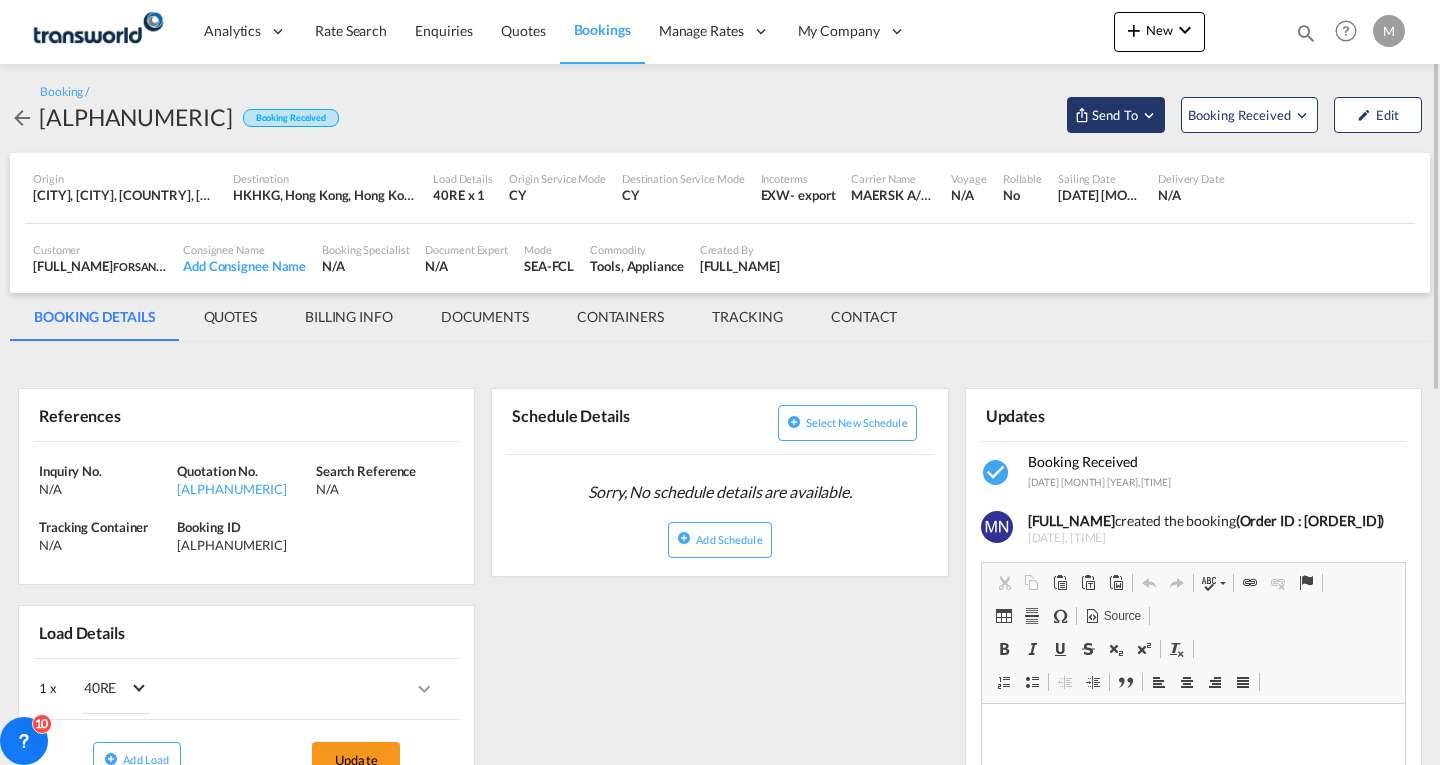 click on "Send To" at bounding box center [1115, 115] 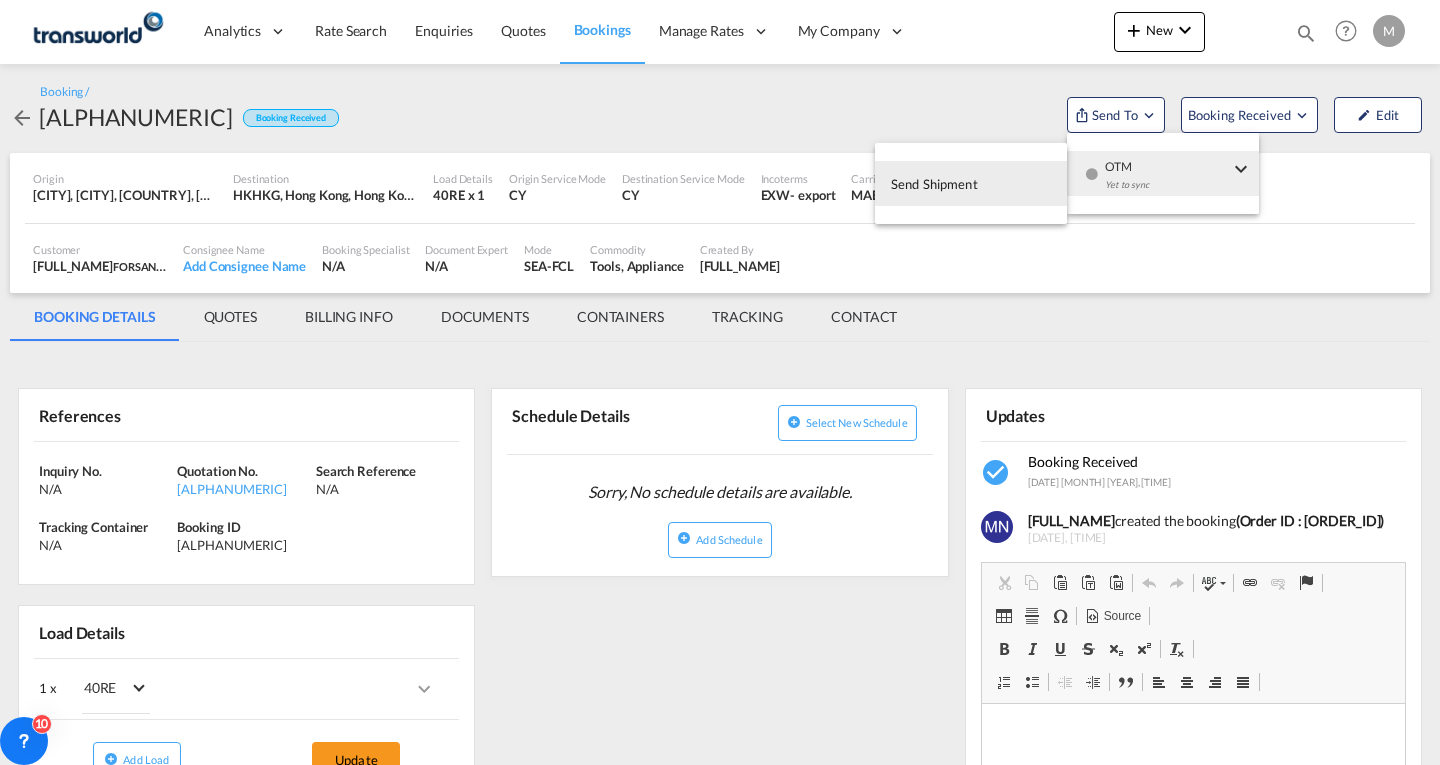 click on "Send Shipment" at bounding box center [934, 184] 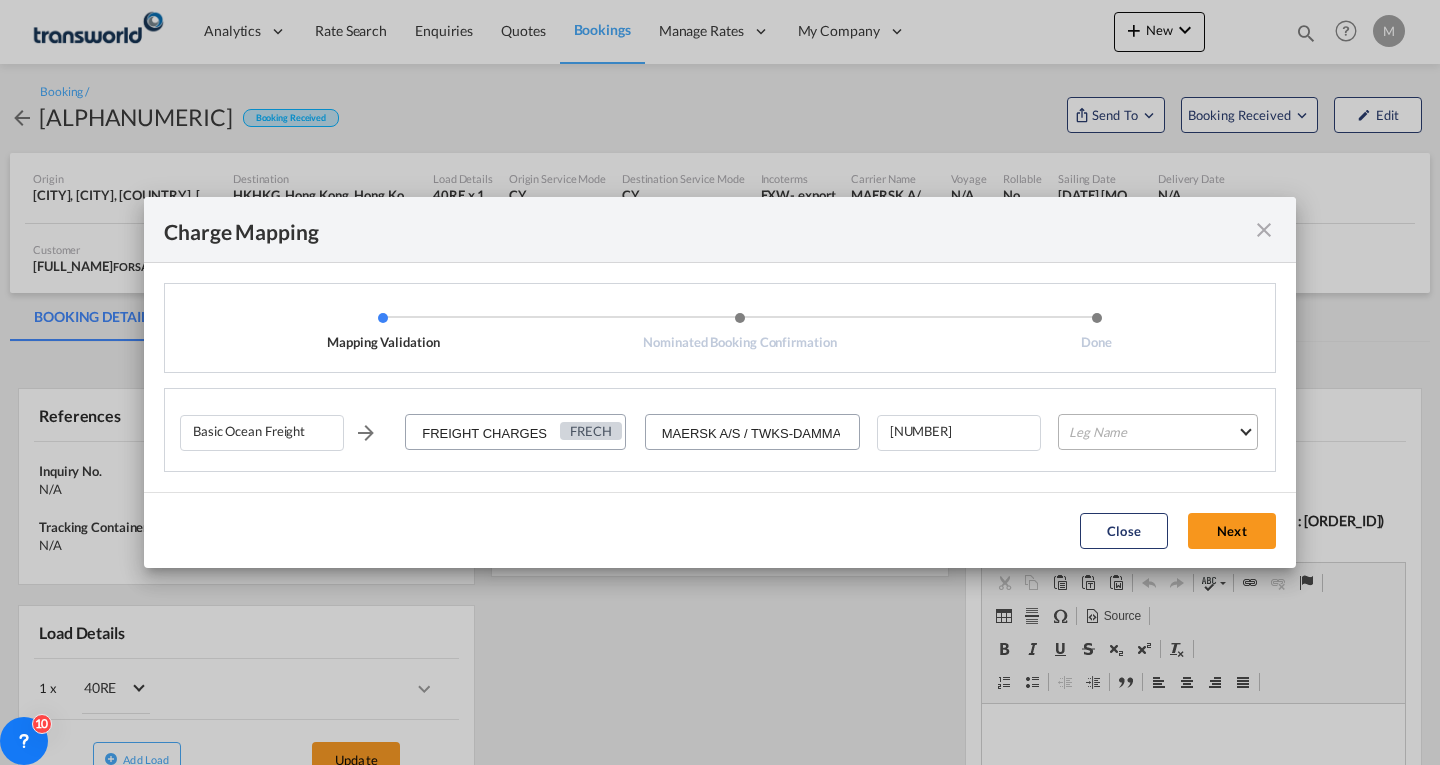 click on "Leg Name HANDLING ORIGIN VESSEL HANDLING DESTINATION OTHERS TL PICK UP CUSTOMS ORIGIN CUSTOMS DESTINATION TL DELIVERY" at bounding box center (1158, 432) 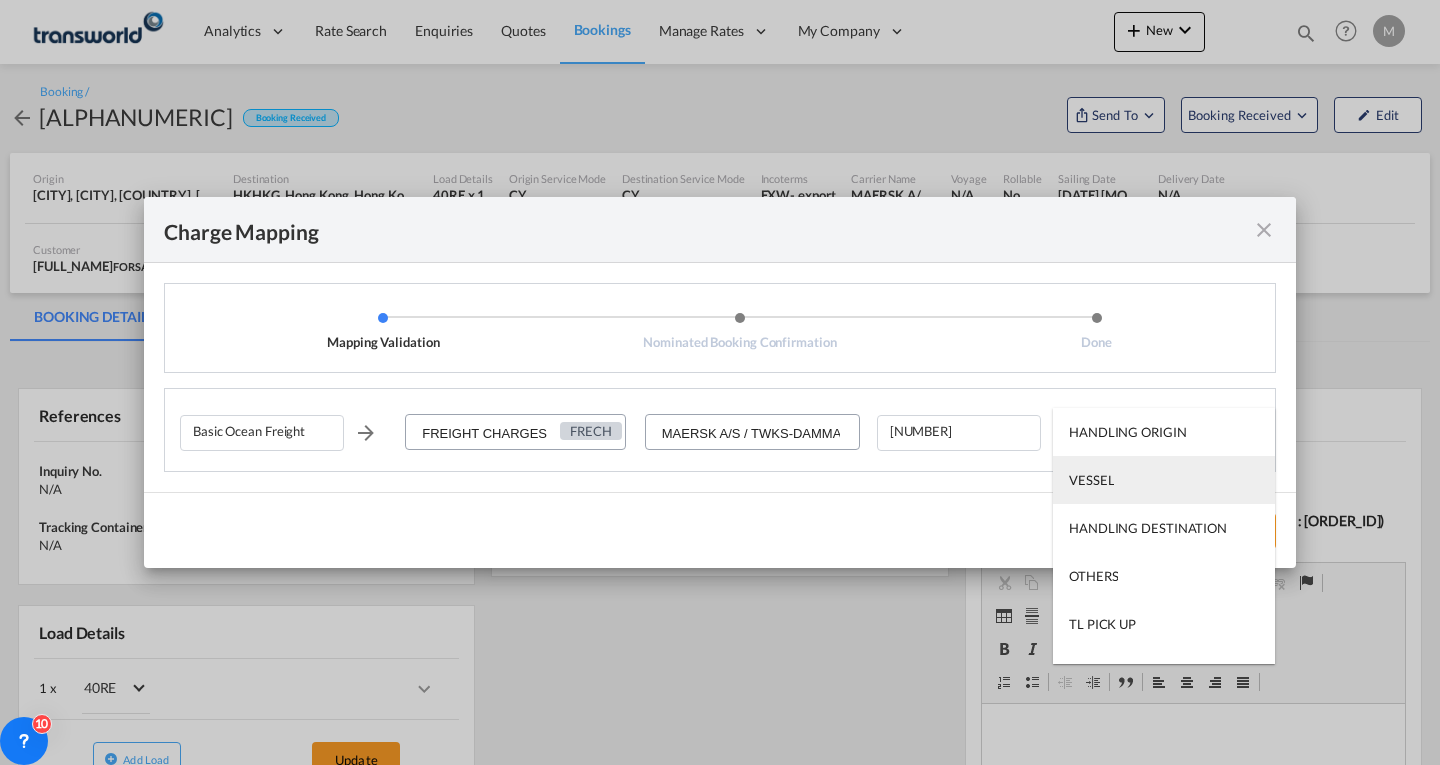 click on "VESSEL" at bounding box center [1091, 480] 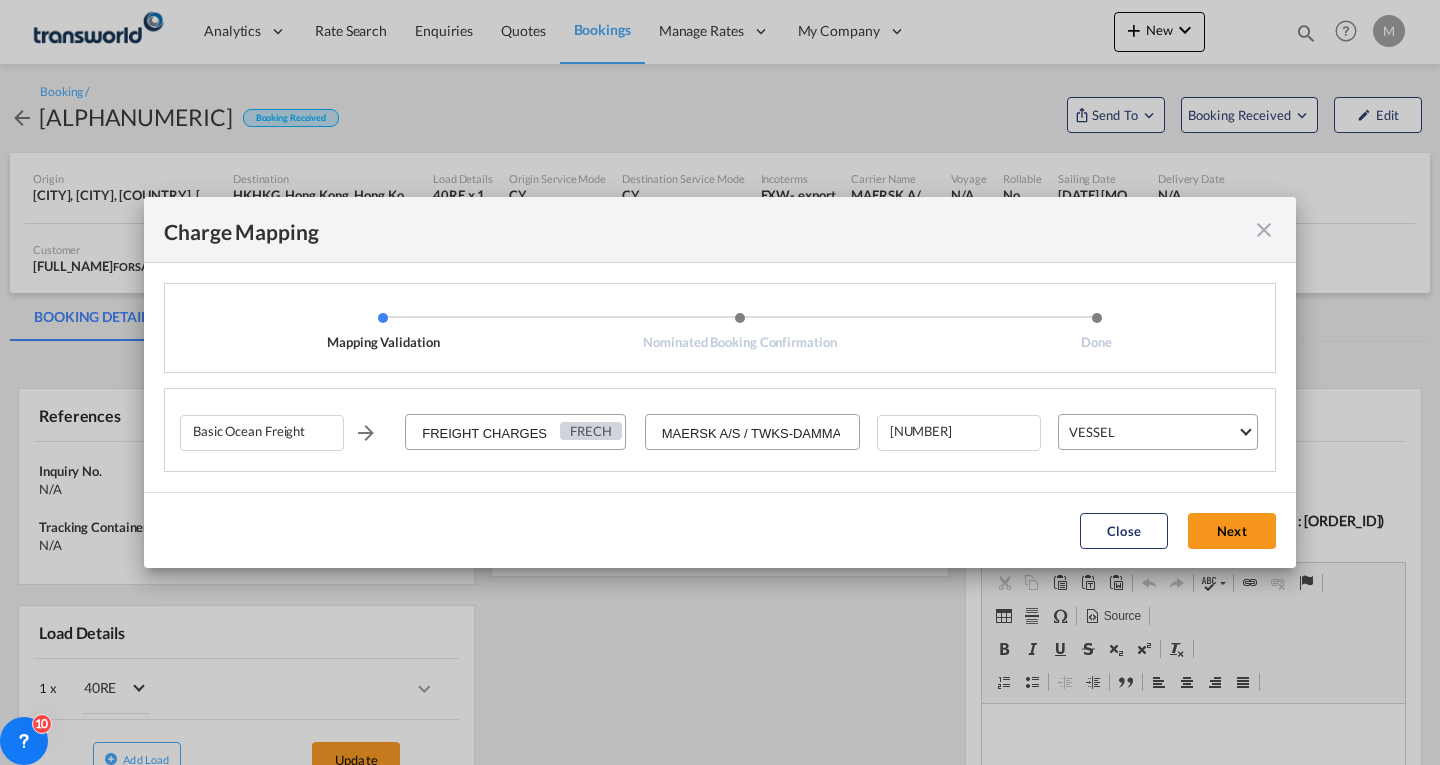 click on "Next" 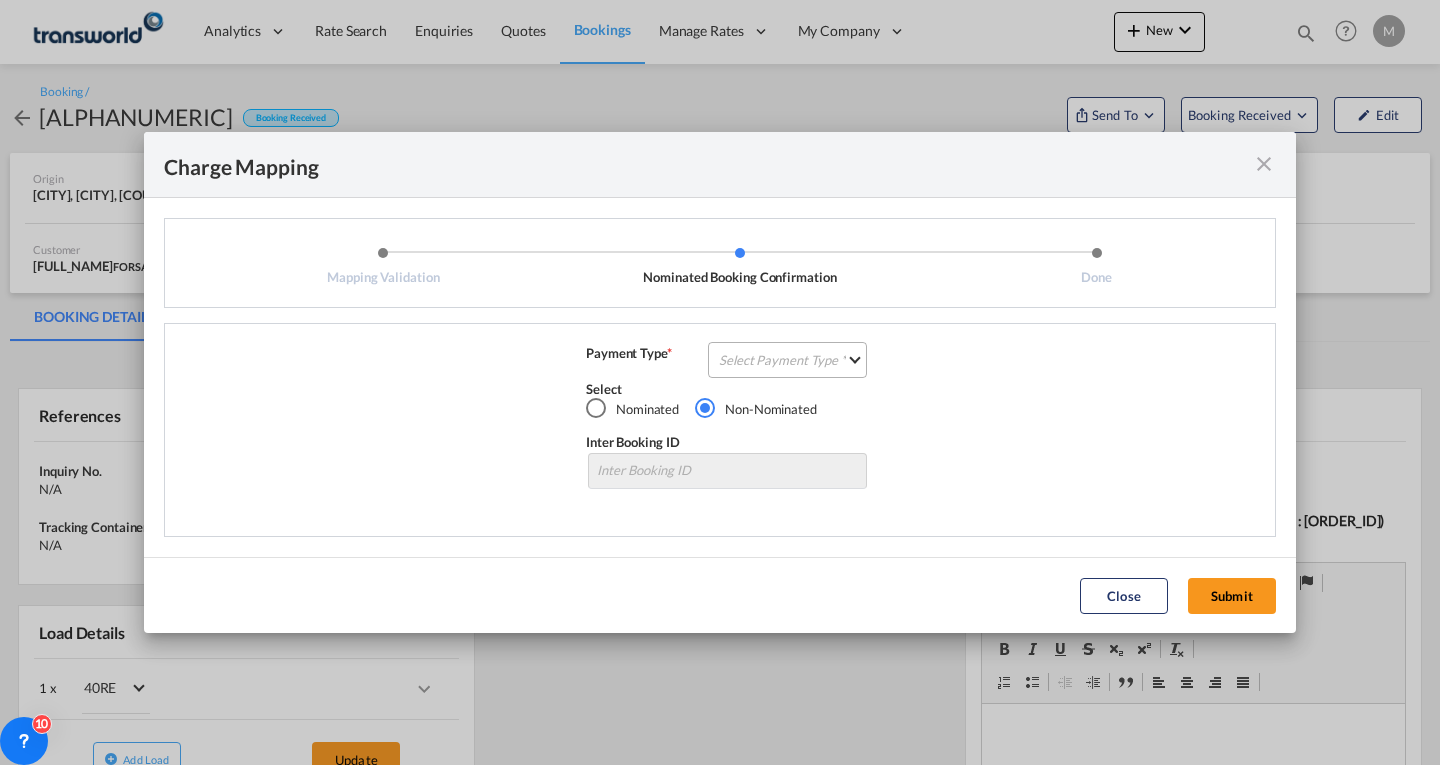 click on "Select Payment Type
COLLECT
PREPAID" at bounding box center [787, 360] 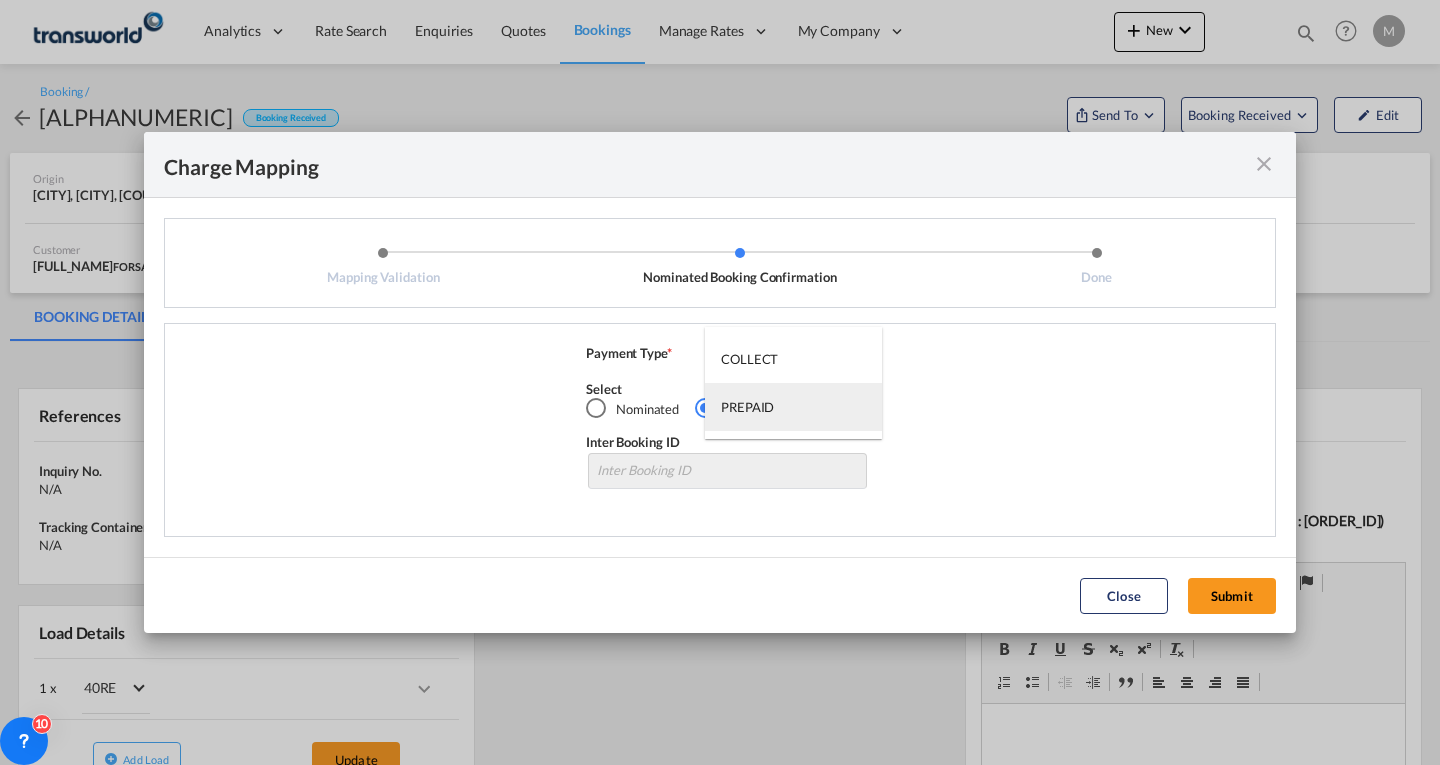 click on "PREPAID" at bounding box center [747, 407] 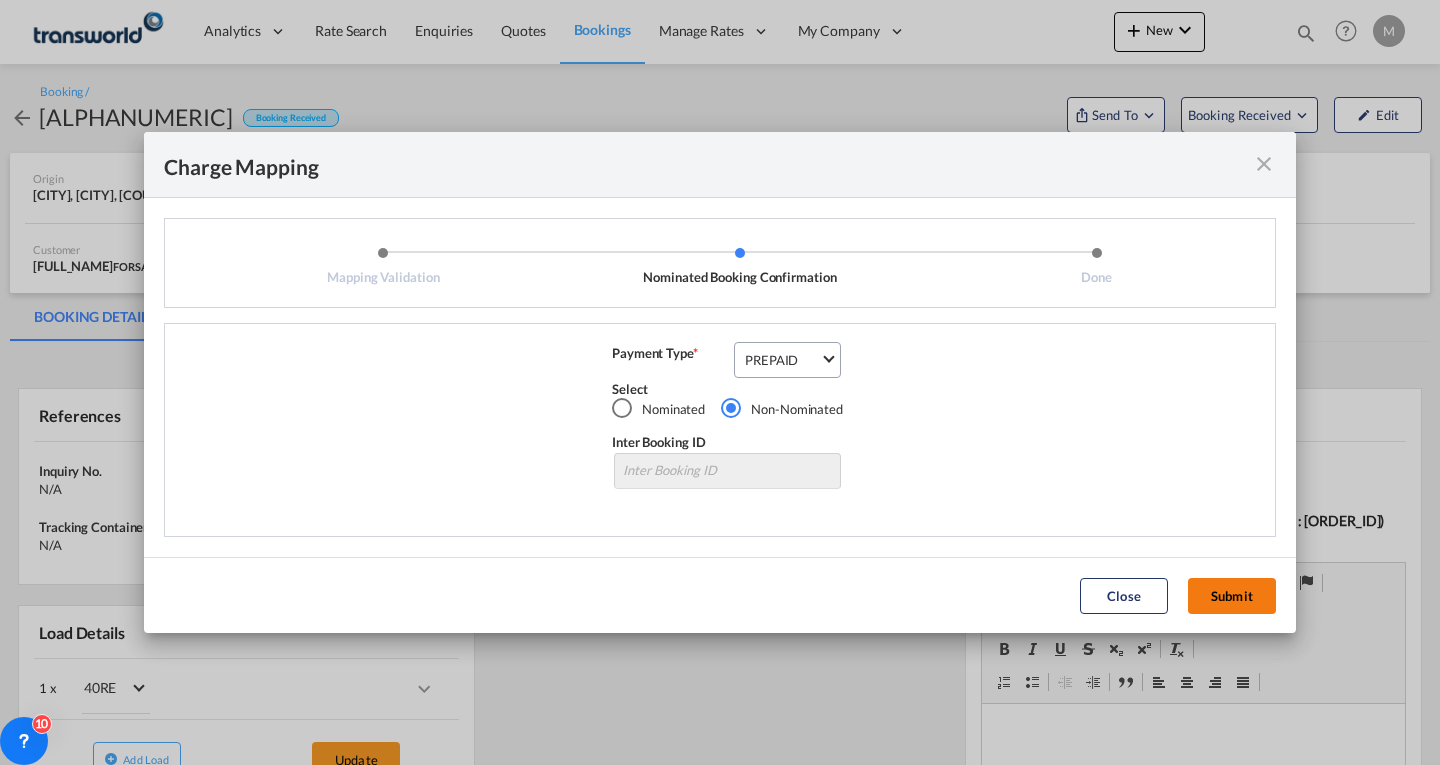 click on "Submit" 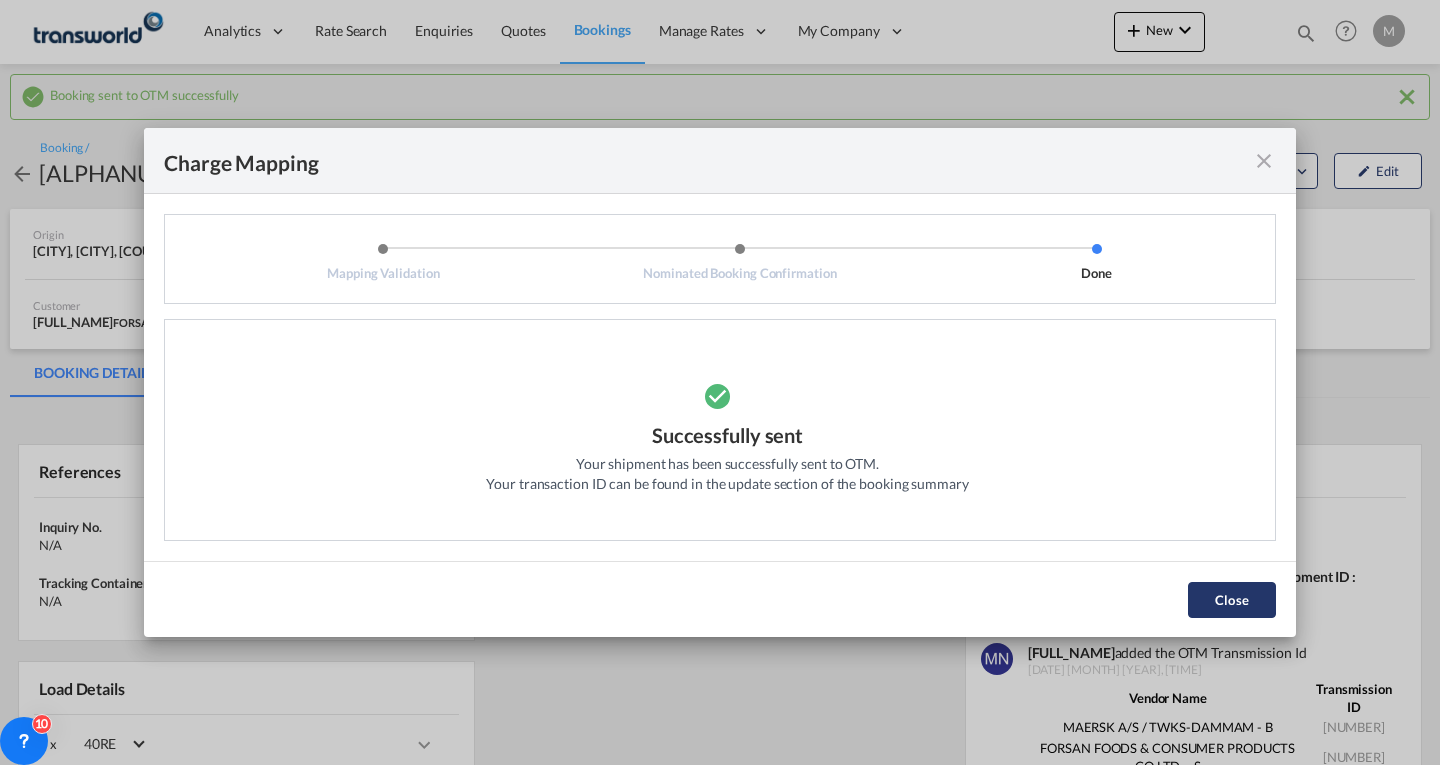 click on "Close" 